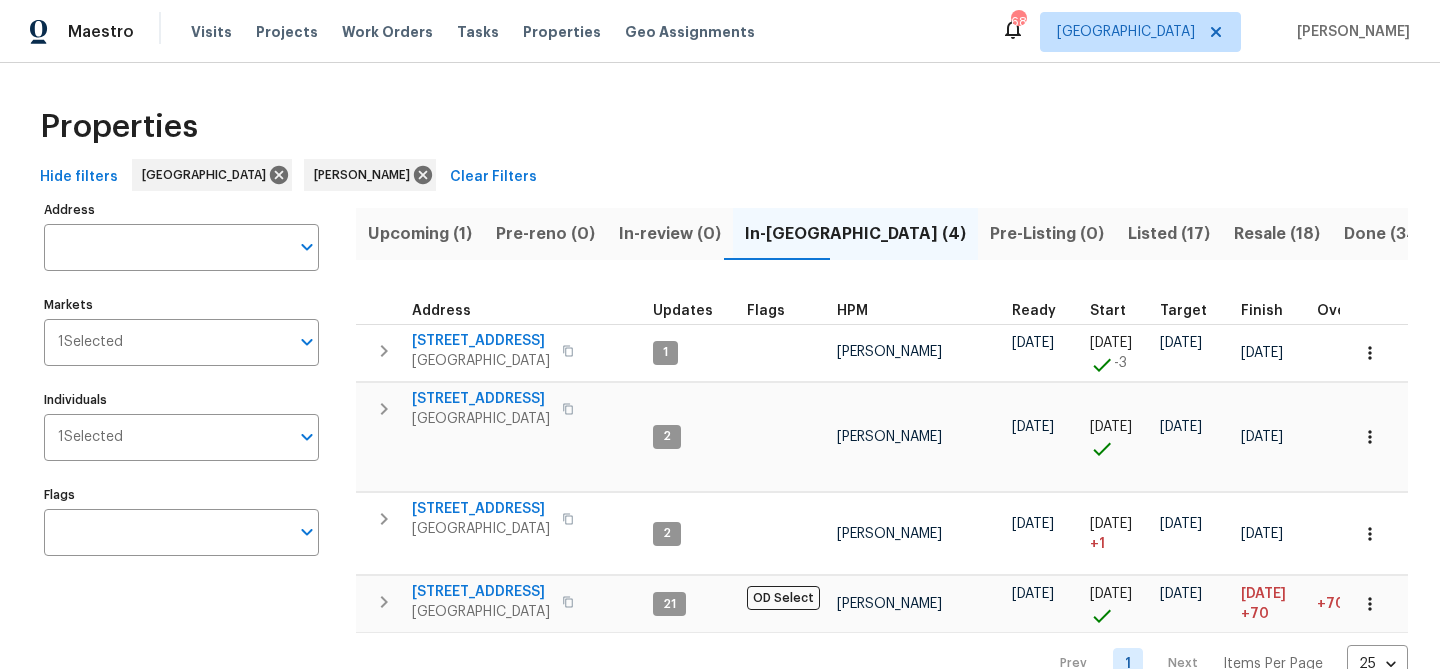 scroll, scrollTop: 0, scrollLeft: 0, axis: both 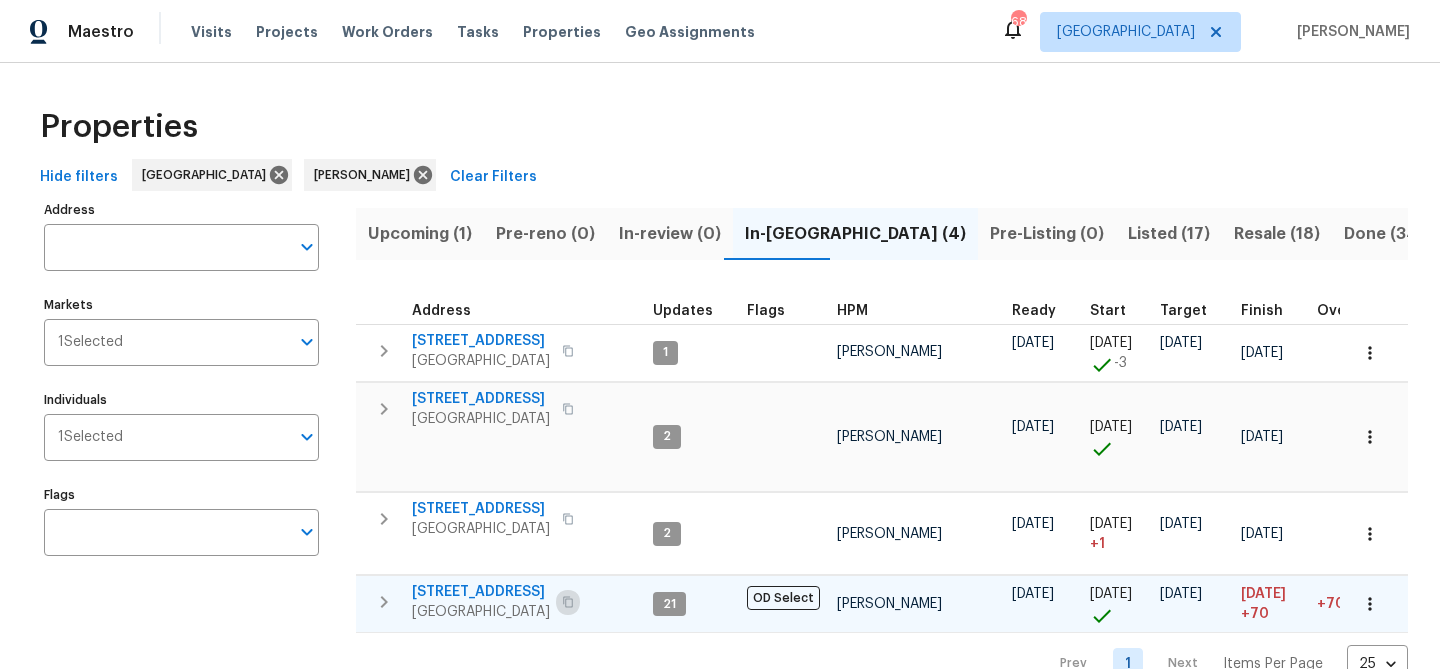 click 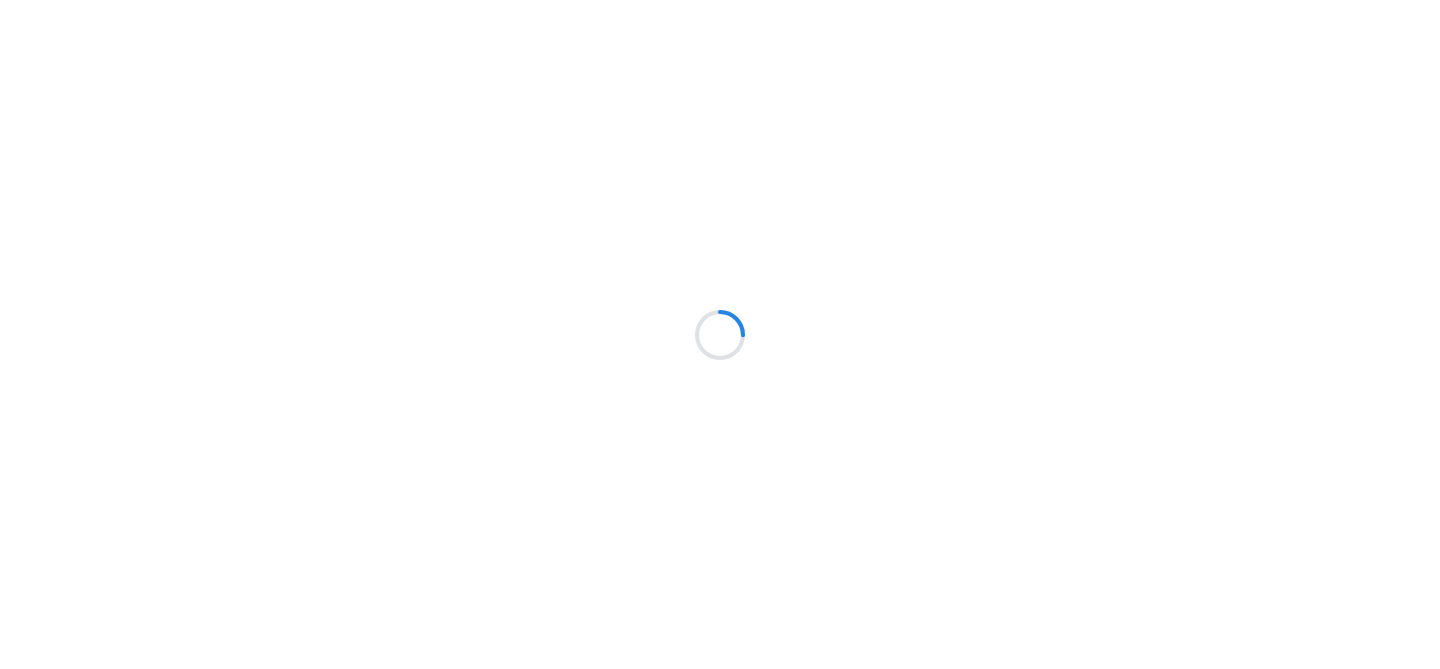 scroll, scrollTop: 0, scrollLeft: 0, axis: both 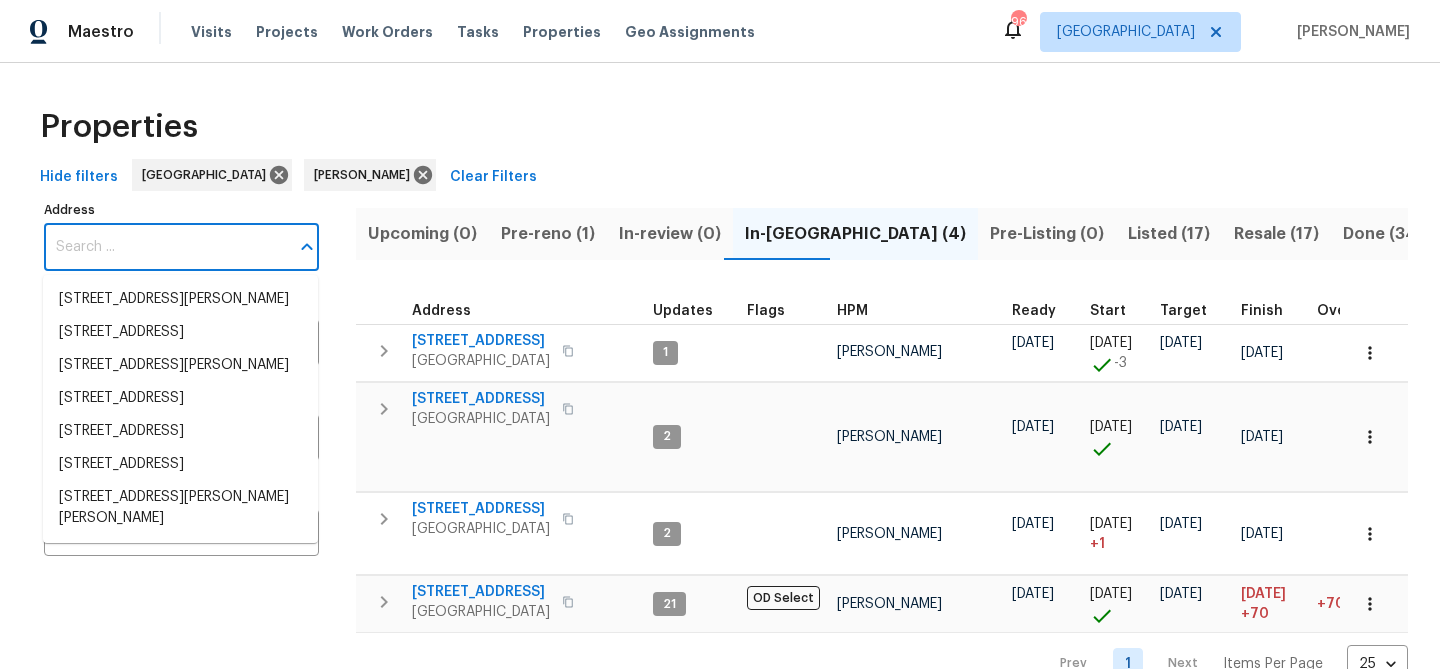 click on "Address" at bounding box center [166, 247] 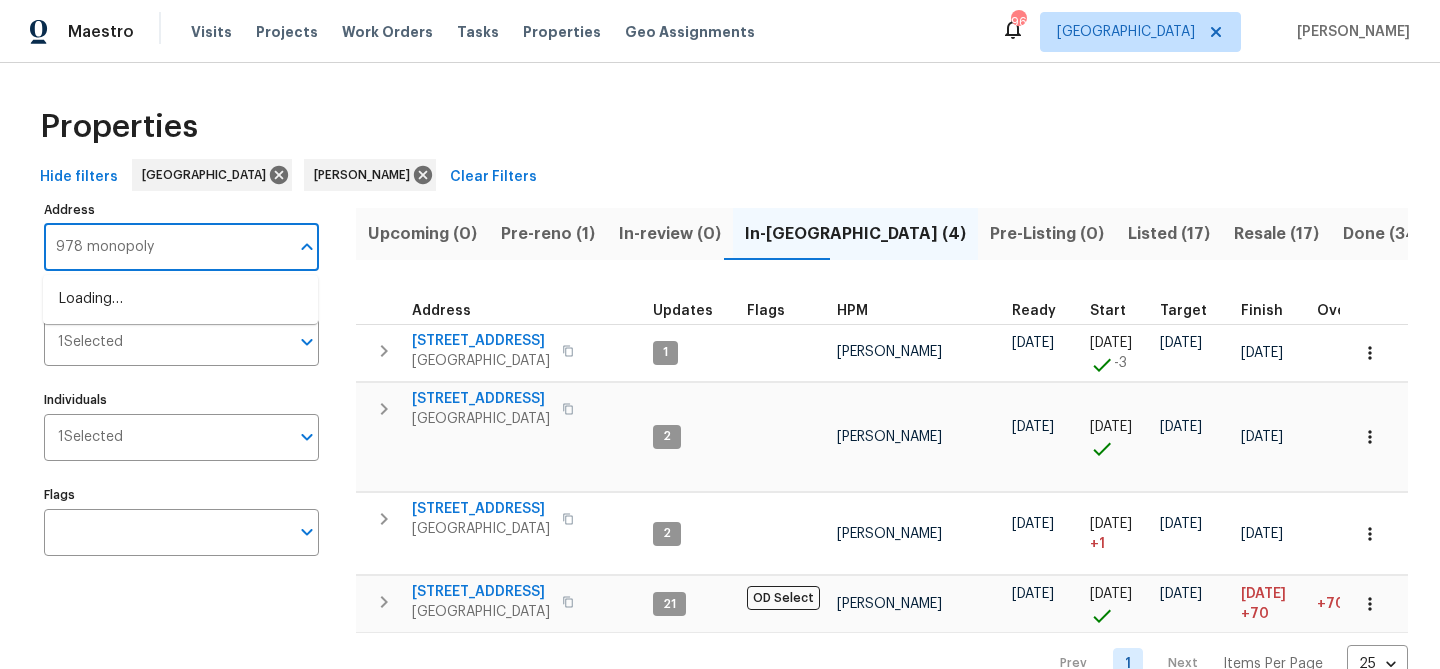type on "978 monopoly" 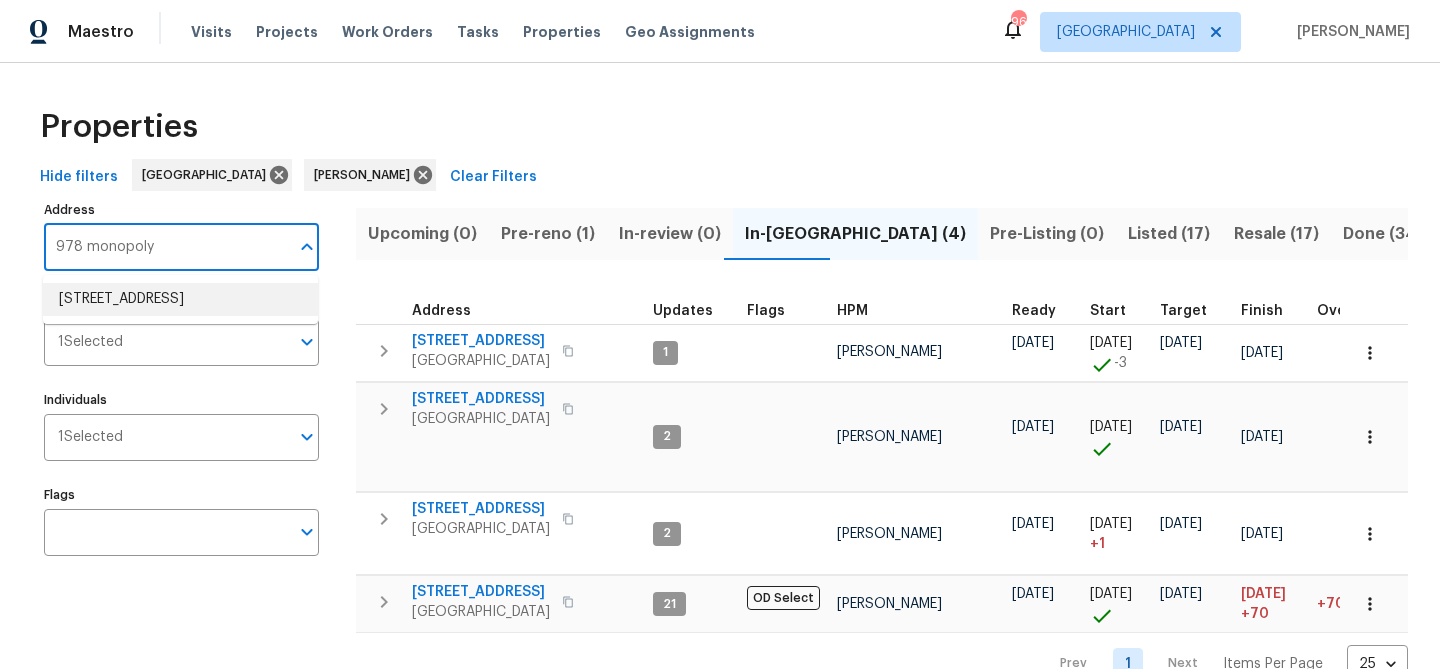 click on "978 Monopoly Dr Lawrenceville GA 30046" at bounding box center (180, 299) 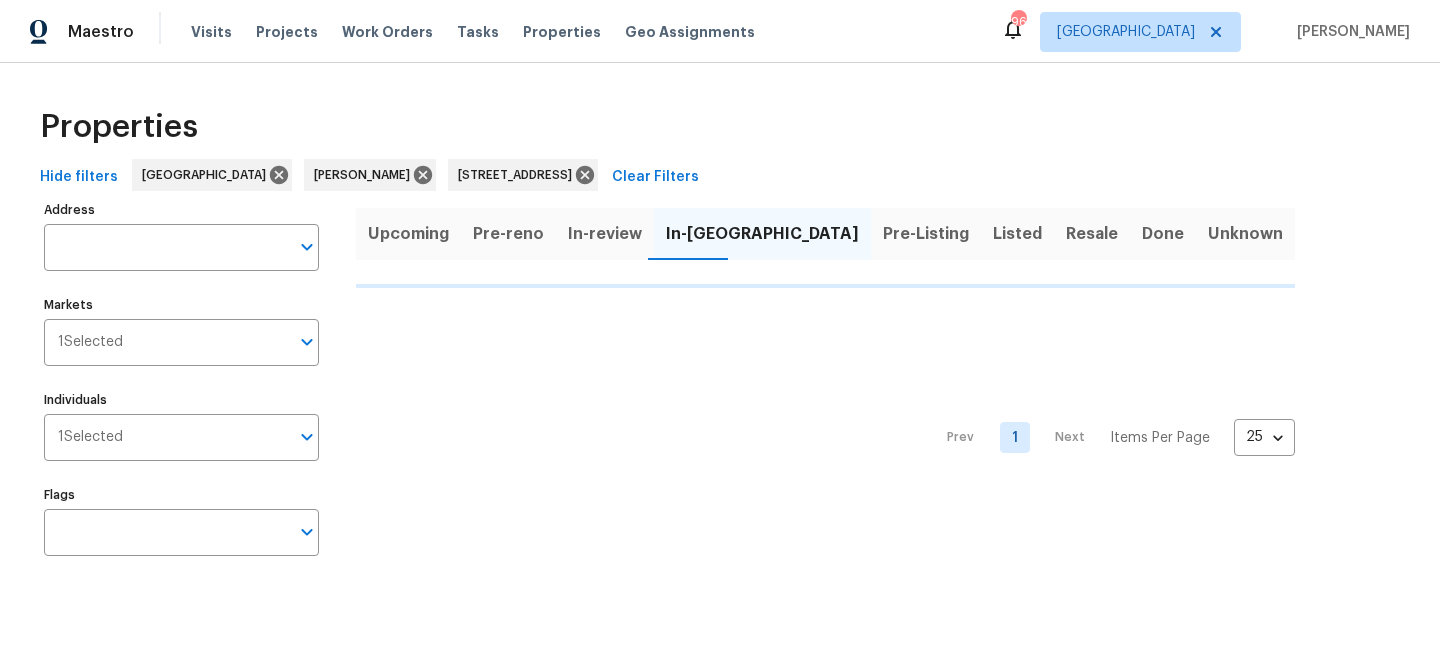 type on "978 Monopoly Dr Lawrenceville GA 30046" 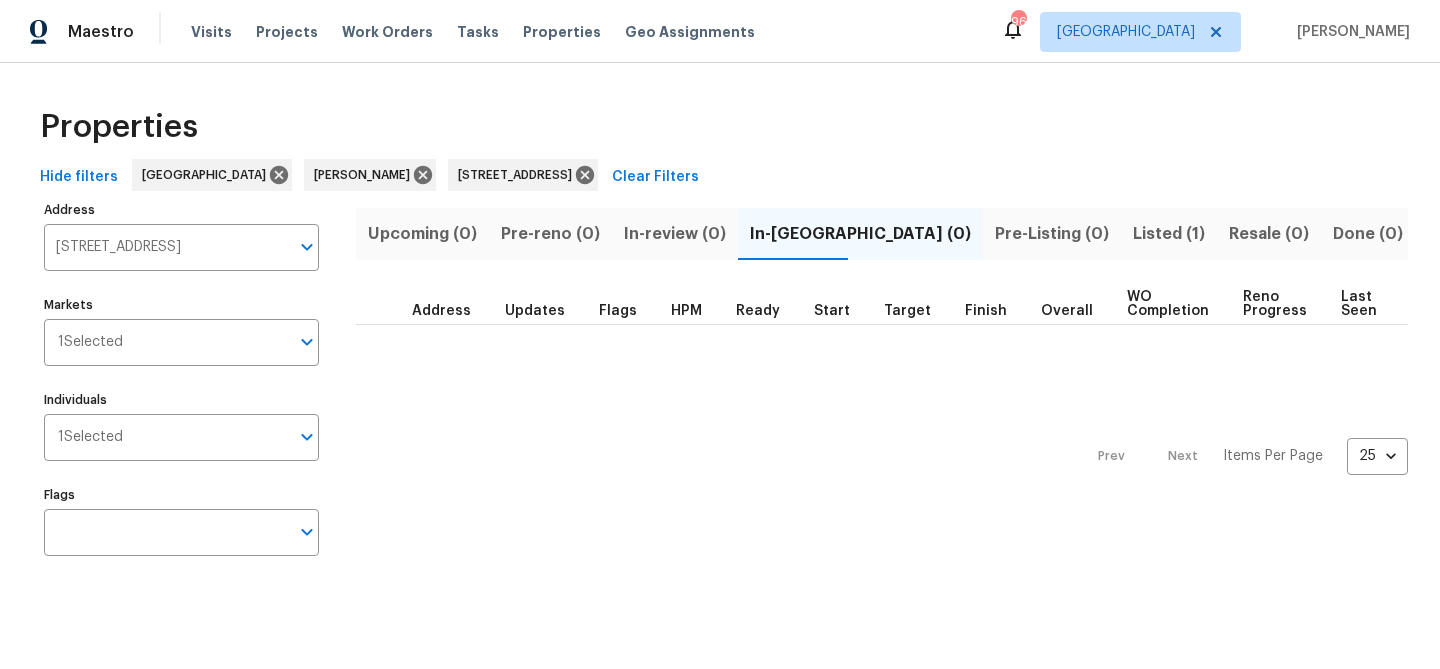 click on "Listed (1)" at bounding box center (1169, 234) 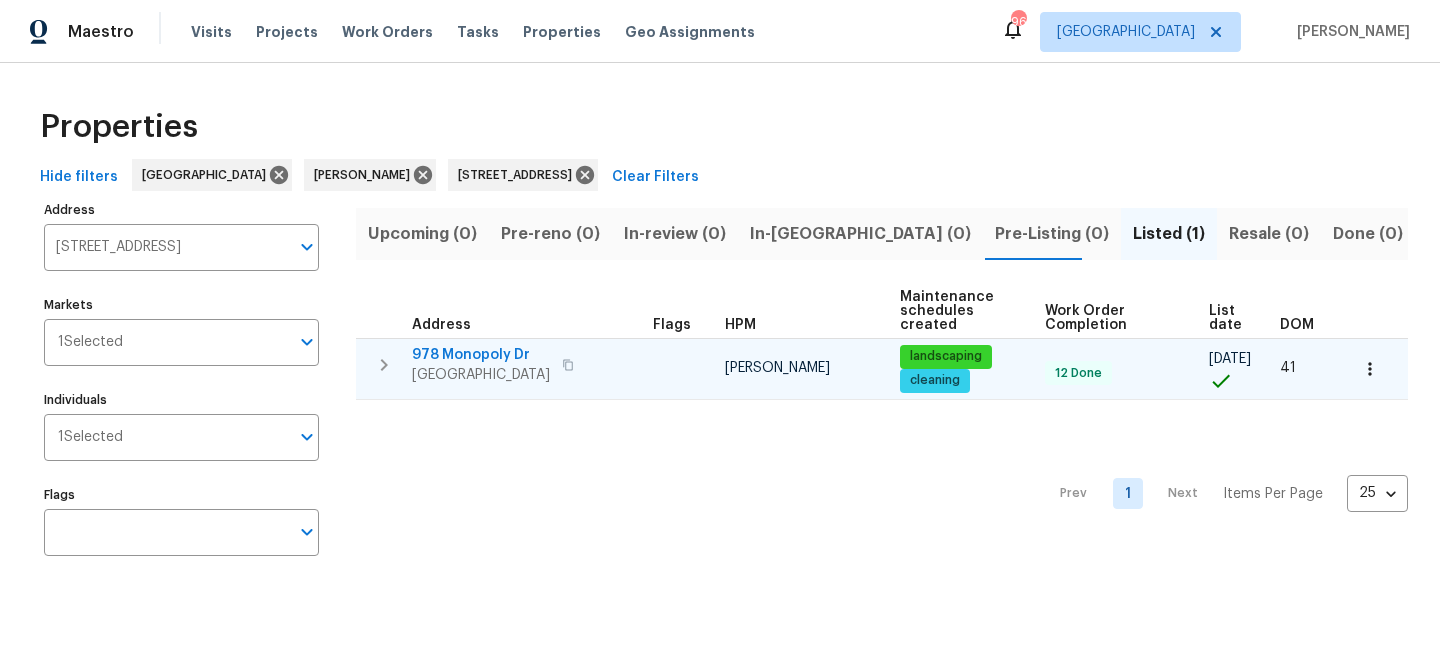 click on "978 Monopoly Dr" at bounding box center (481, 355) 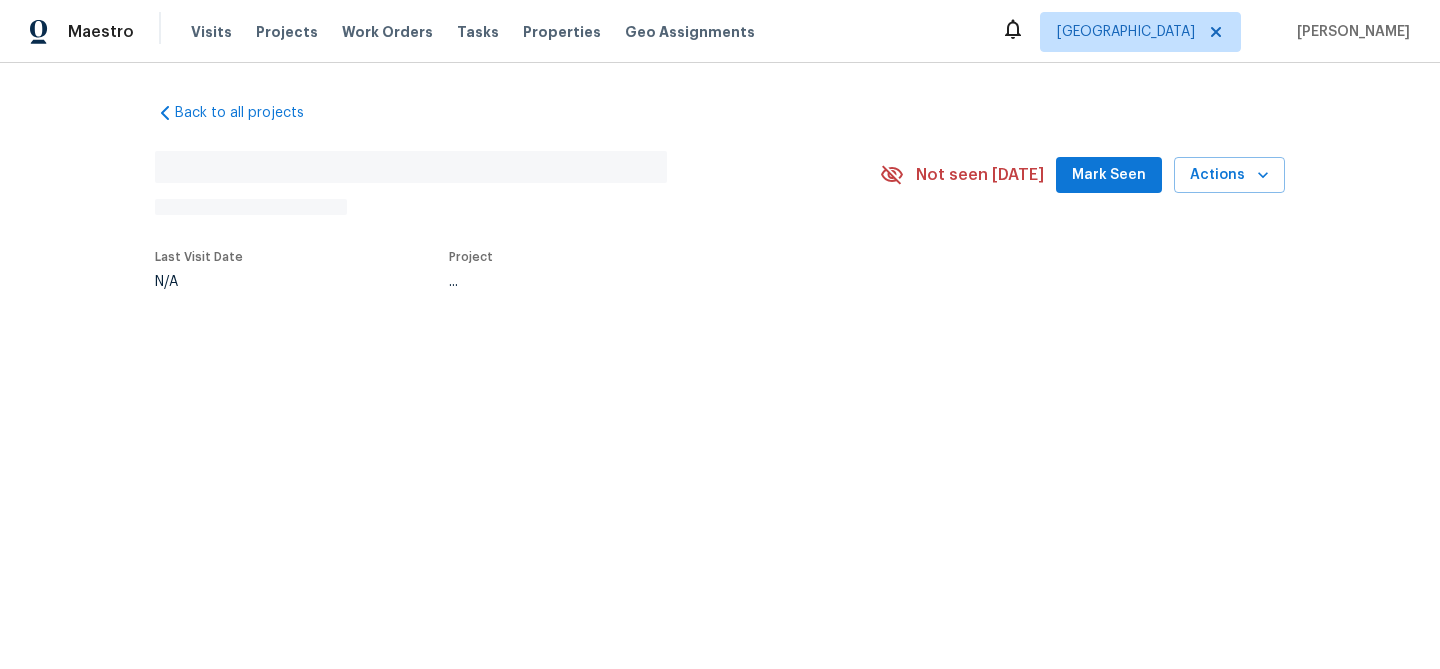 scroll, scrollTop: 0, scrollLeft: 0, axis: both 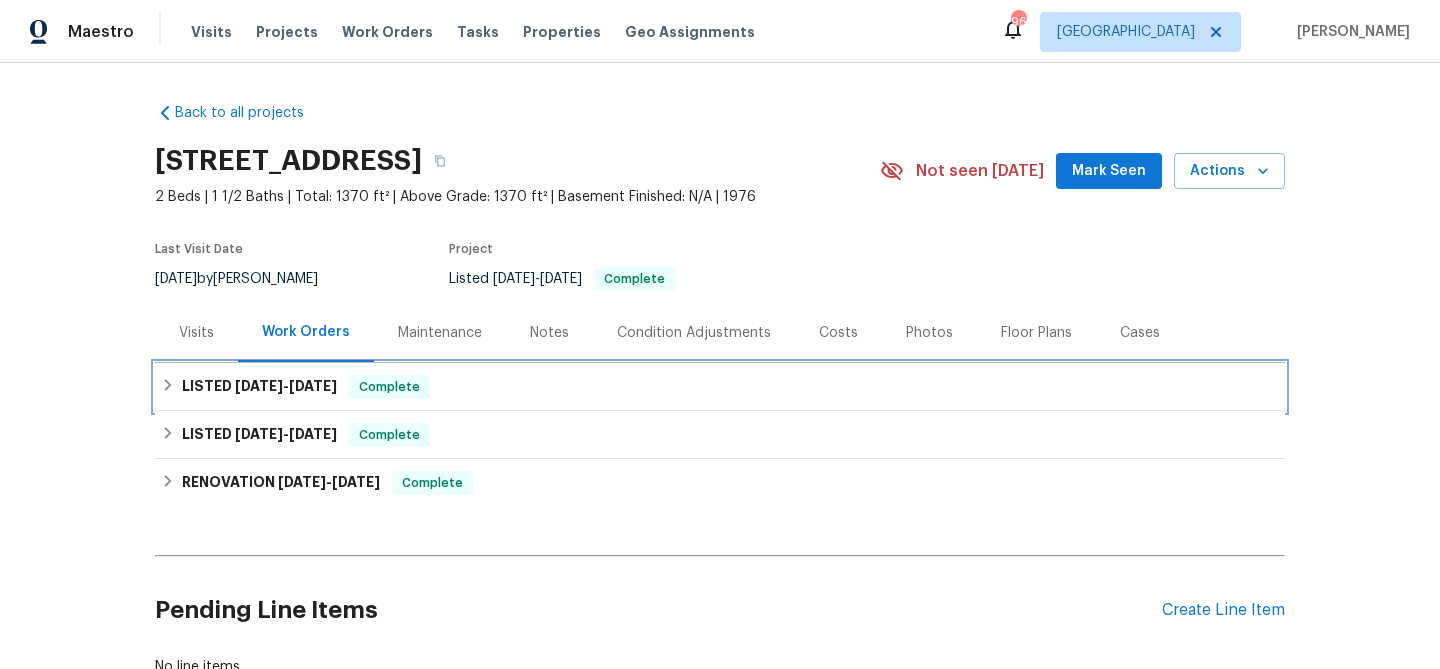 click on "LISTED   7/12/25  -  7/21/25 Complete" at bounding box center (720, 387) 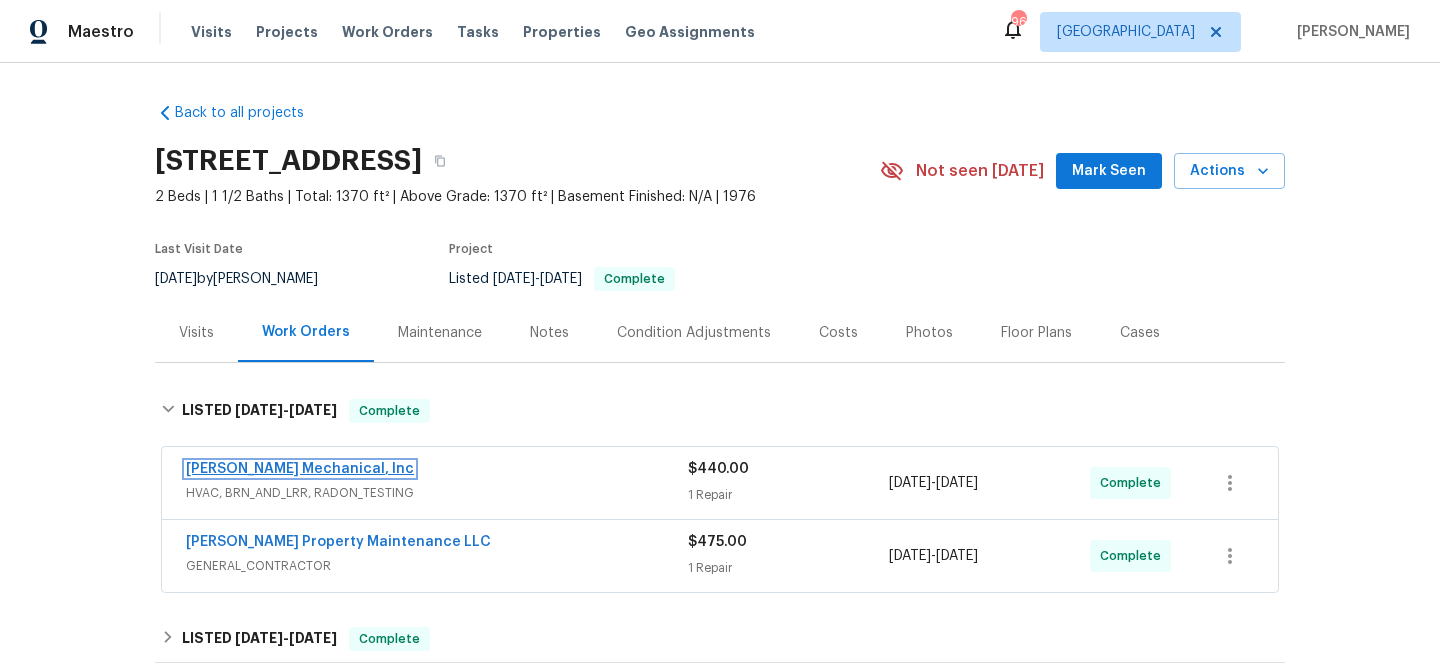 click on "JH Martin Mechanical, Inc" at bounding box center [300, 469] 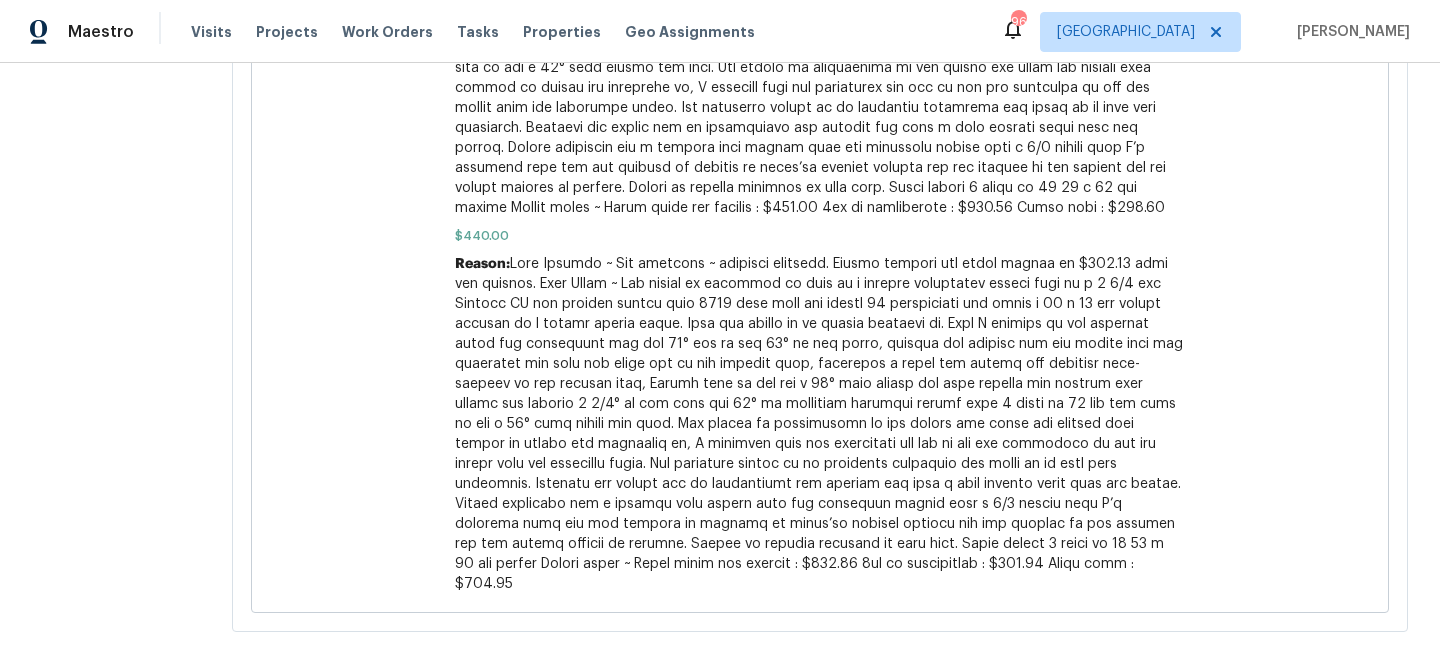 scroll, scrollTop: 0, scrollLeft: 0, axis: both 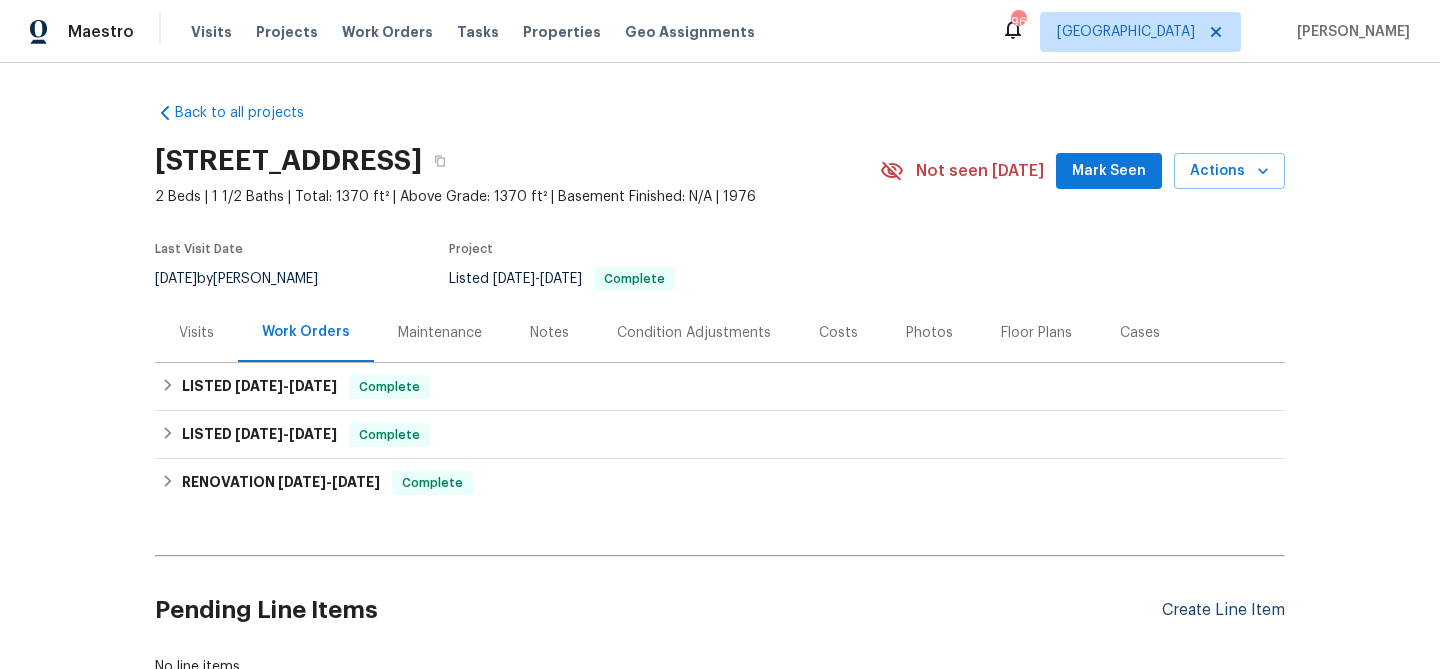 click on "Create Line Item" at bounding box center (1223, 610) 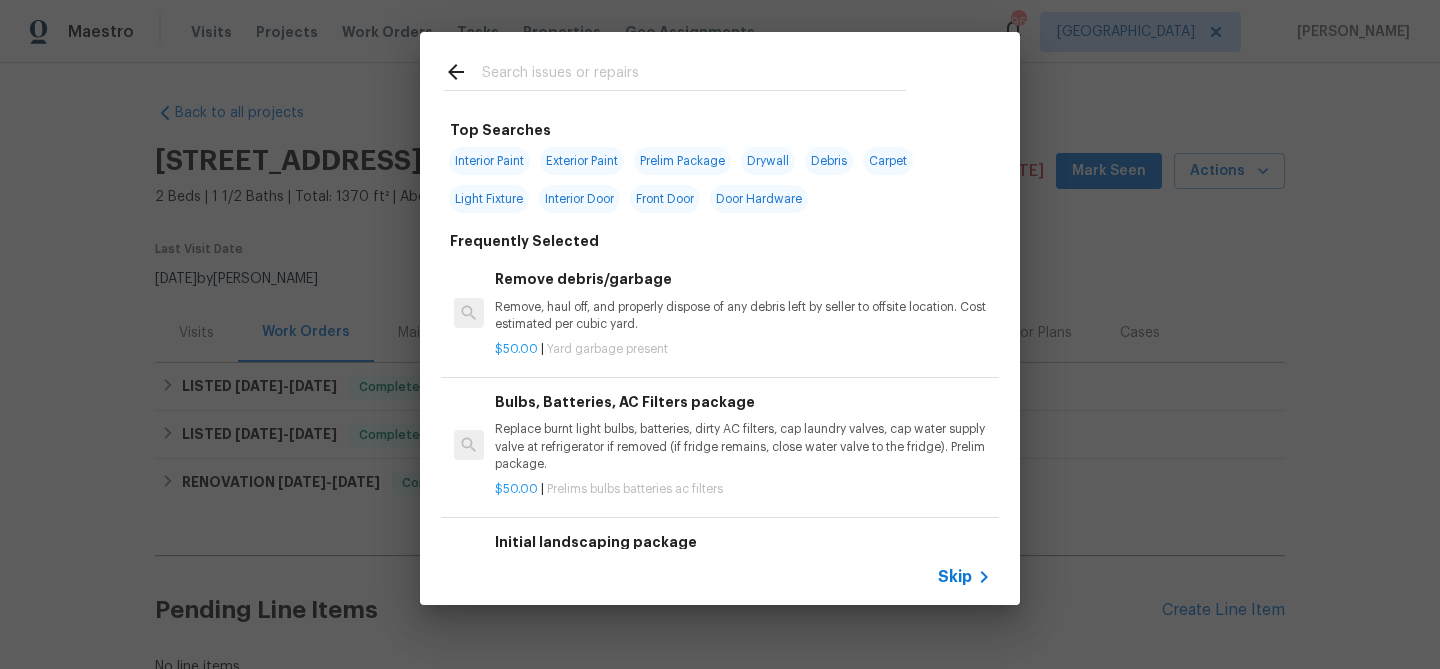 click at bounding box center [694, 75] 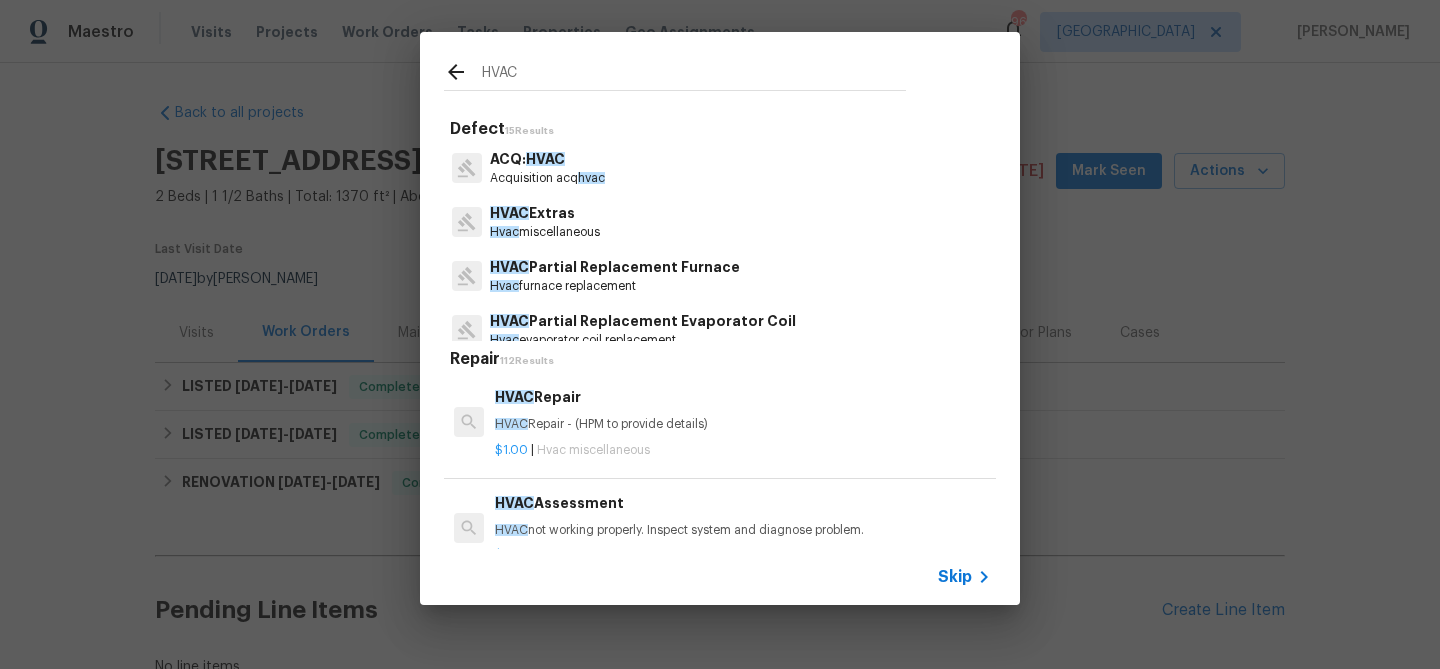 type on "HVAC" 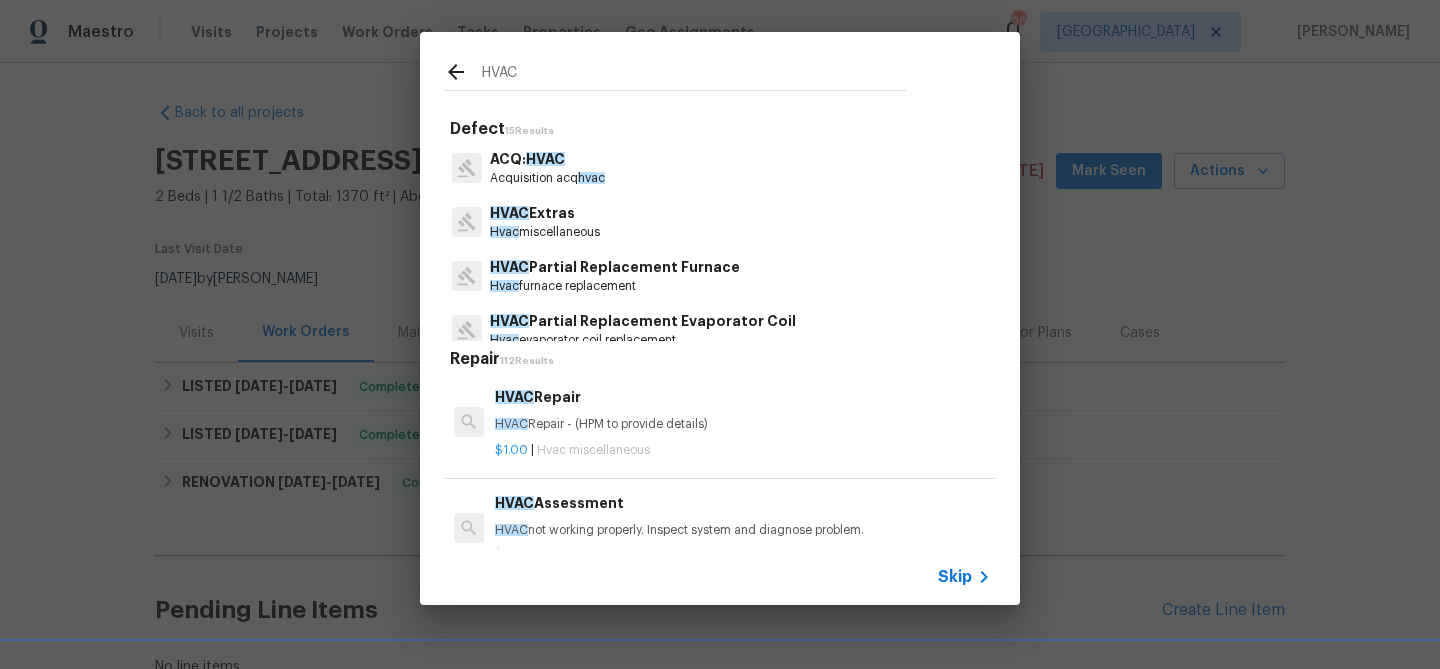 click on "HVAC  Extras" at bounding box center (545, 213) 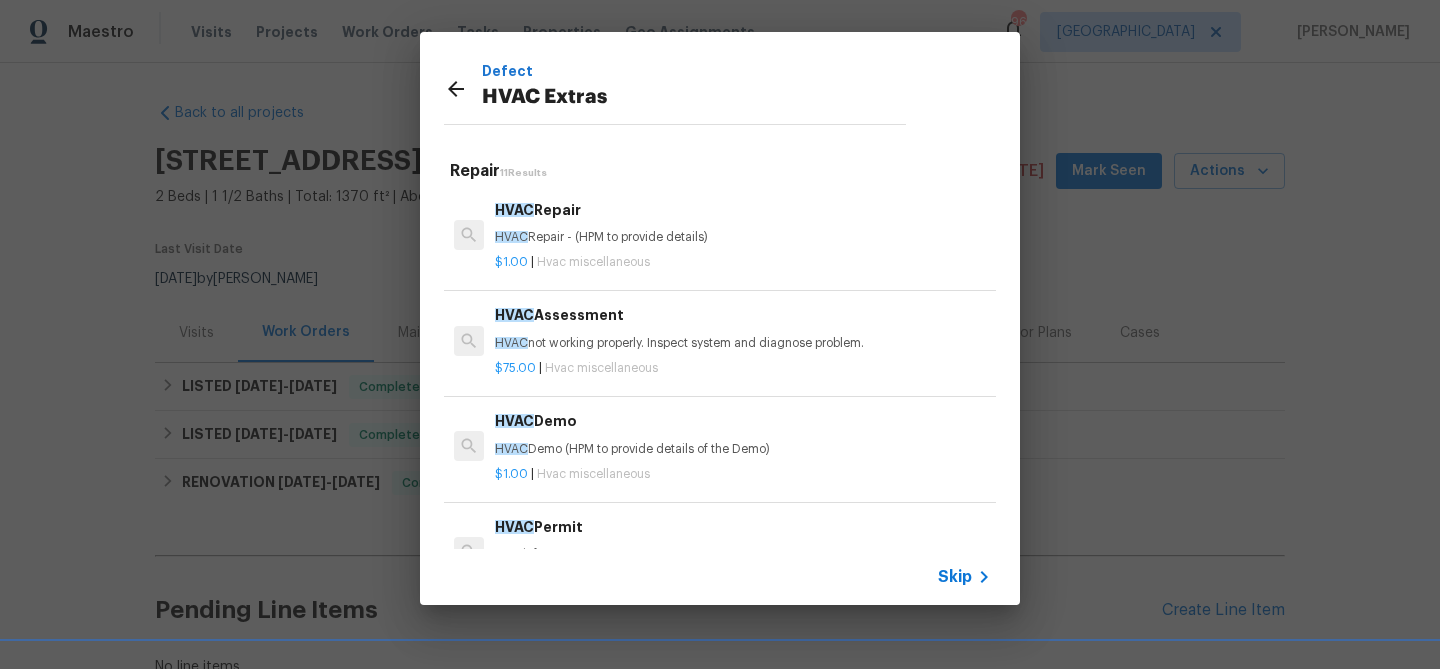 click on "HVAC  not working properly. Inspect system and diagnose problem." at bounding box center (743, 343) 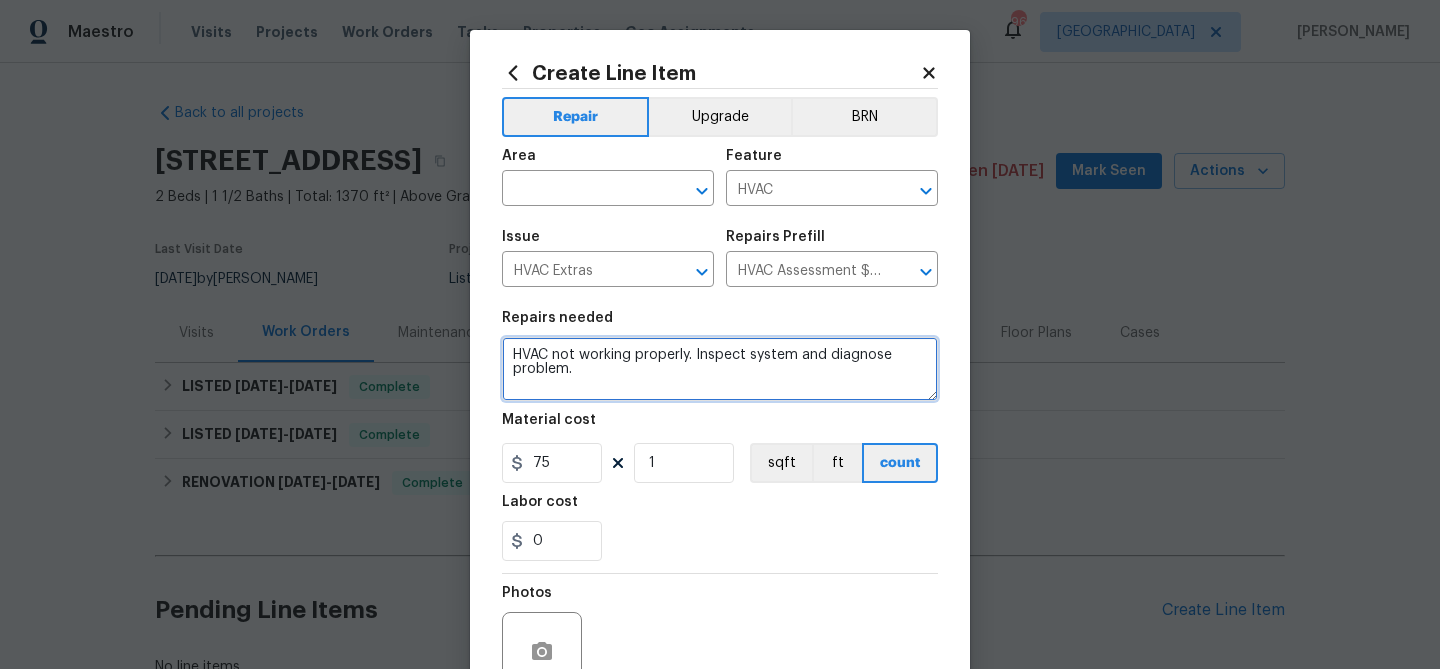 click on "HVAC not working properly. Inspect system and diagnose problem." at bounding box center [720, 369] 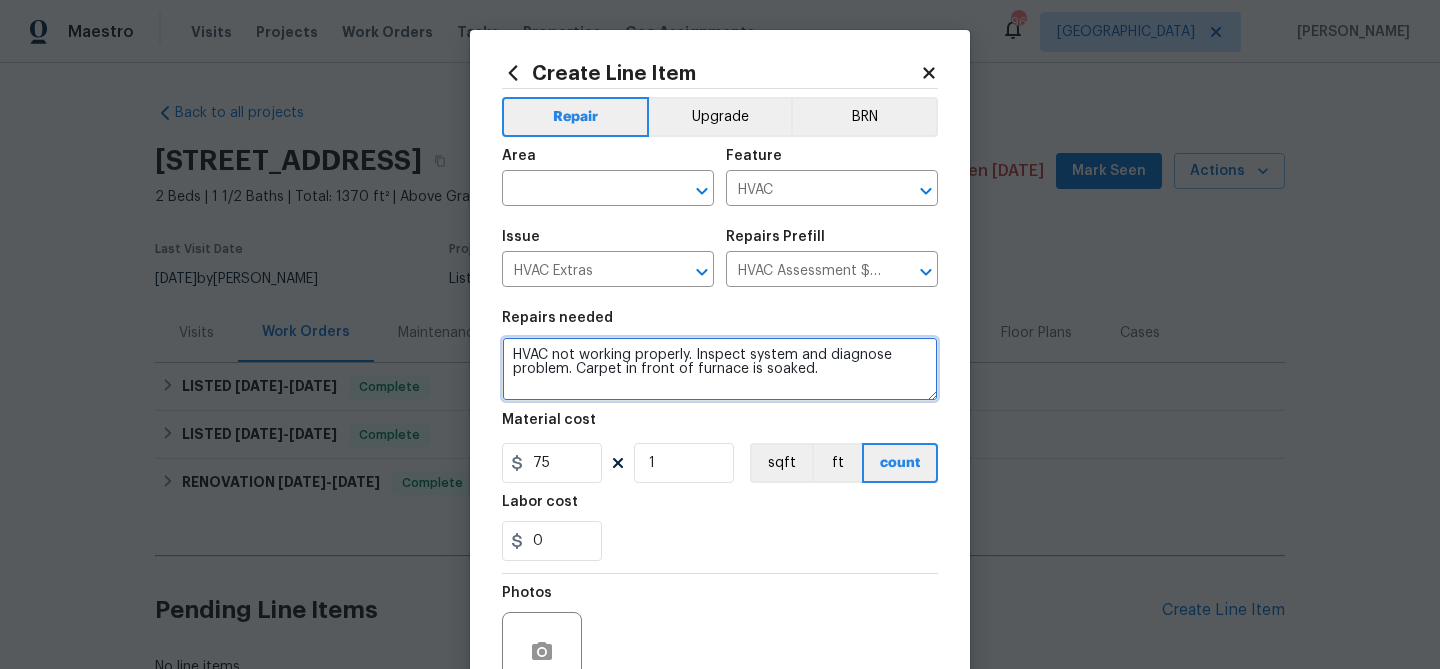type on "HVAC not working properly. Inspect system and diagnose problem. Carpet in front of furnace is soaked." 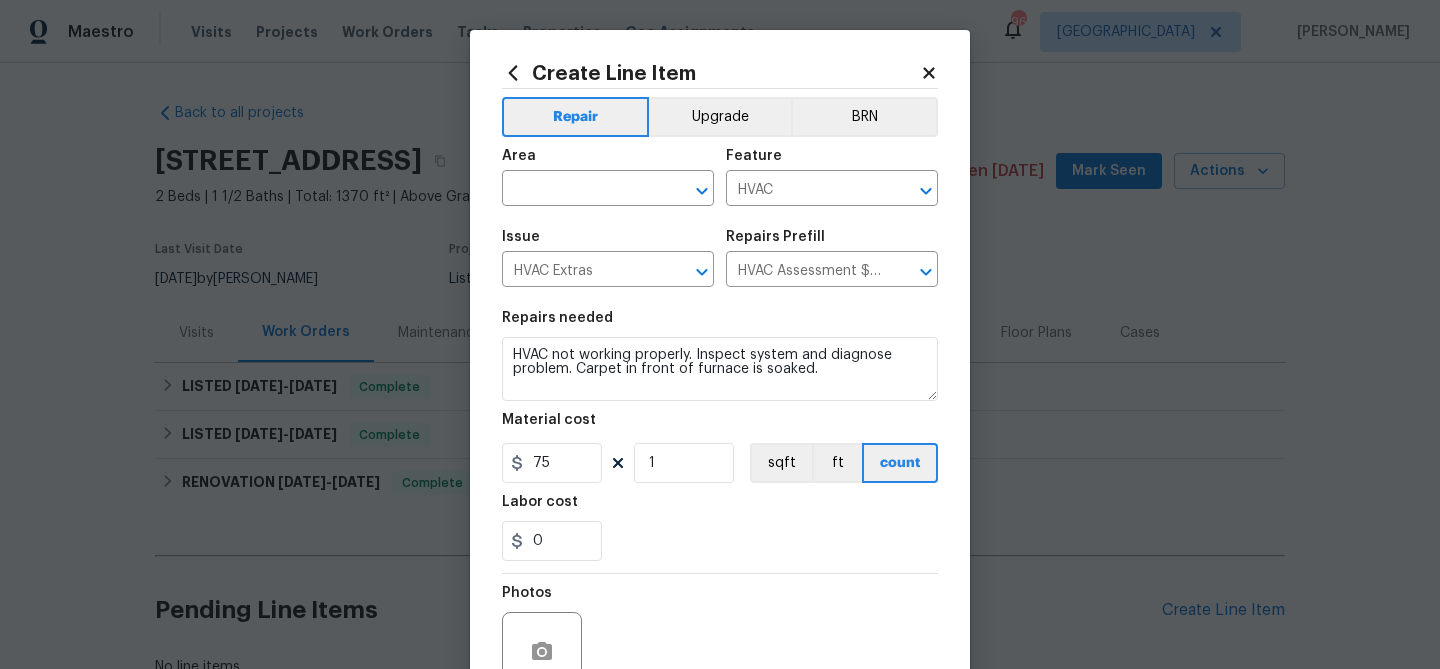 click on "Labor cost" at bounding box center (720, 508) 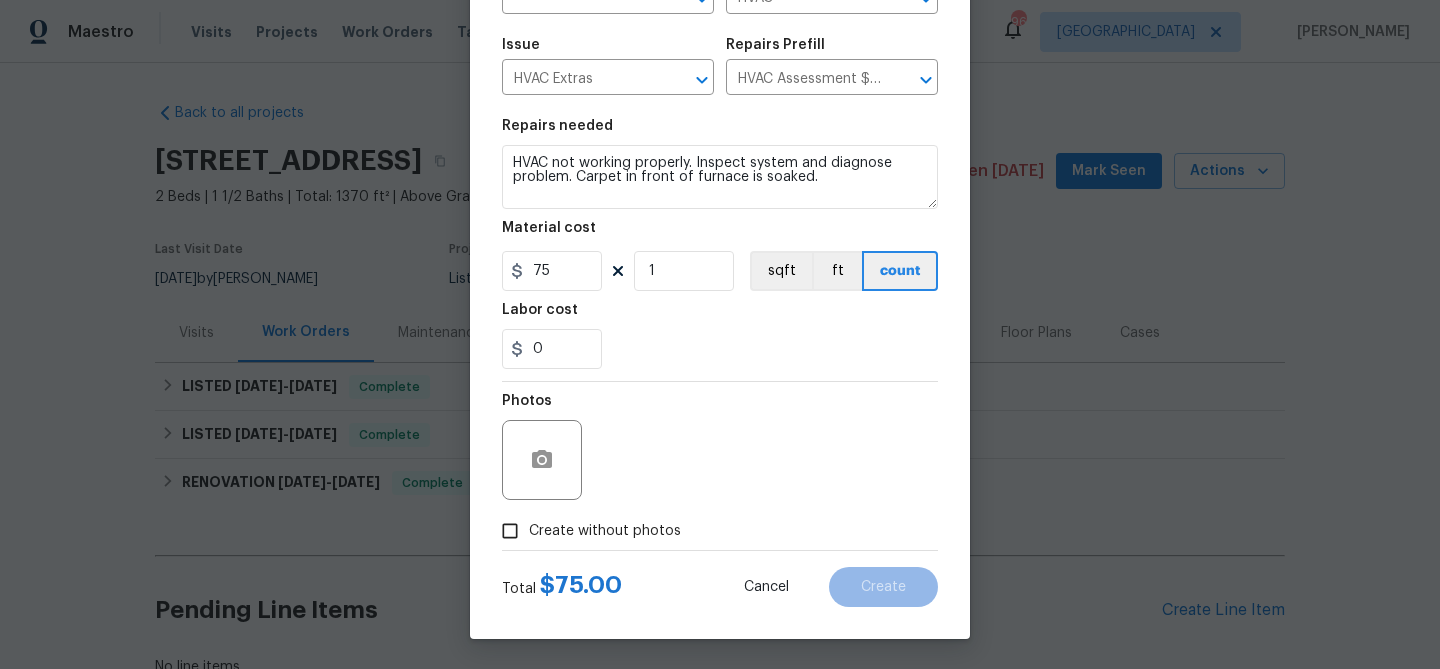 click on "Create without photos" at bounding box center [605, 531] 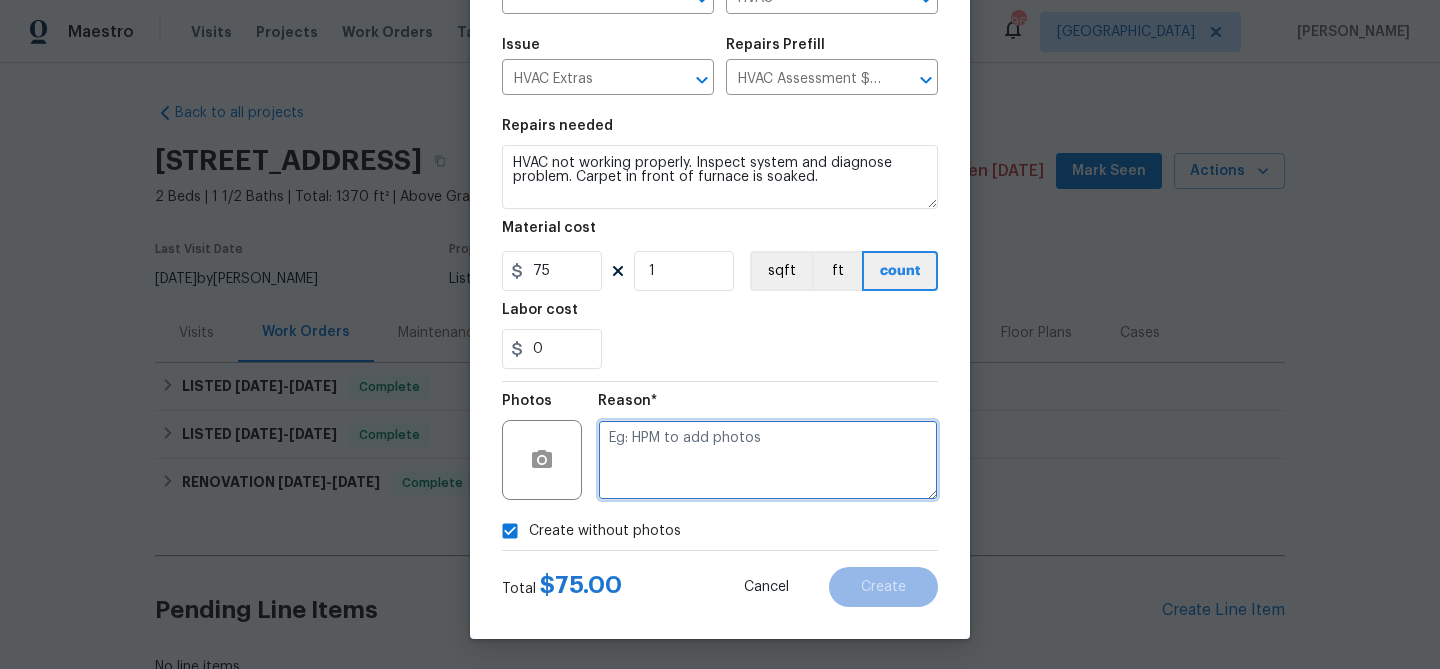click at bounding box center (768, 460) 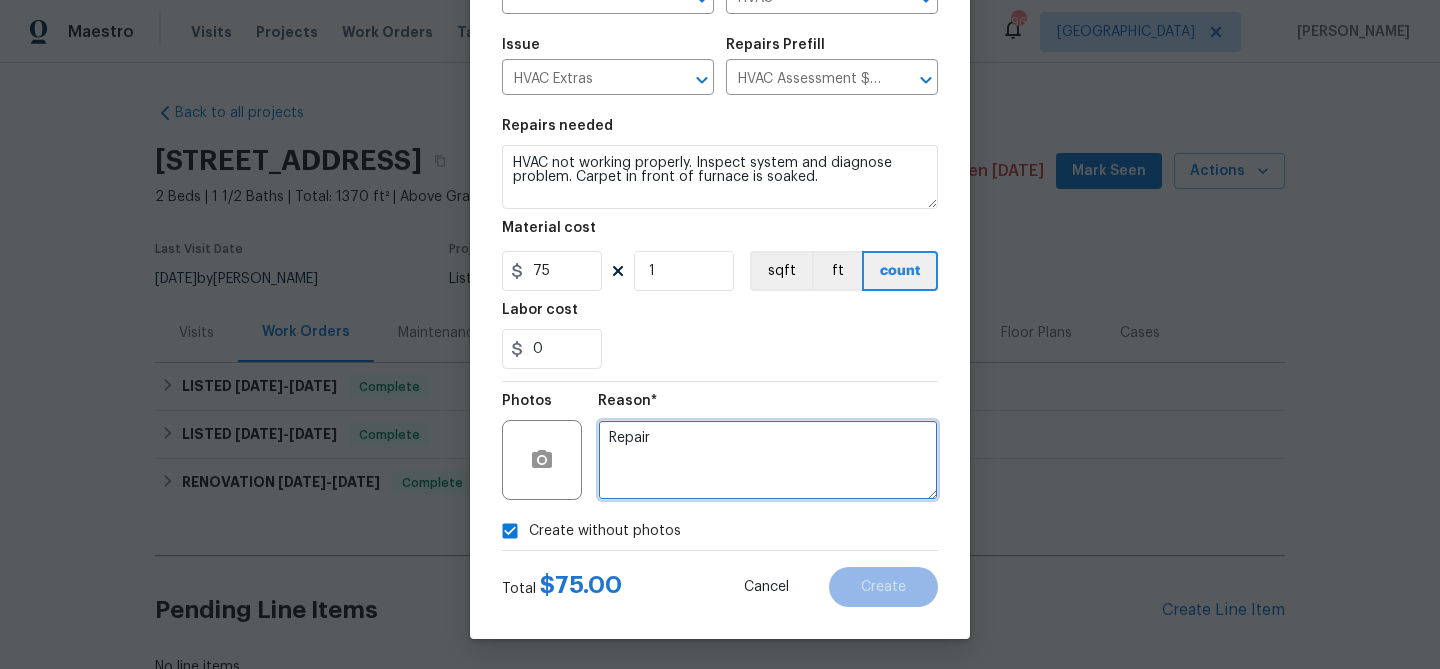 click on "Repair" at bounding box center [768, 460] 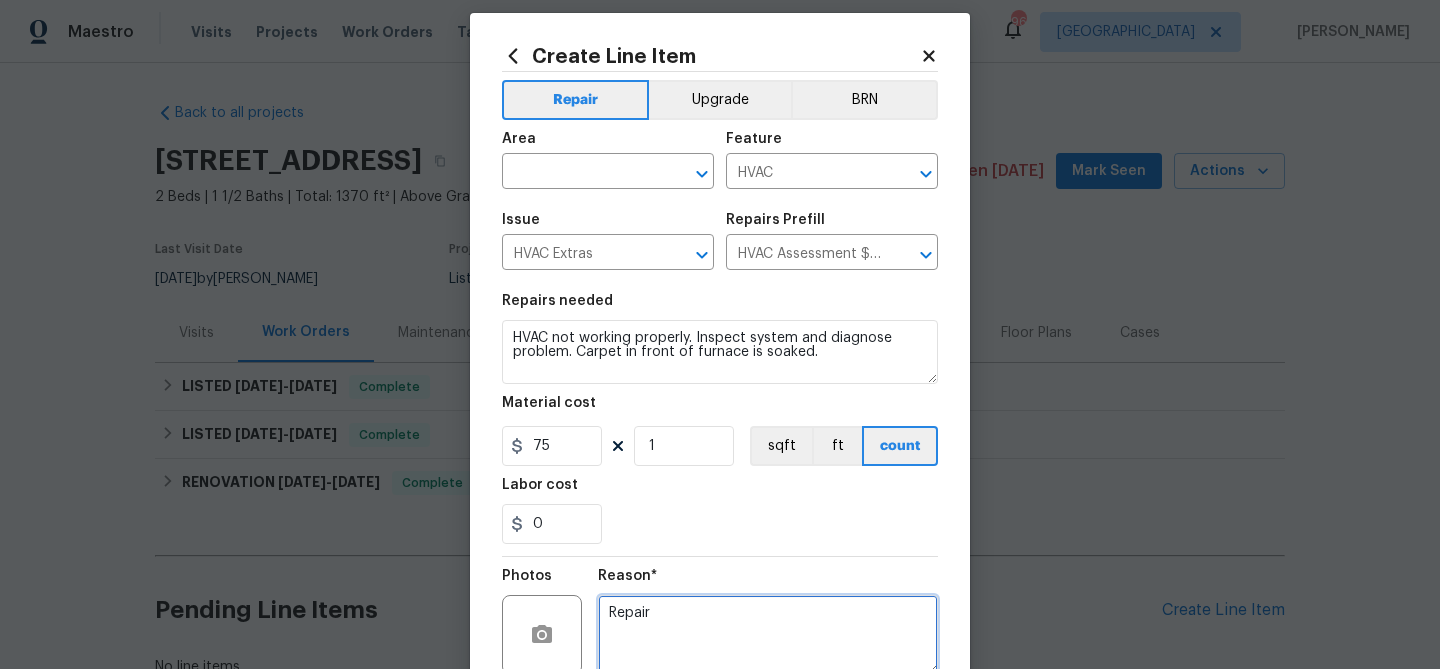 scroll, scrollTop: 0, scrollLeft: 0, axis: both 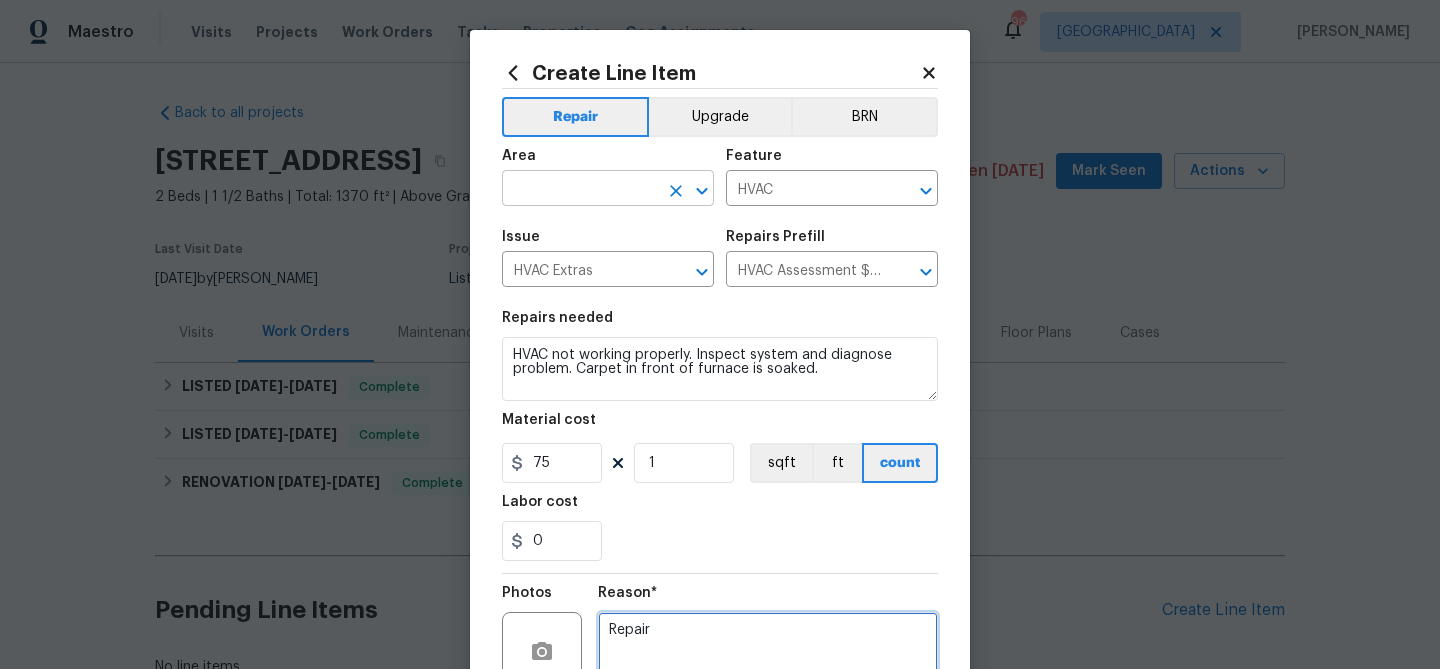 type on "Repair" 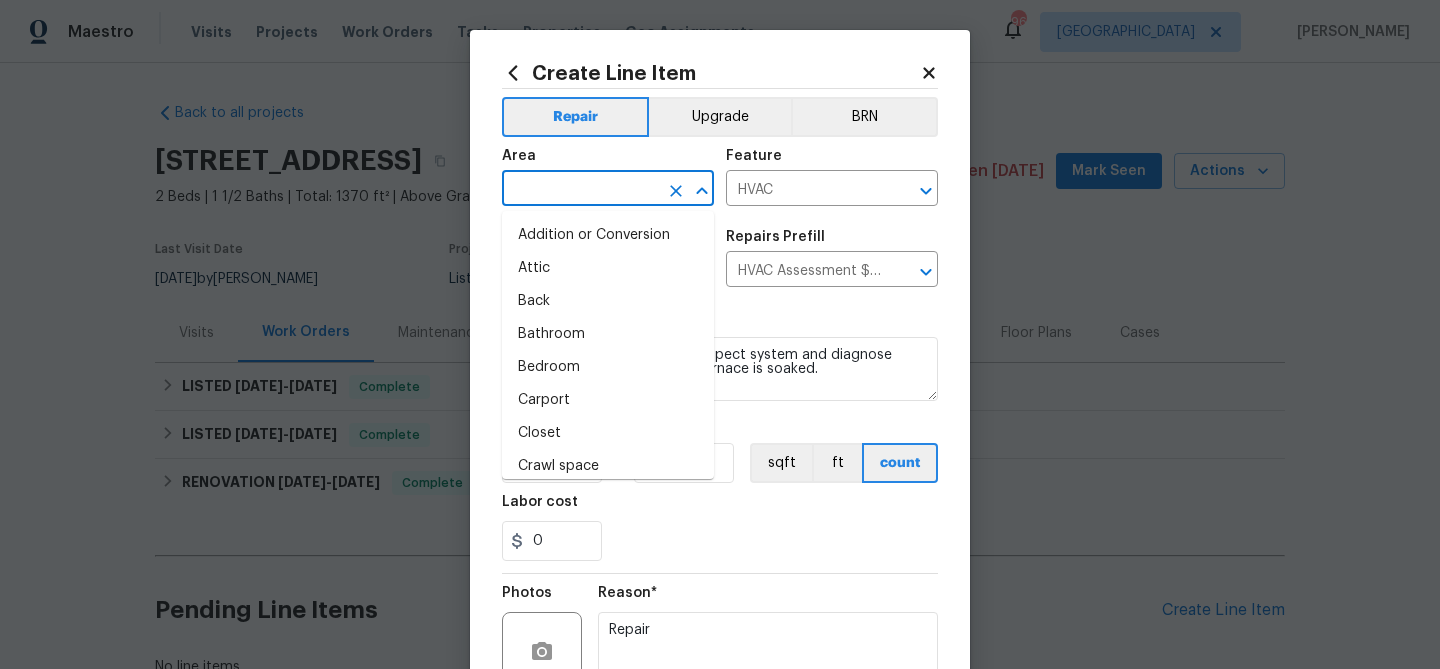 click at bounding box center [580, 190] 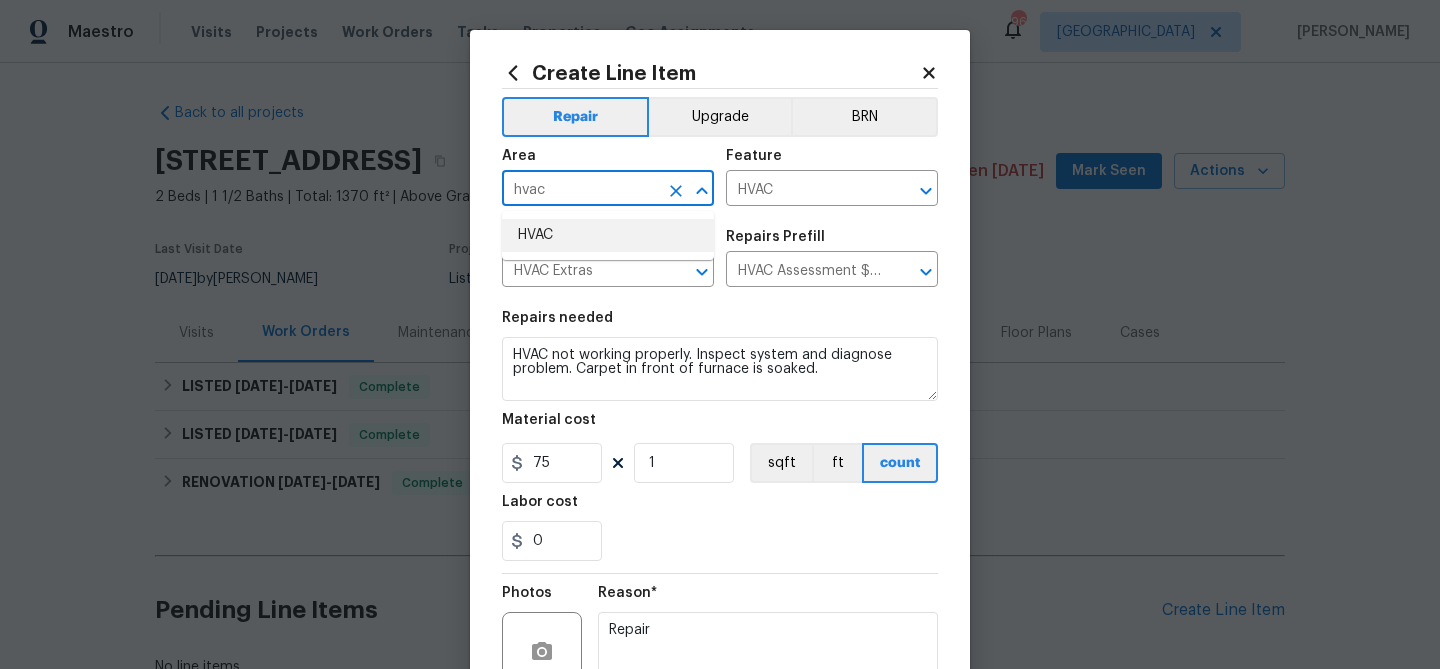 click on "HVAC" at bounding box center (608, 235) 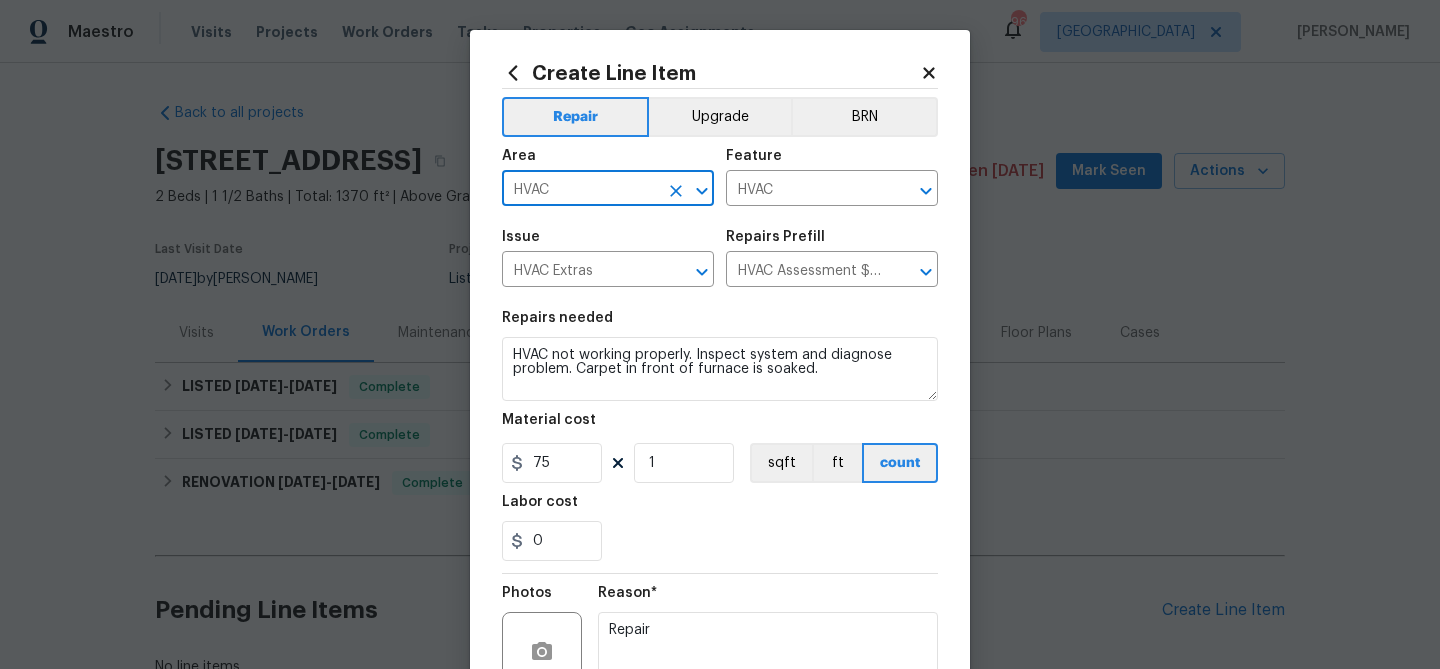 scroll, scrollTop: 193, scrollLeft: 0, axis: vertical 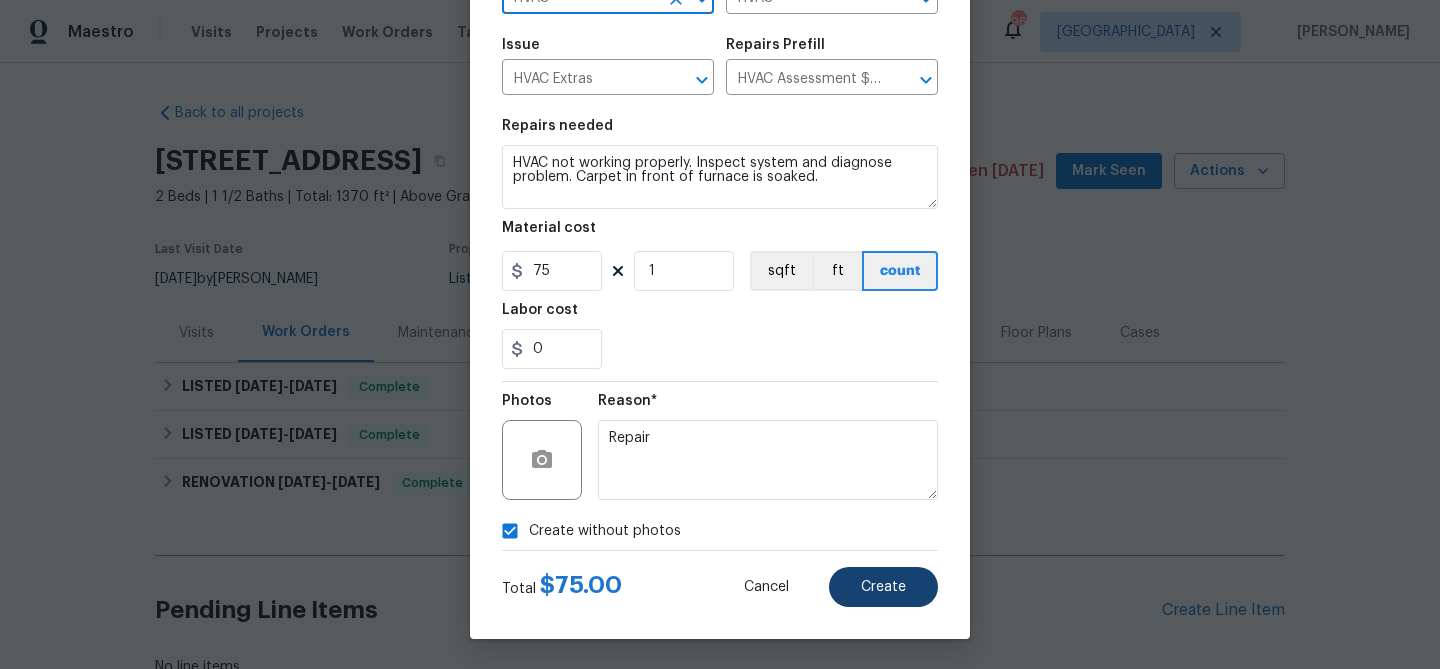 type on "HVAC" 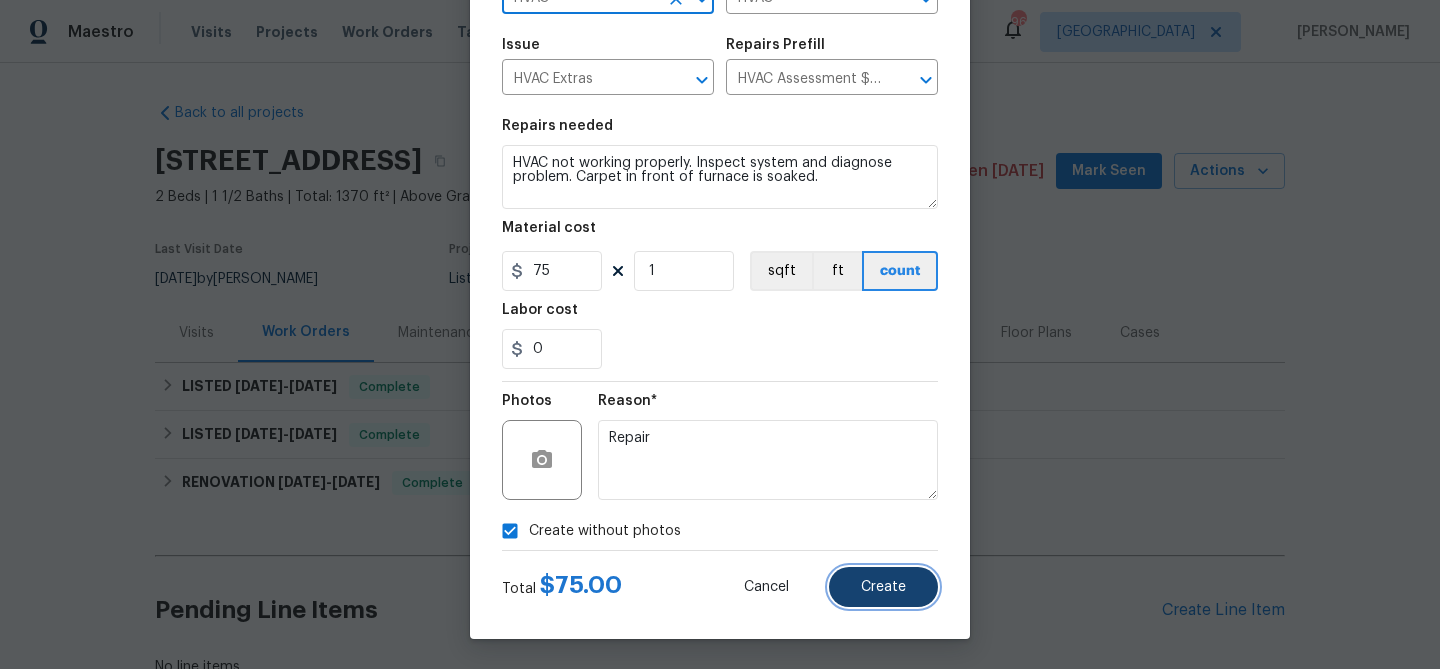 click on "Create" at bounding box center (883, 587) 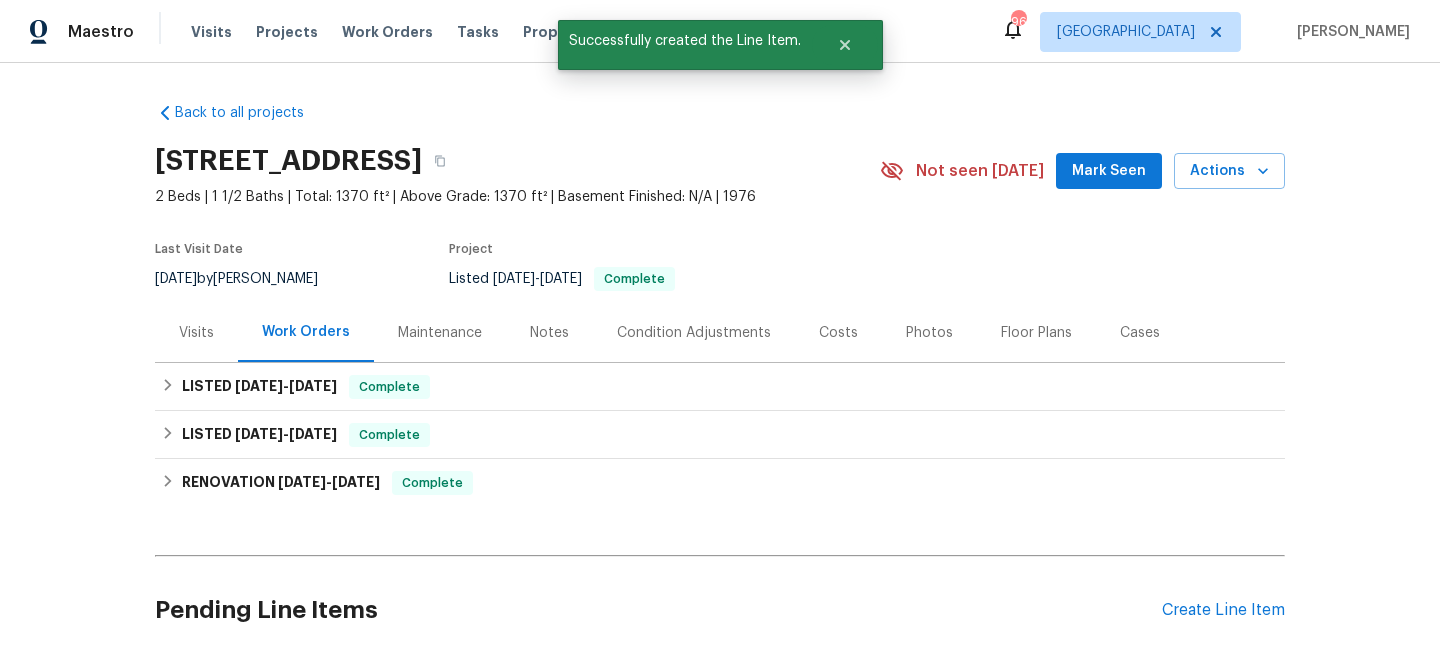 click on "Mark Seen" at bounding box center [1109, 171] 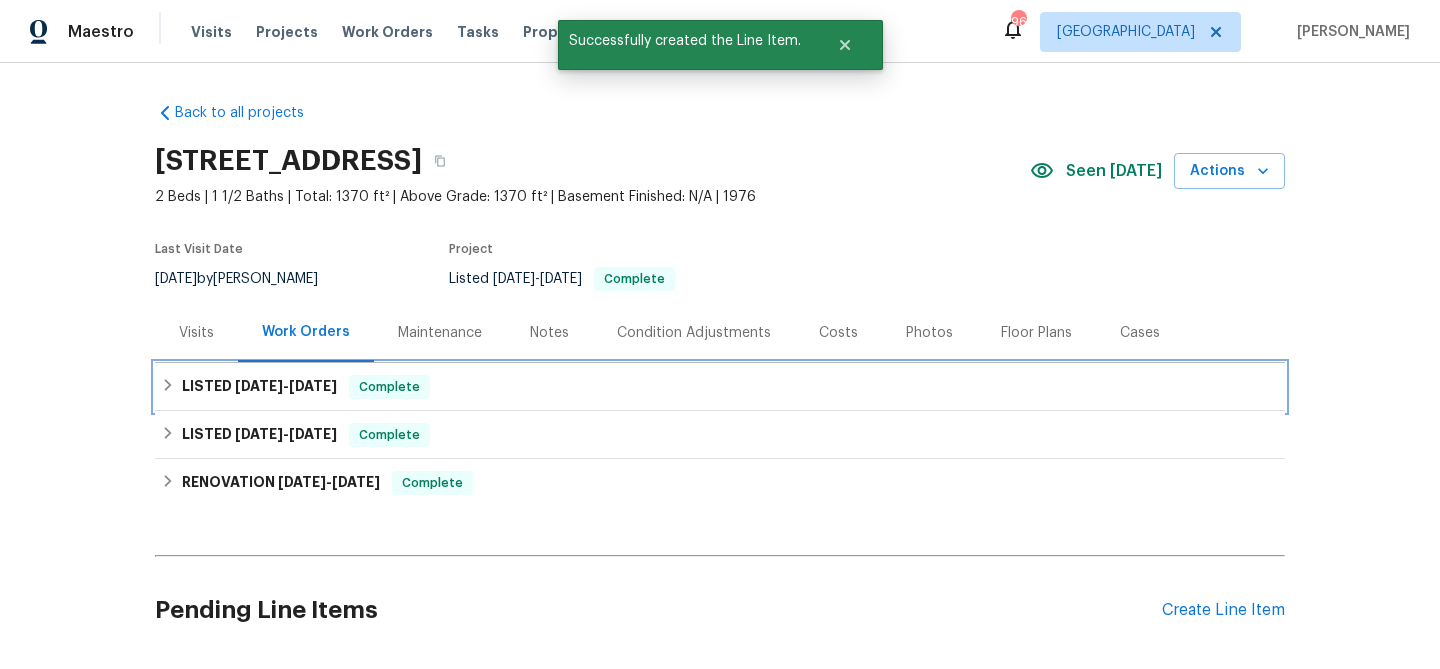 click on "LISTED   7/12/25  -  7/21/25 Complete" at bounding box center [720, 387] 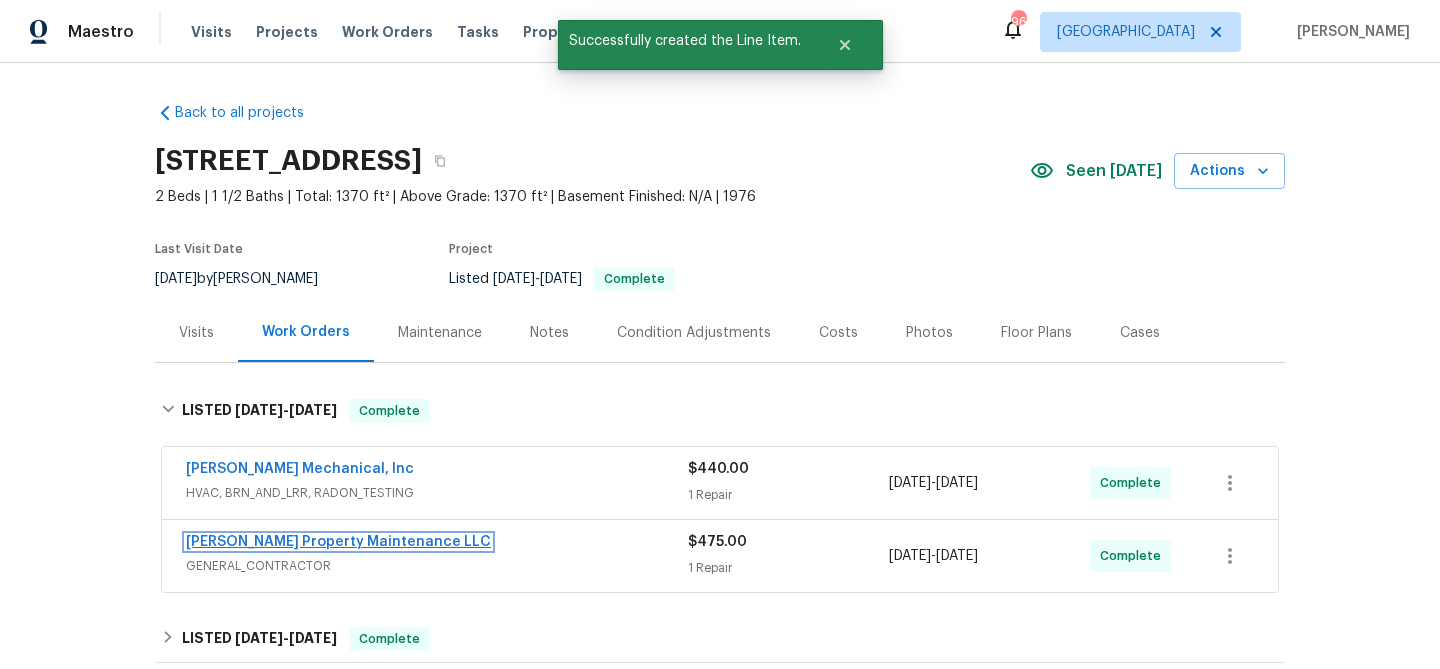 click on "[PERSON_NAME] Property Maintenance LLC" at bounding box center (338, 542) 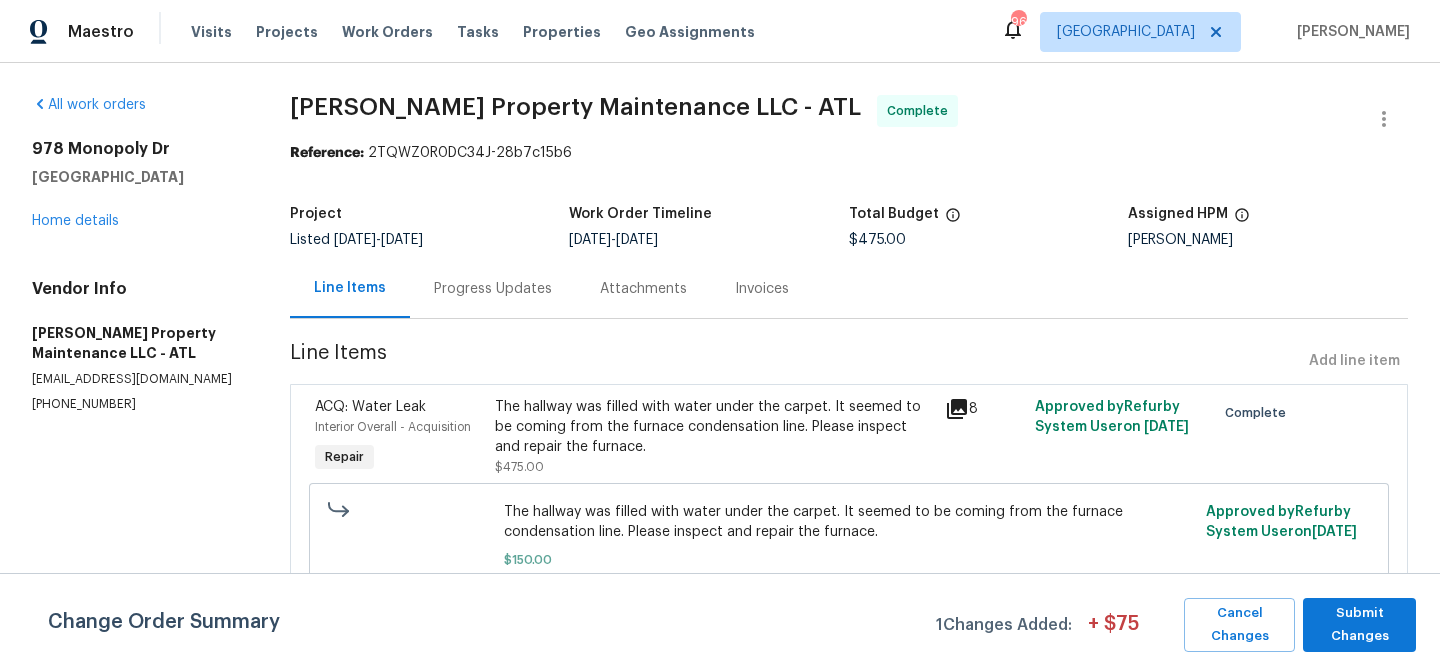 click on "Progress Updates" at bounding box center [493, 289] 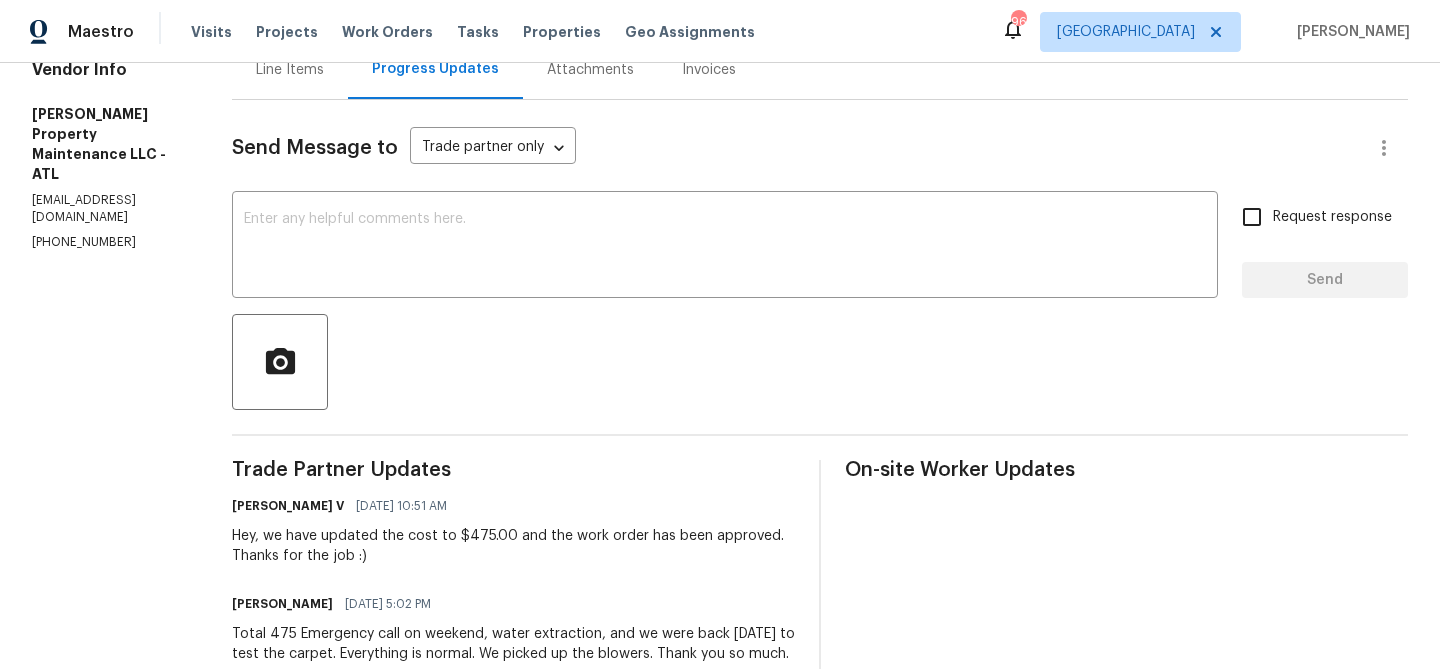 scroll, scrollTop: 0, scrollLeft: 0, axis: both 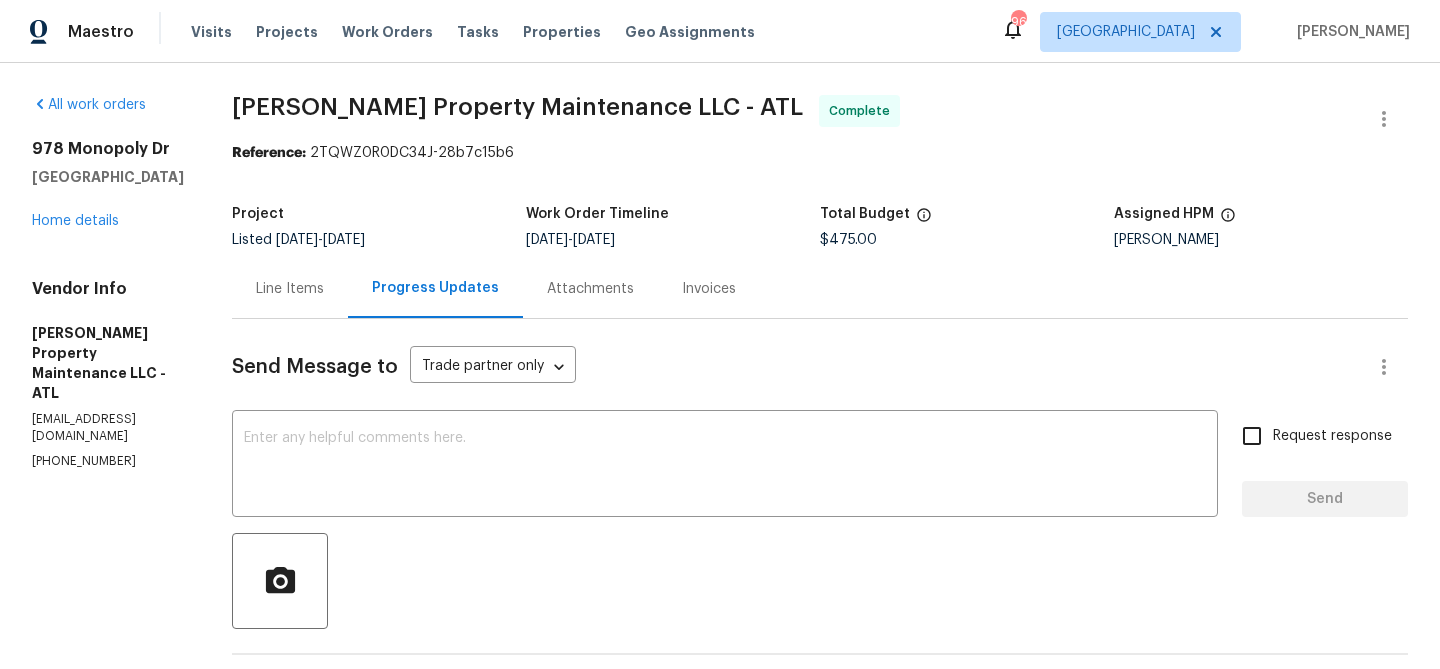 click on "Line Items" at bounding box center [290, 289] 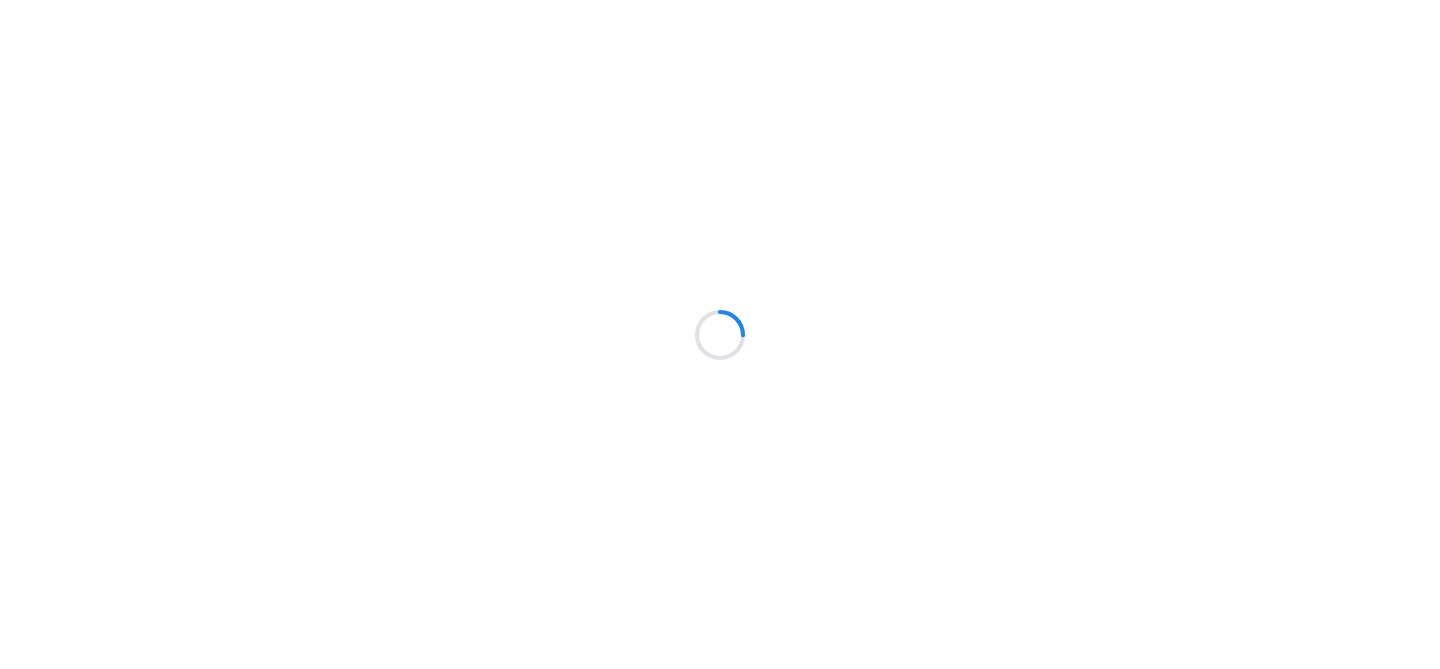 scroll, scrollTop: 0, scrollLeft: 0, axis: both 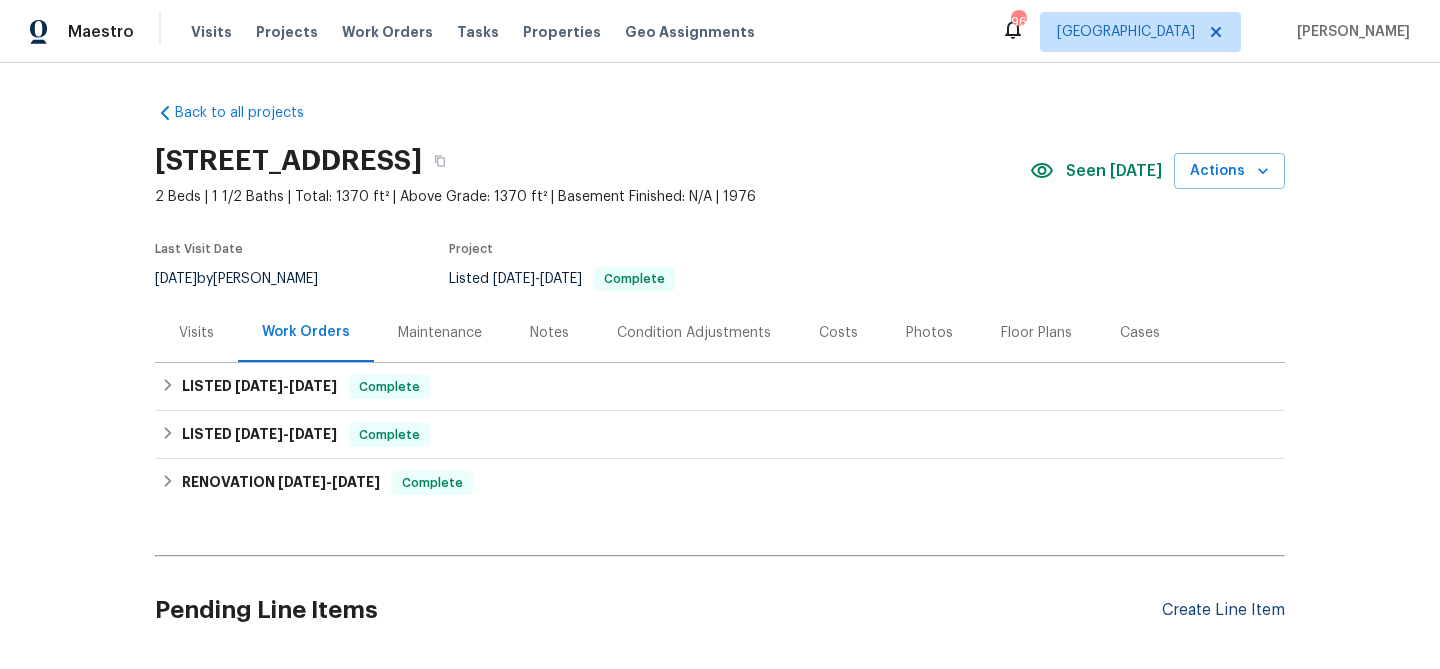 click on "Create Line Item" at bounding box center [1223, 610] 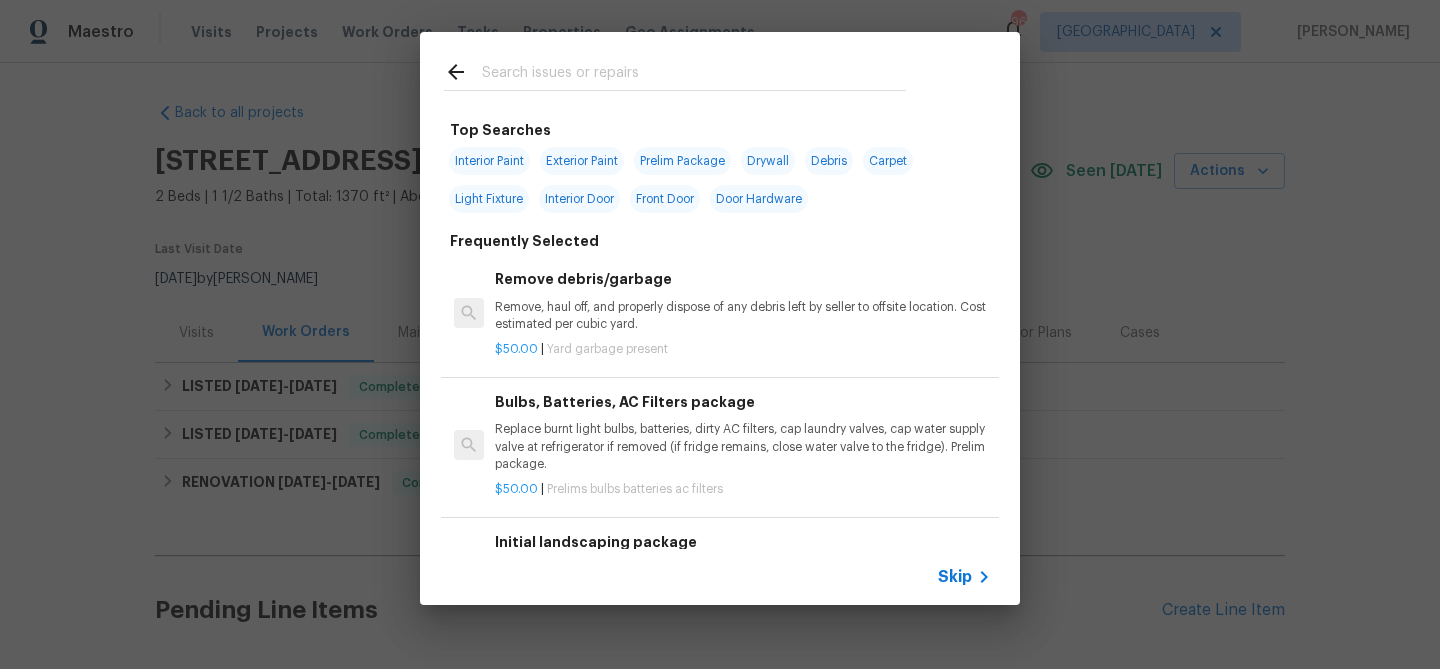 click at bounding box center (694, 75) 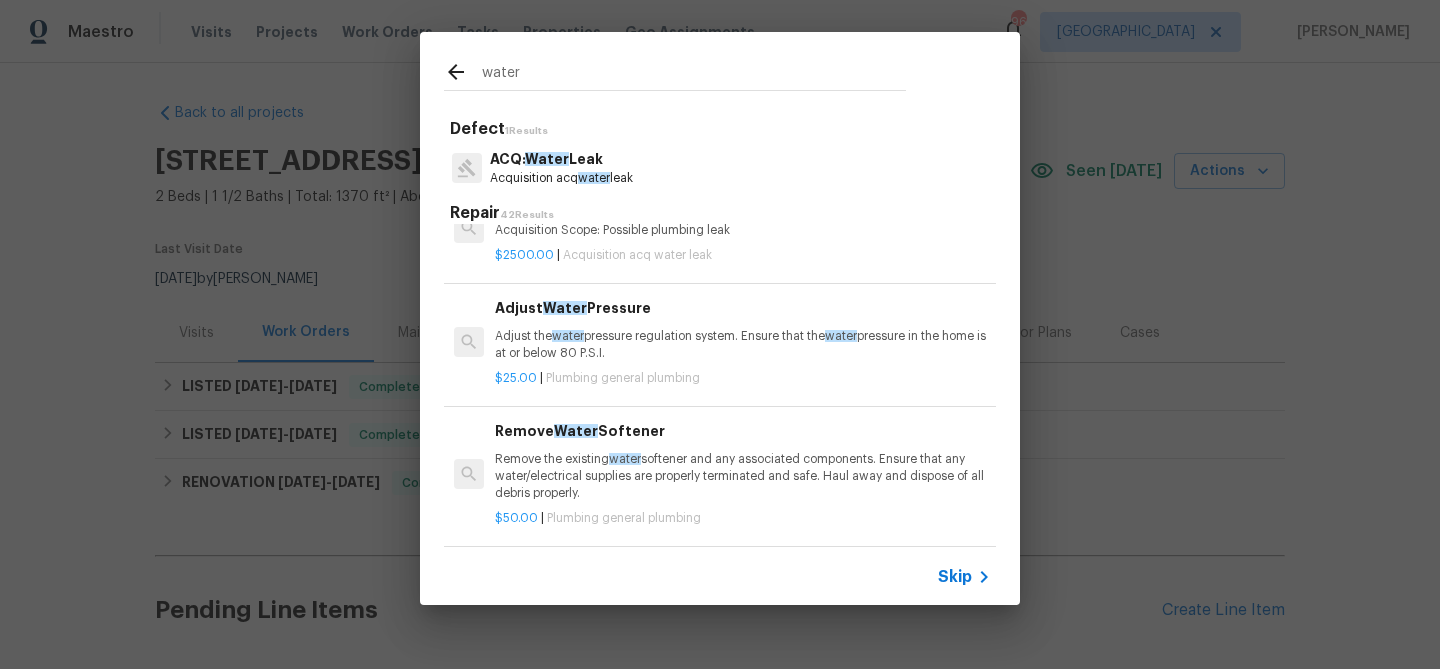 scroll, scrollTop: 261, scrollLeft: 0, axis: vertical 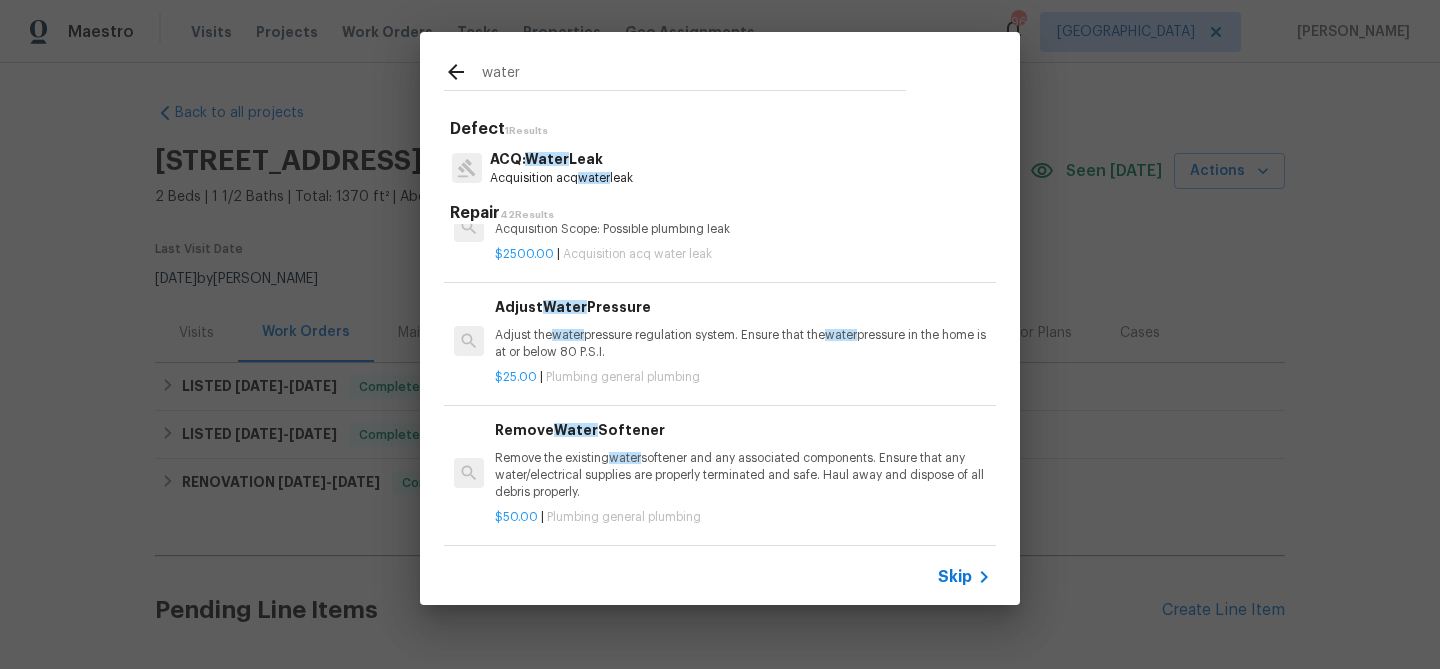 type on "water" 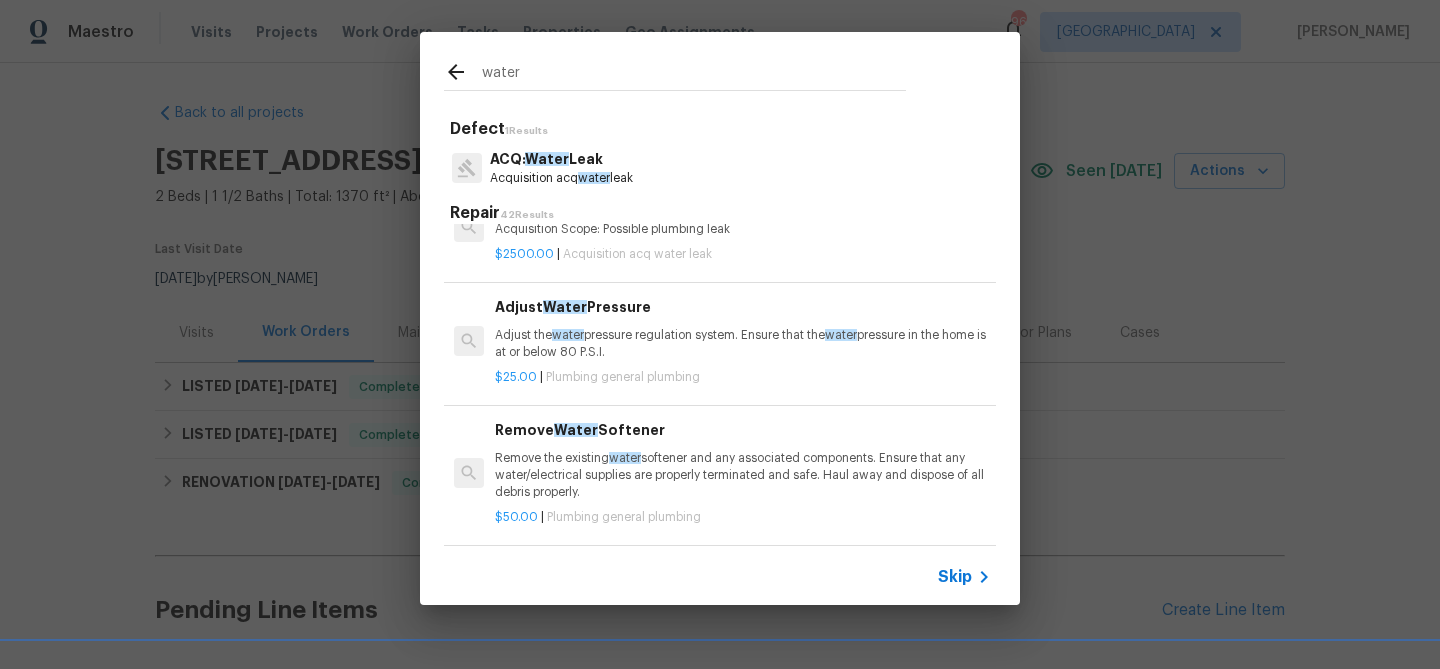 click on "Adjust the  water  pressure regulation system. Ensure that the  water  pressure in the home is at or below 80 P.S.I." at bounding box center [743, 344] 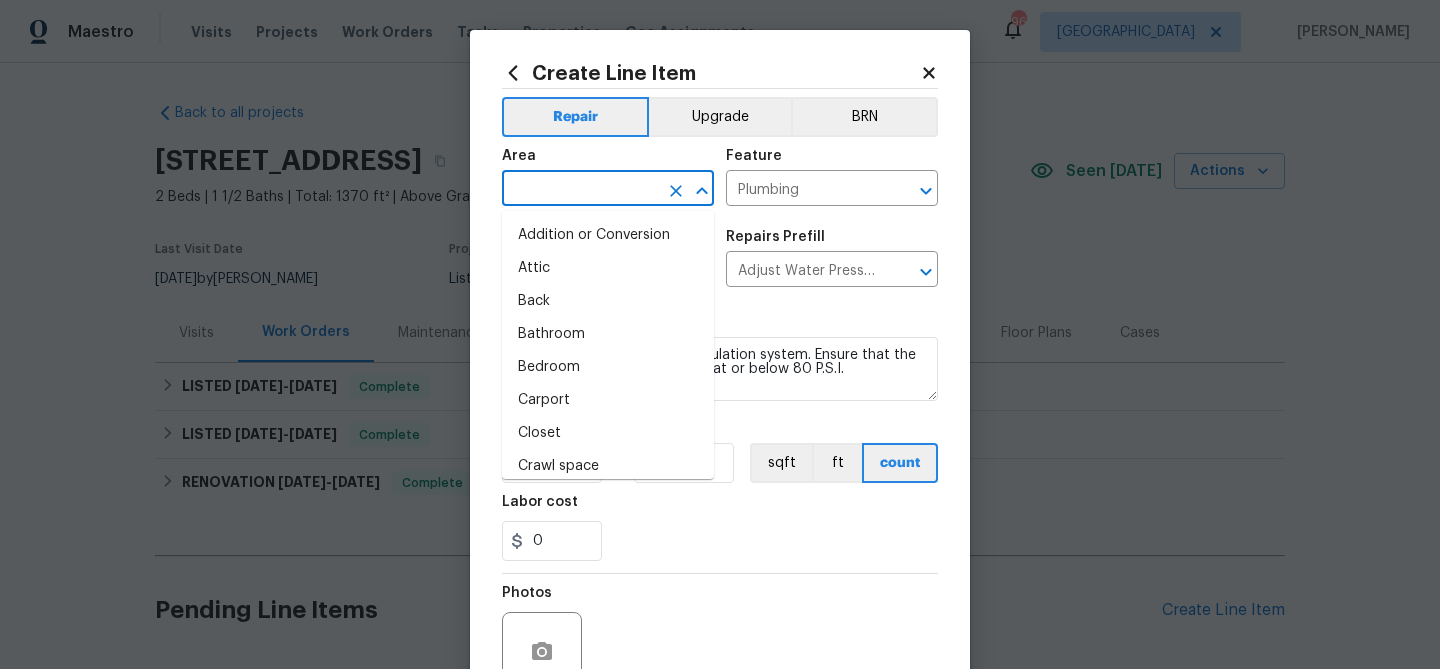click at bounding box center (580, 190) 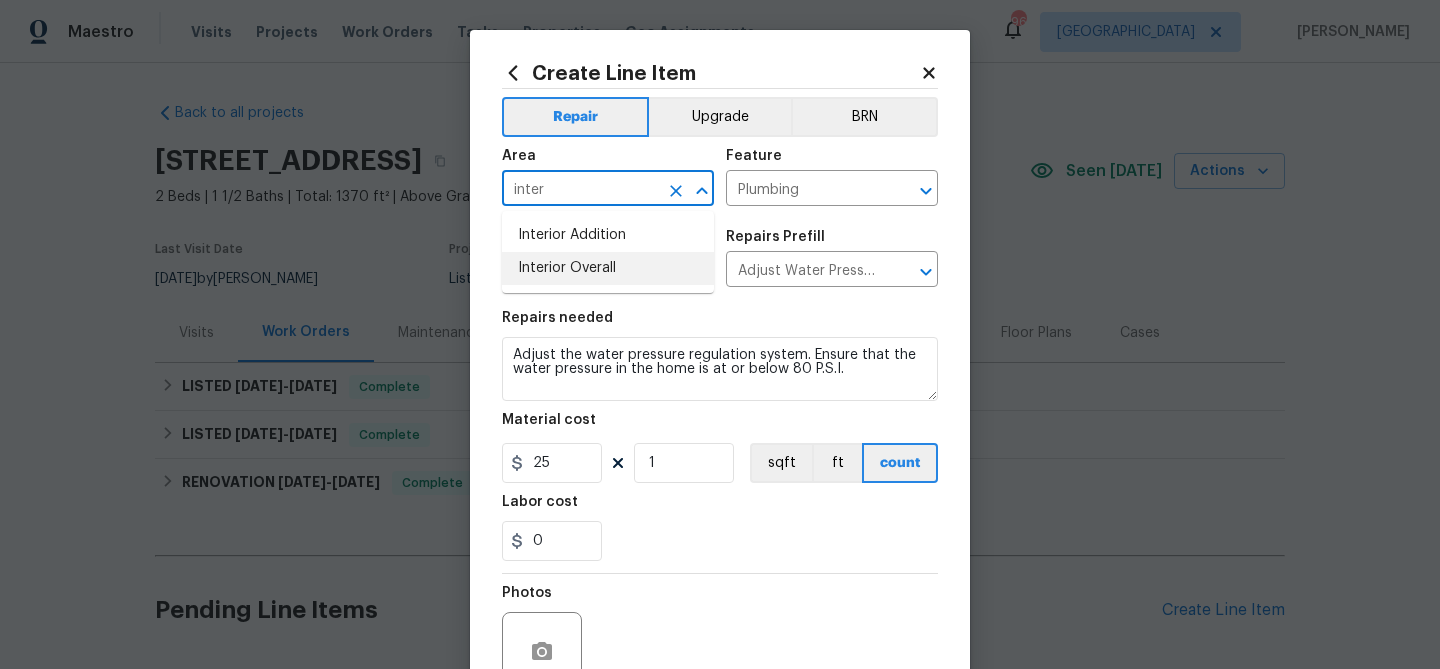 drag, startPoint x: 594, startPoint y: 277, endPoint x: 609, endPoint y: 265, distance: 19.209373 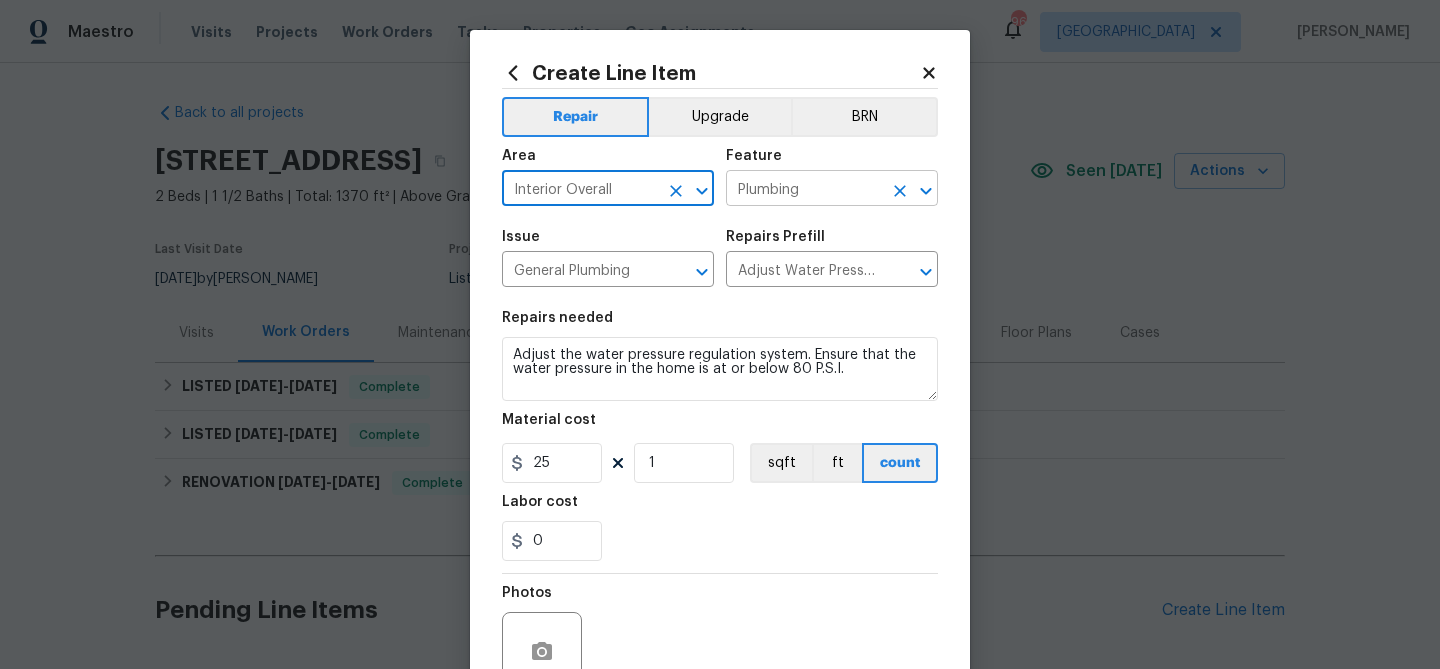 type on "Interior Overall" 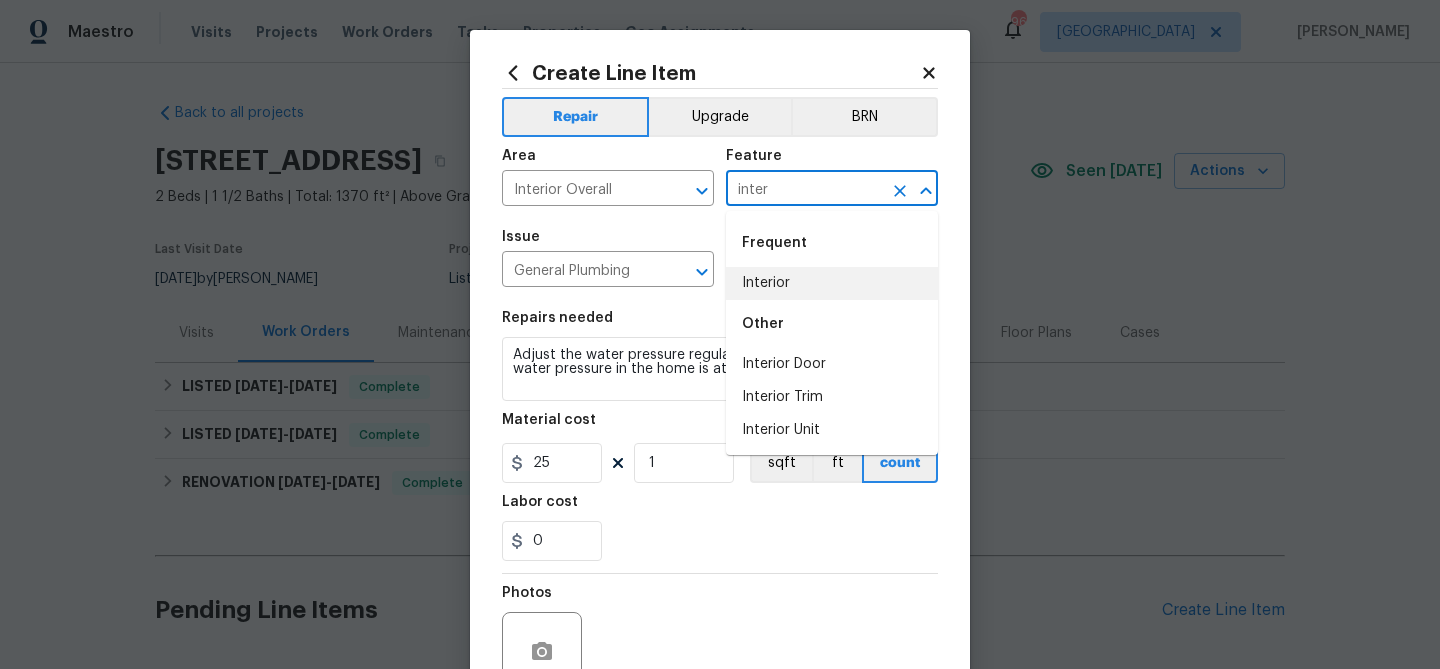 click on "Interior" at bounding box center [832, 283] 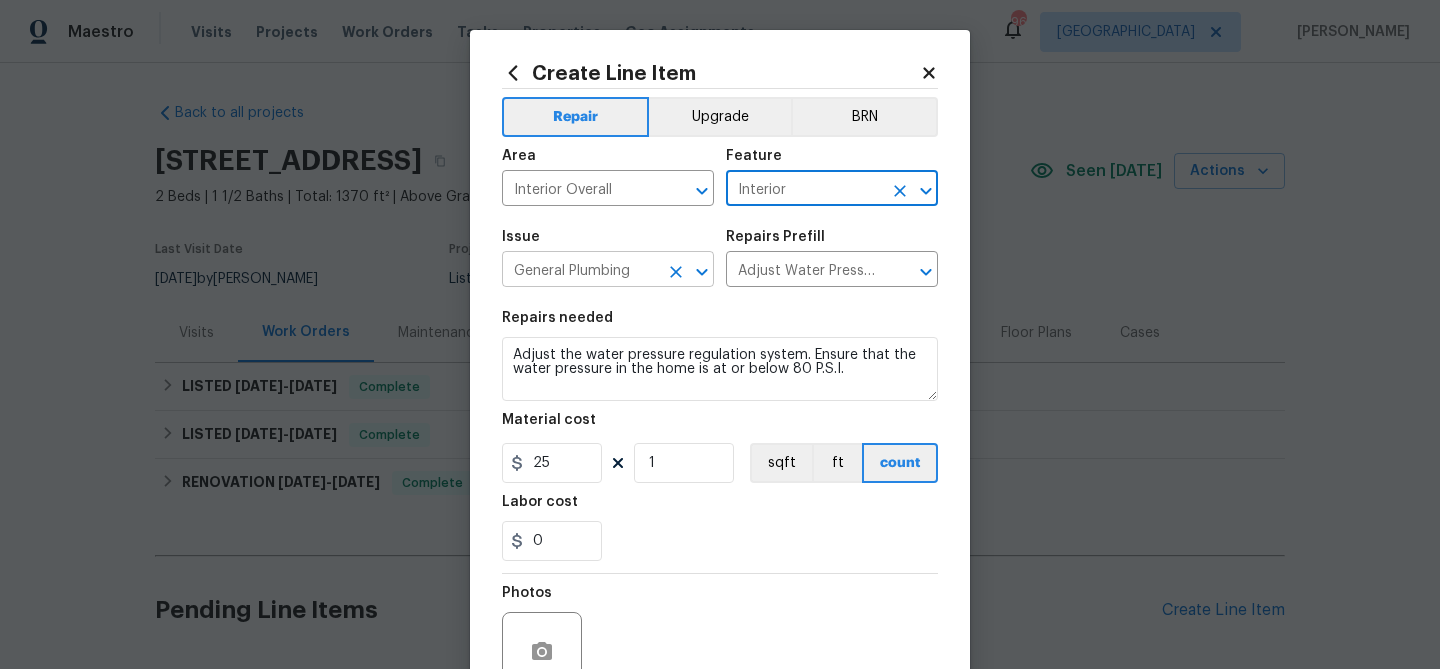 type on "Interior" 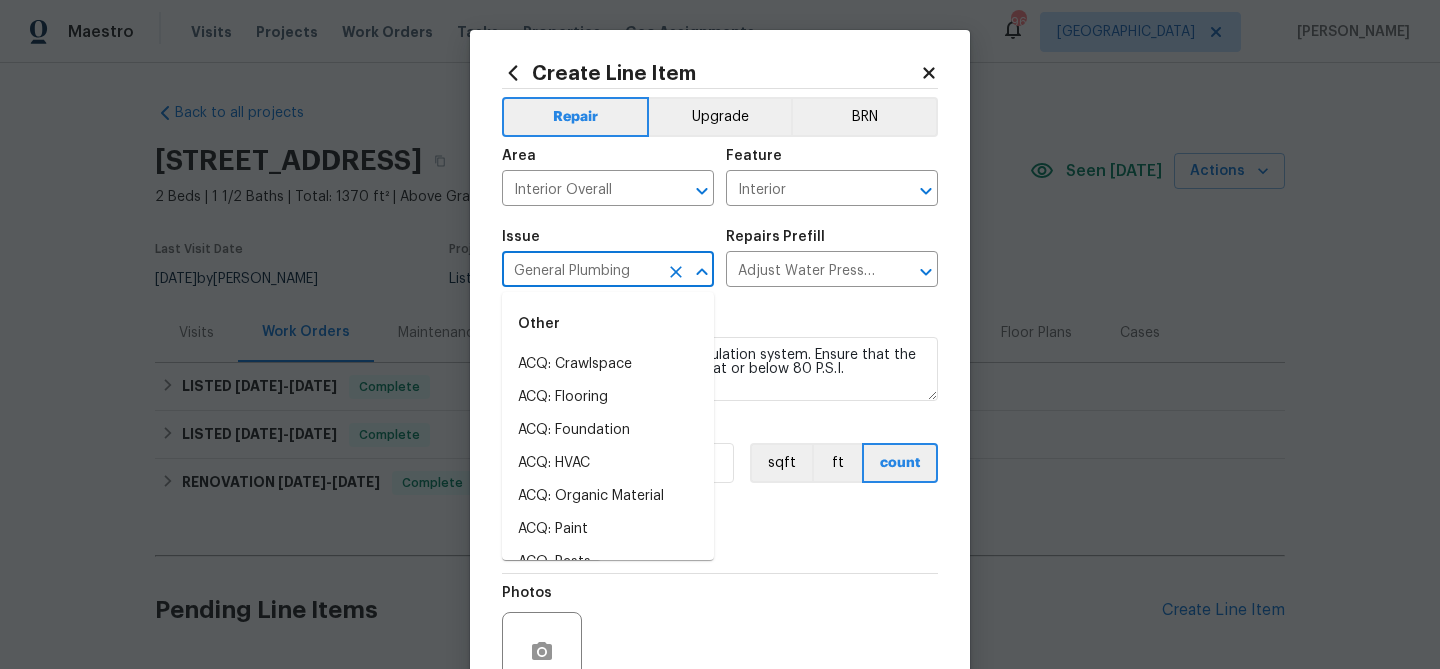 click on "General Plumbing" at bounding box center [580, 271] 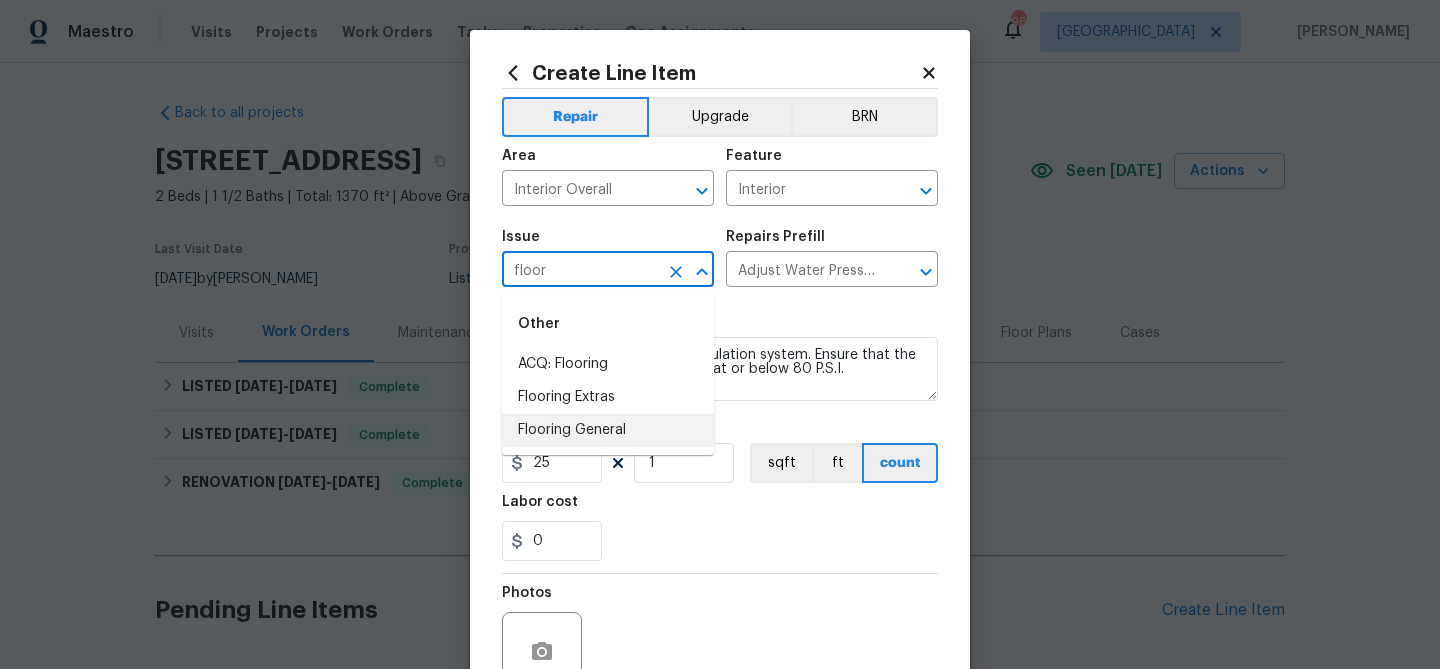 click on "Flooring General" at bounding box center (608, 430) 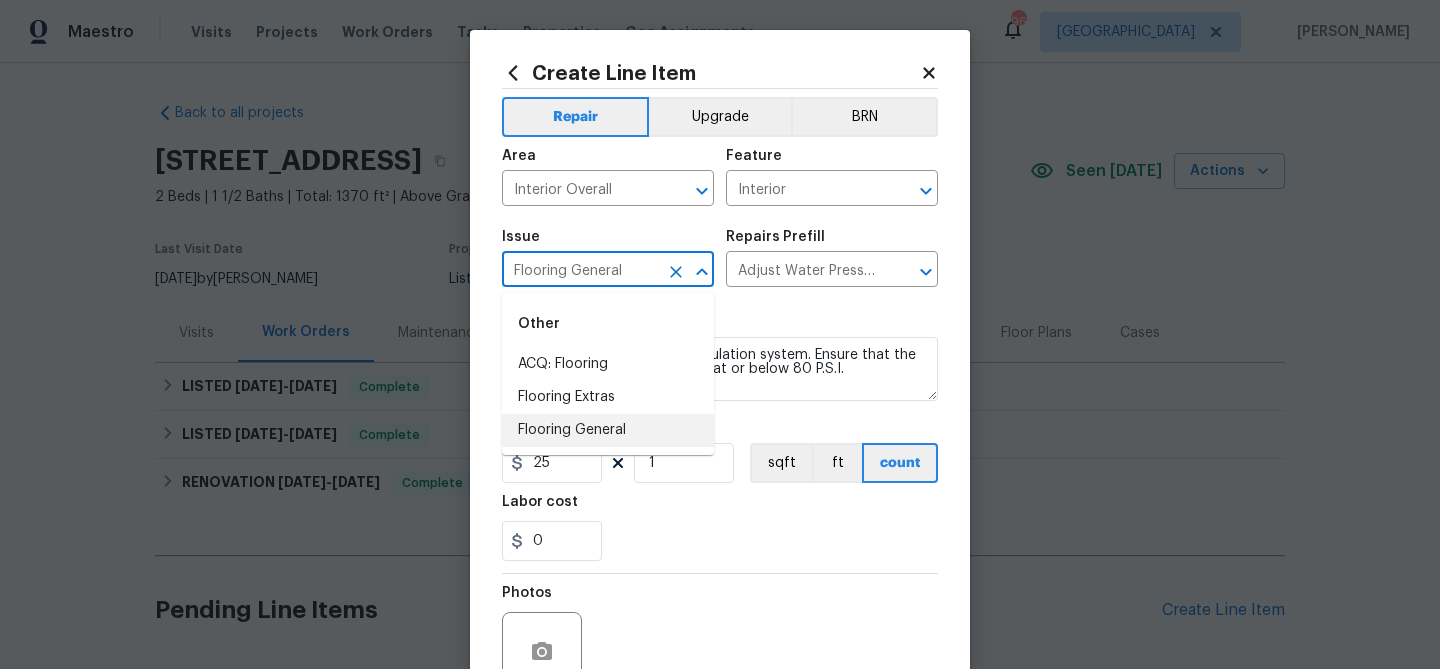 type 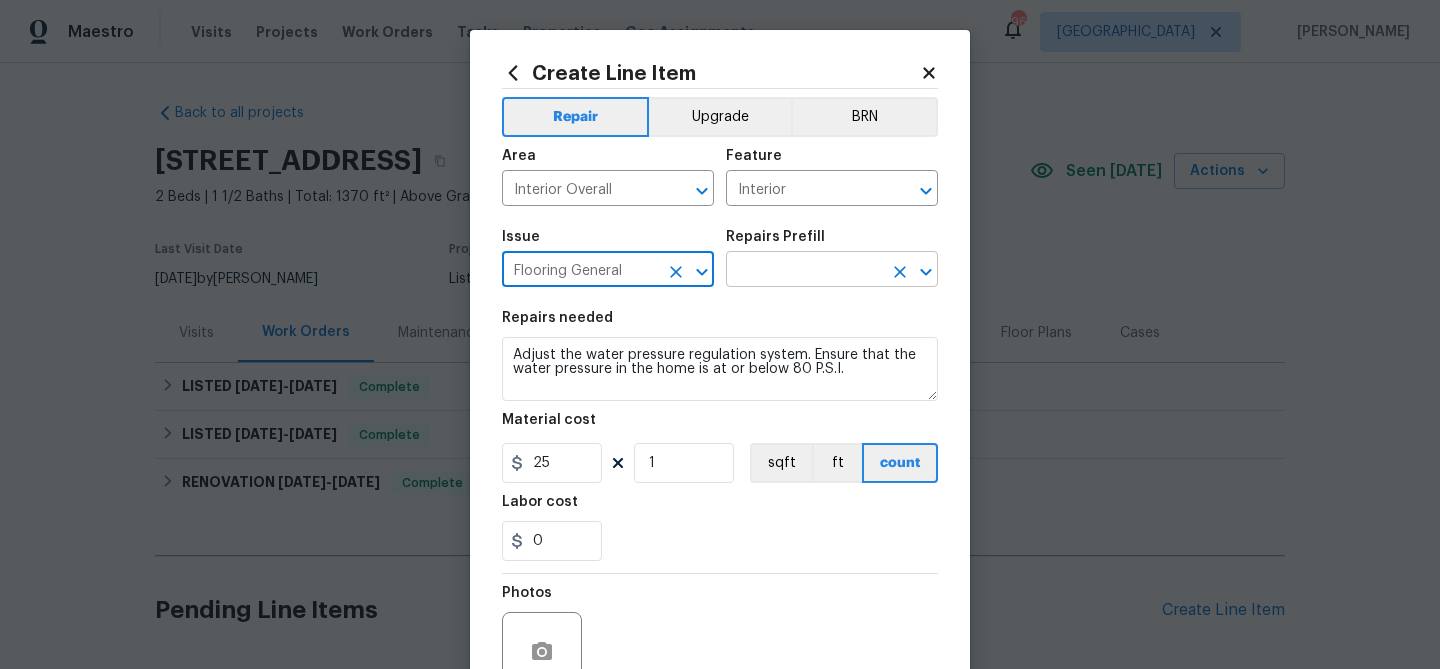 type on "Flooring General" 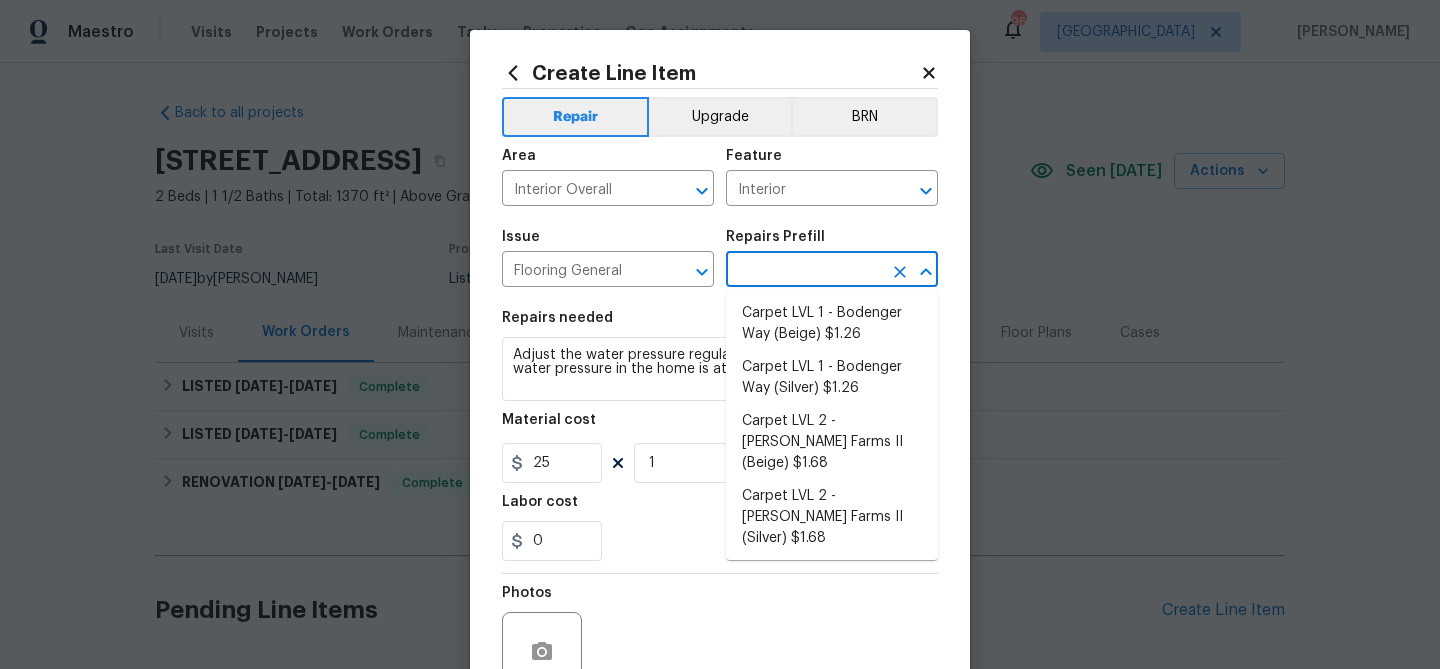 scroll, scrollTop: 0, scrollLeft: 0, axis: both 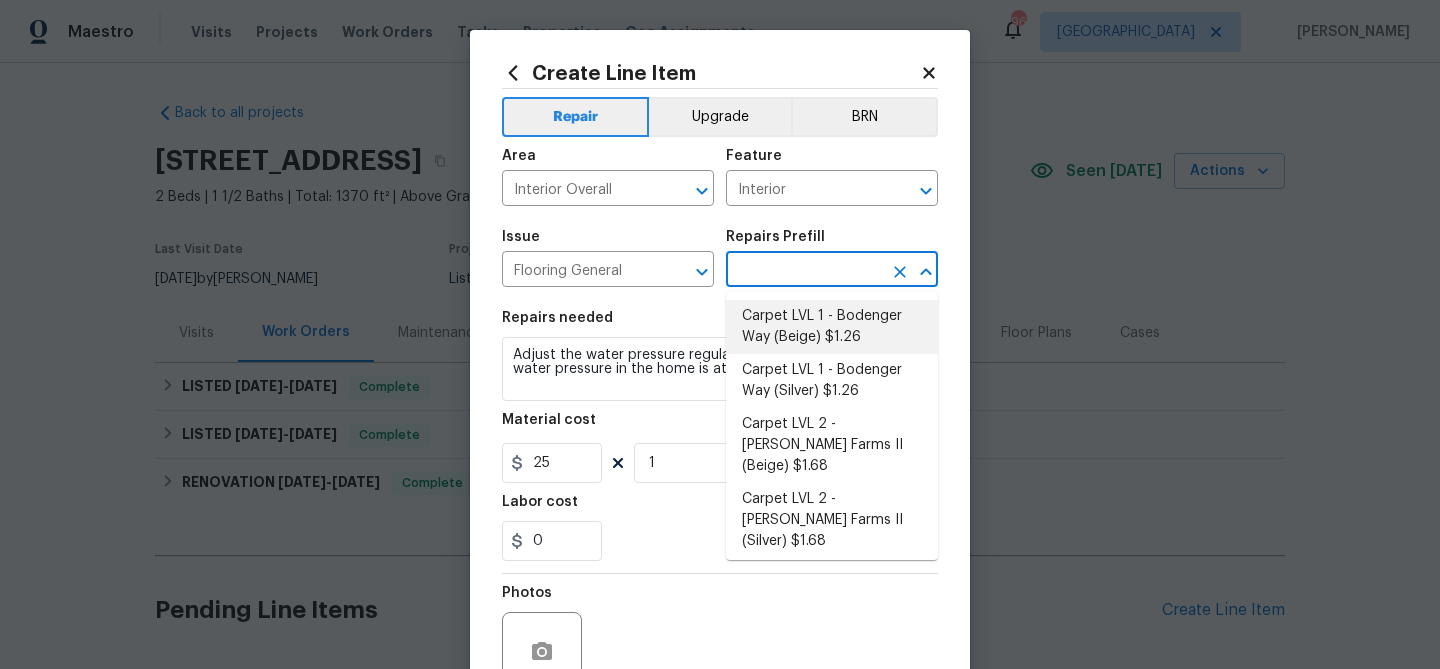 click on "Carpet LVL 1 - Bodenger Way (Beige) $1.26" at bounding box center [832, 327] 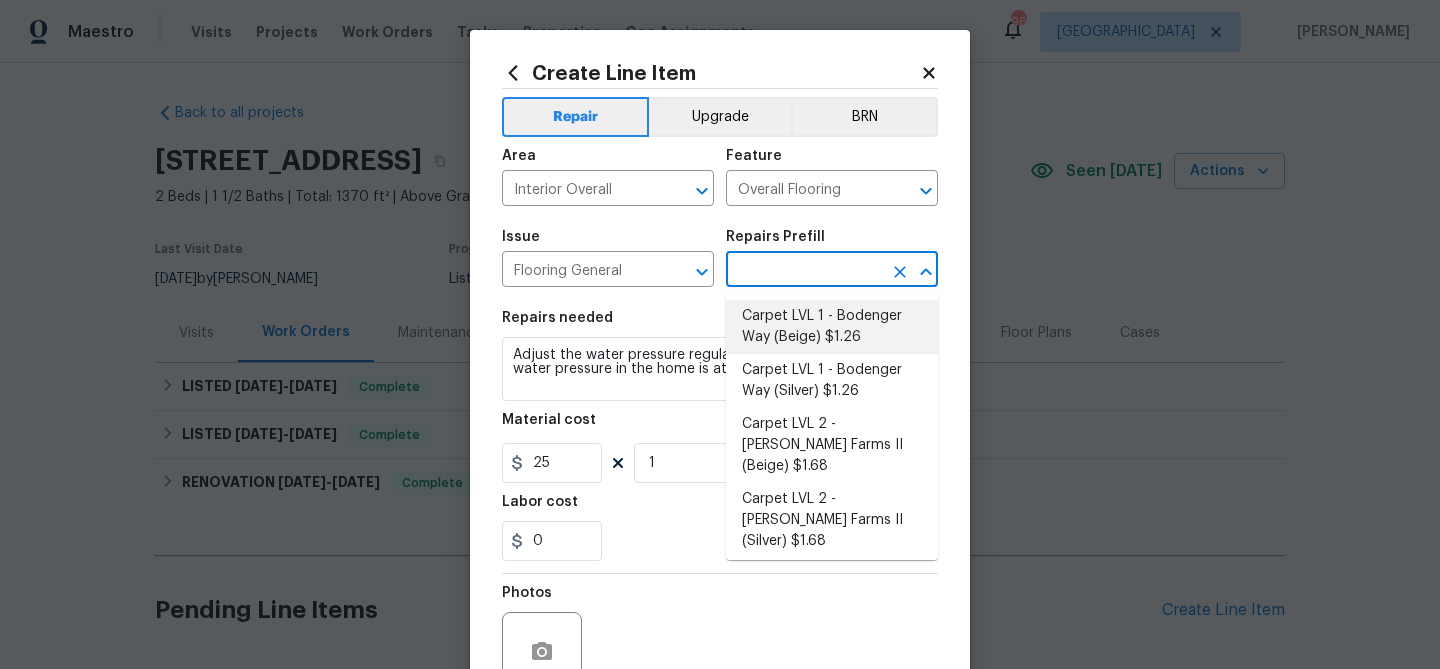 type on "Carpet LVL 1 - Bodenger Way (Beige) $1.26" 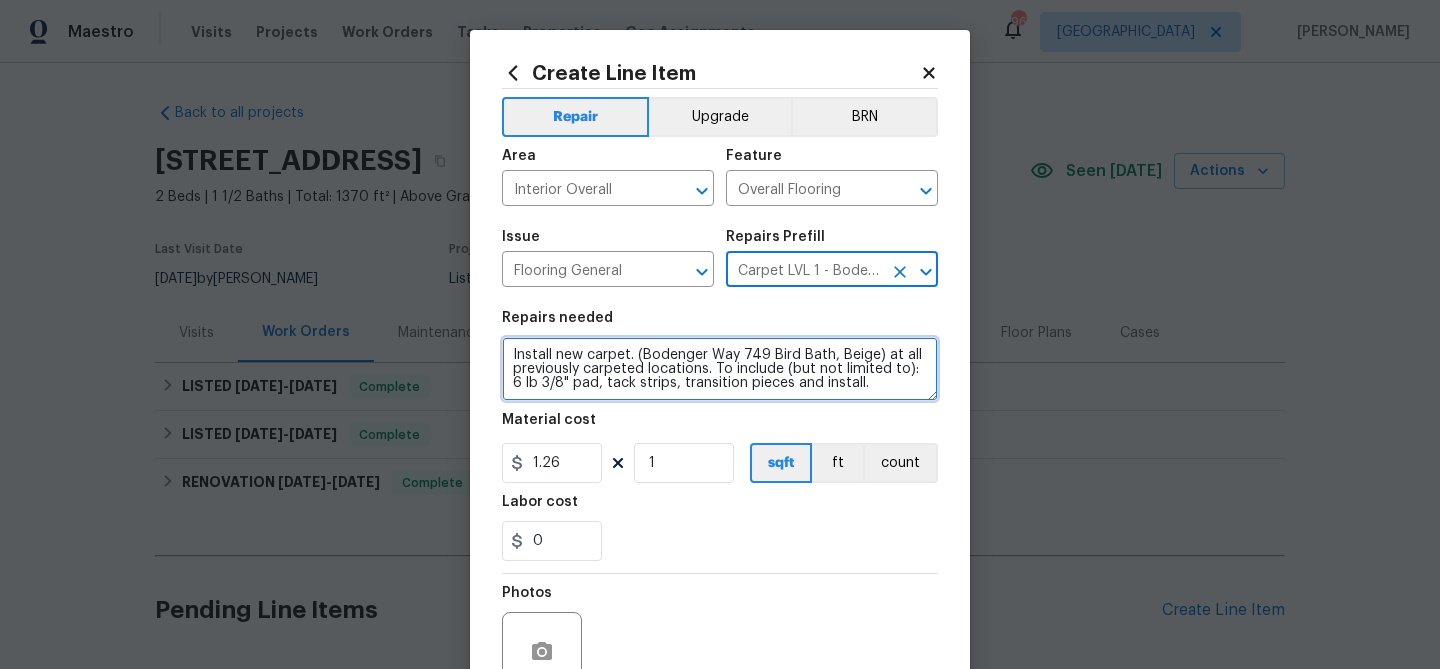 click on "Install new carpet. (Bodenger Way 749 Bird Bath, Beige) at all previously carpeted locations. To include (but not limited to): 6 lb 3/8" pad, tack strips, transition pieces and install." at bounding box center [720, 369] 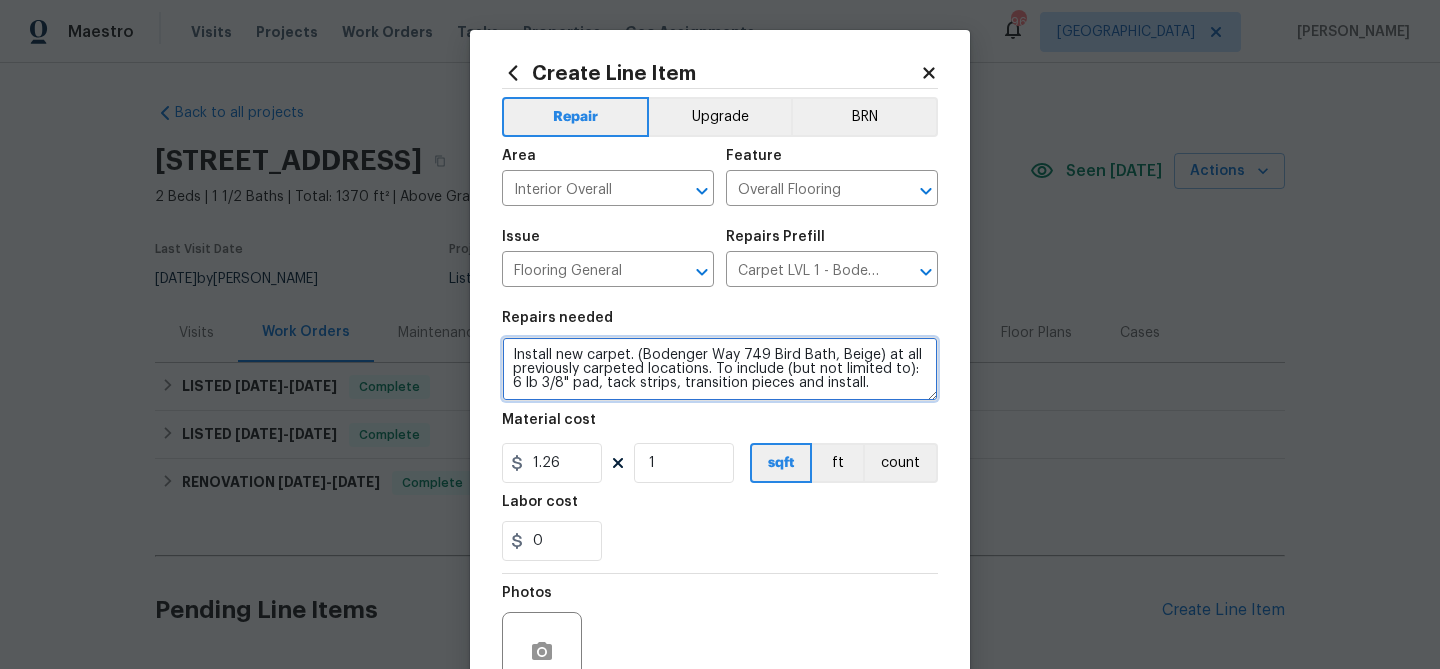 click on "Install new carpet. (Bodenger Way 749 Bird Bath, Beige) at all previously carpeted locations. To include (but not limited to): 6 lb 3/8" pad, tack strips, transition pieces and install." at bounding box center (720, 369) 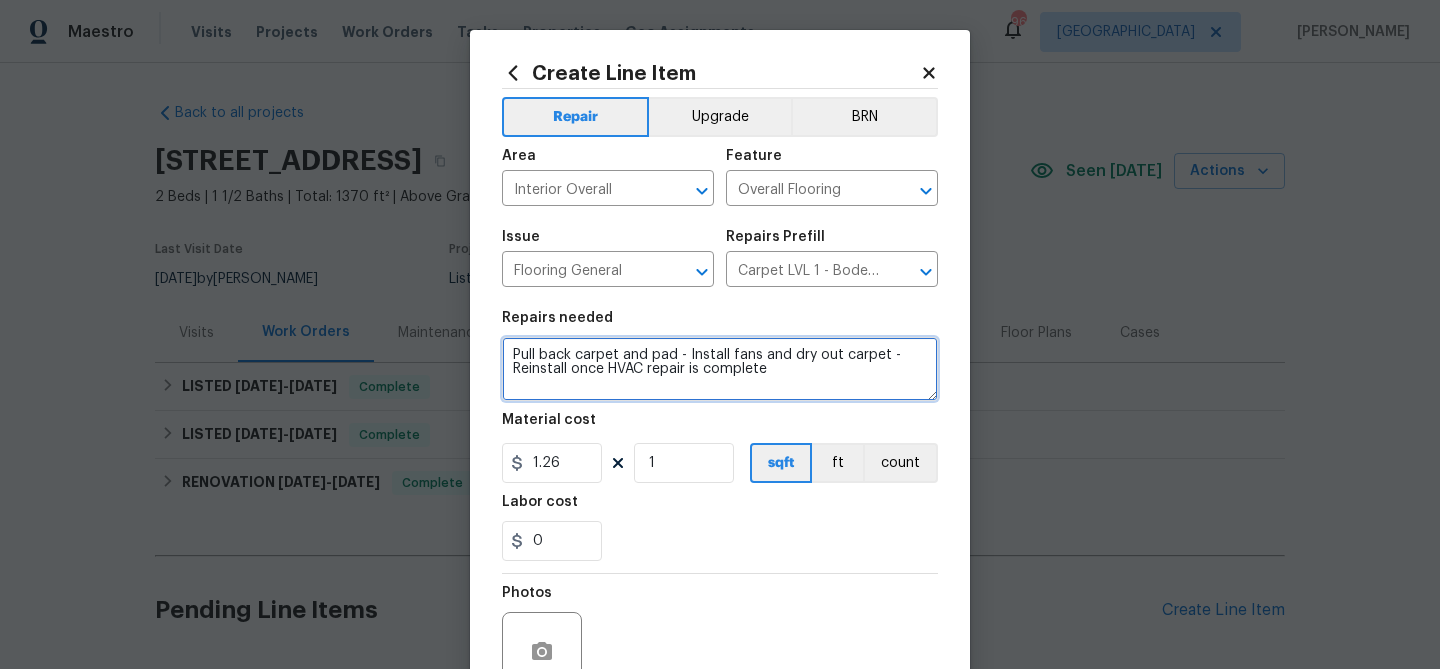 type on "Pull back carpet and pad - Install fans and dry out carpet - Reinstall once HVAC repair is complete" 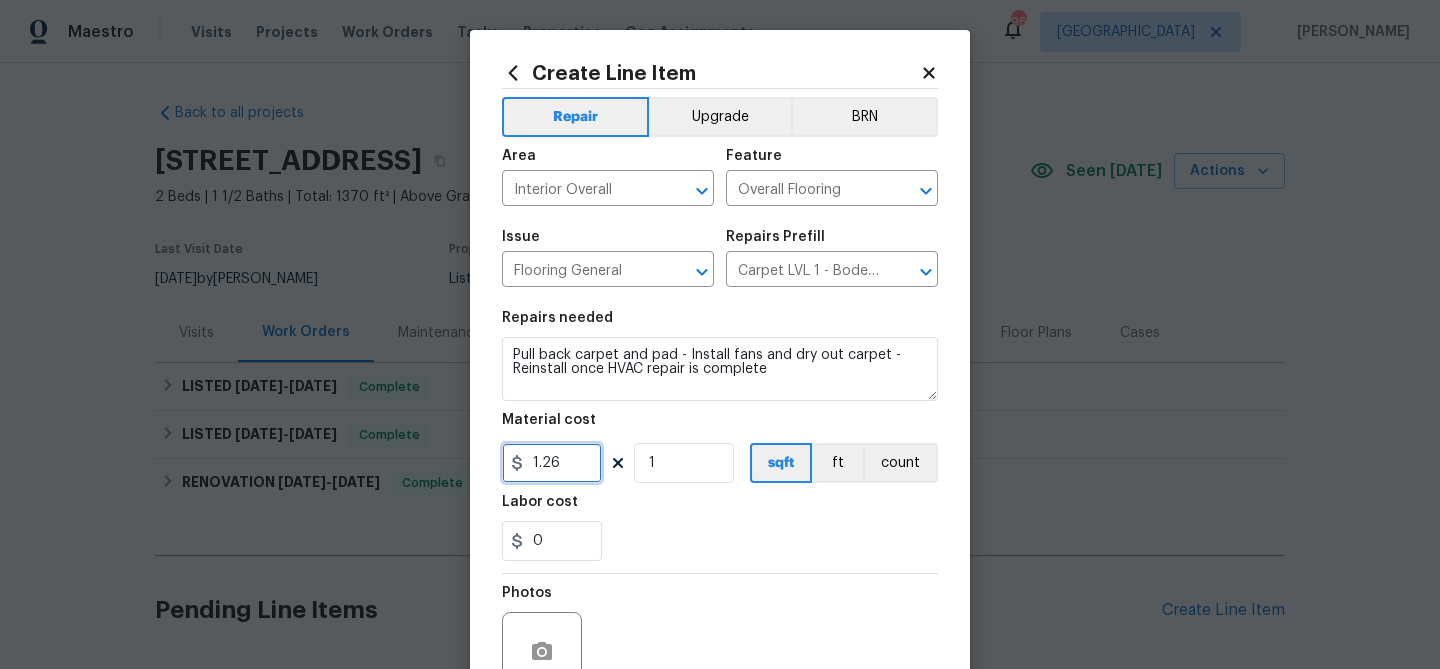click on "1.26" at bounding box center (552, 463) 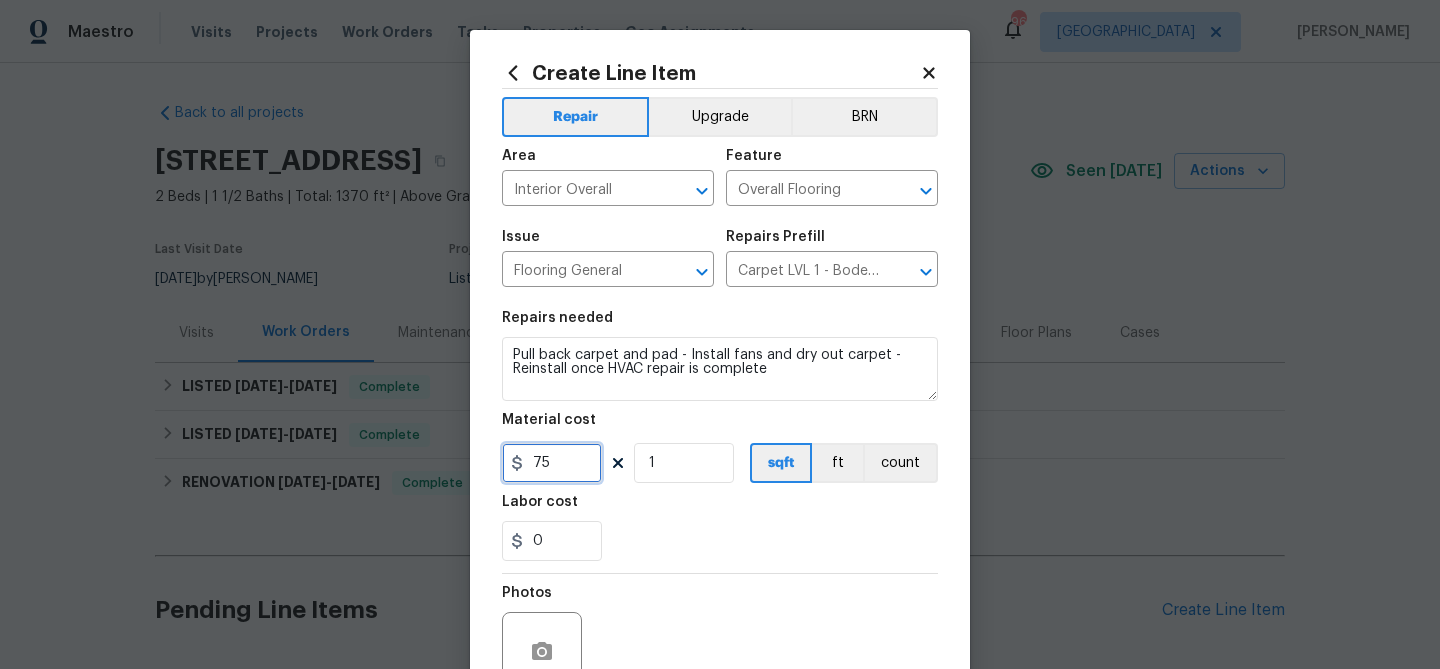 type on "75" 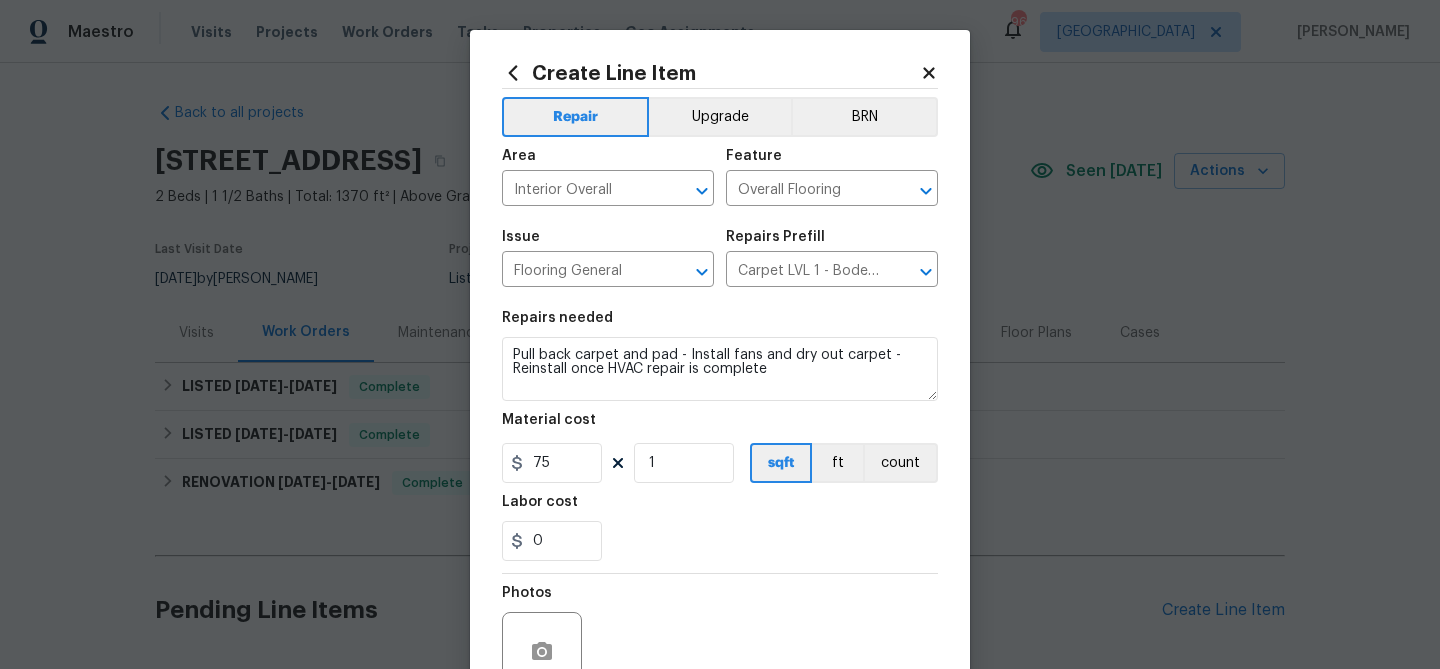 click on "0" at bounding box center [720, 541] 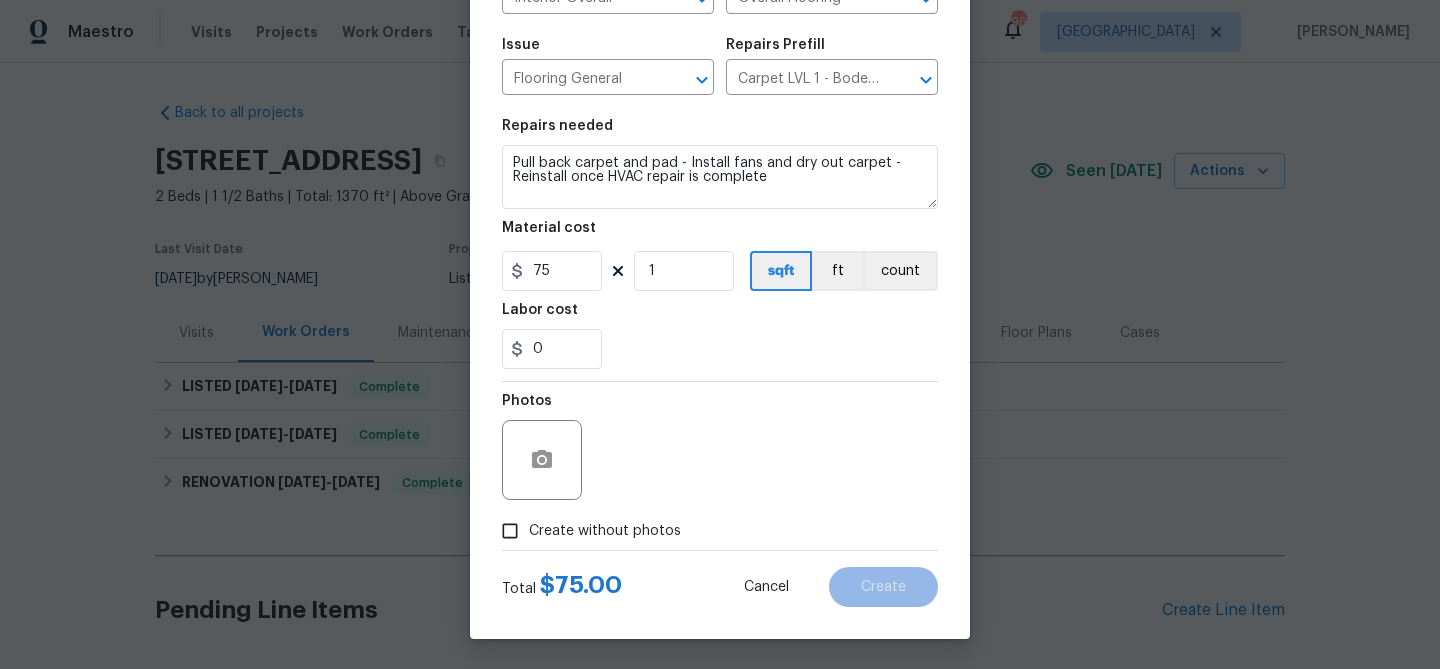 click on "Create without photos" at bounding box center (605, 531) 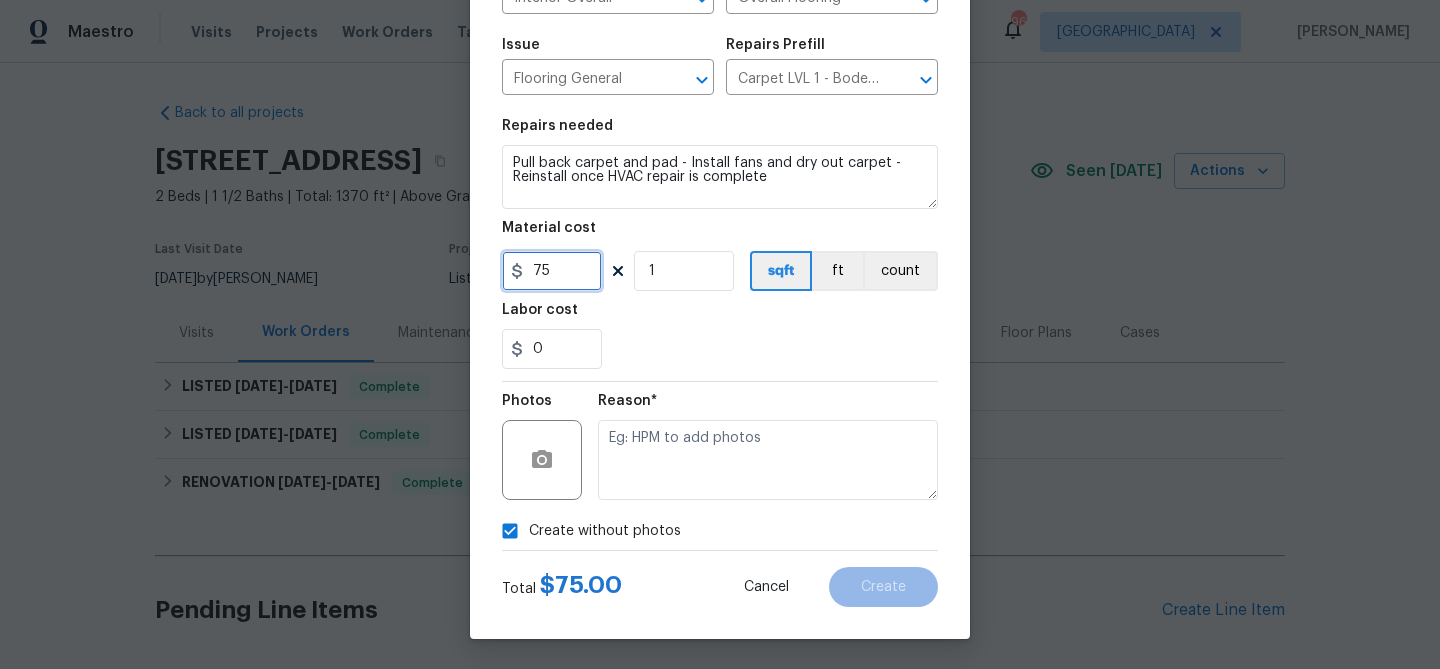 click on "75" at bounding box center (552, 271) 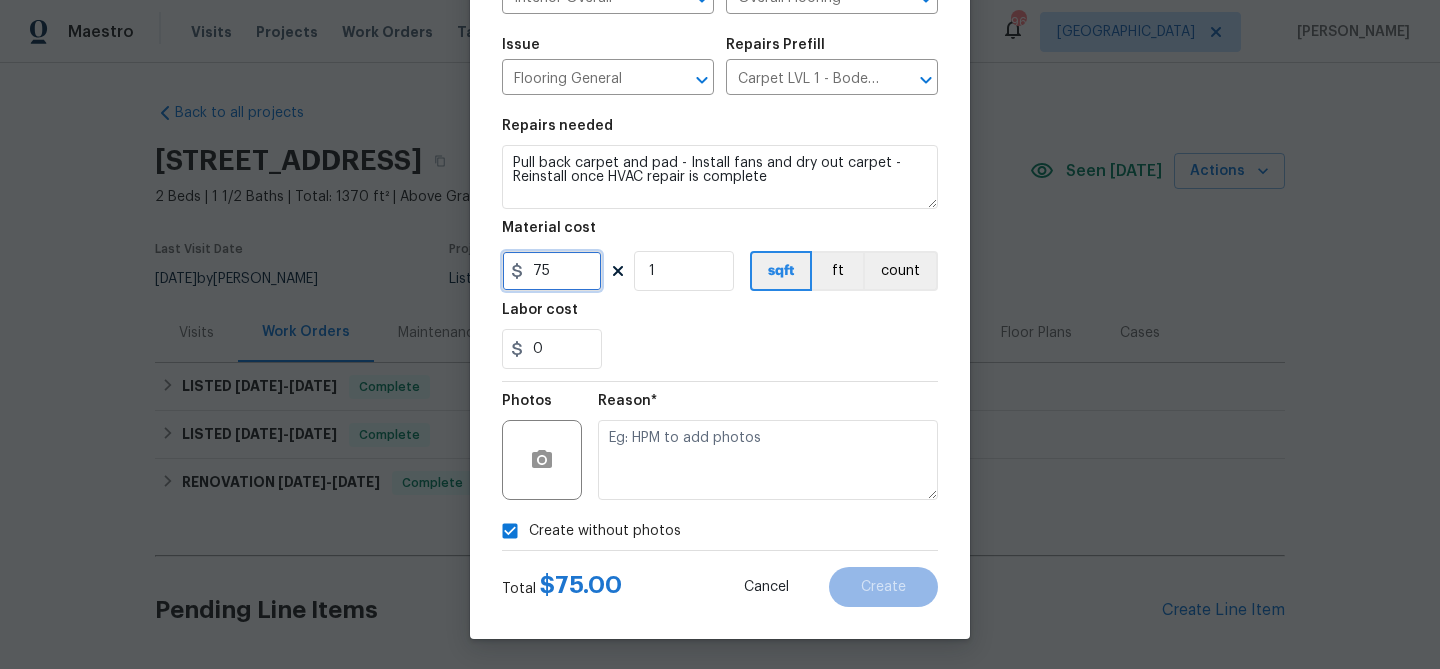 click on "75" at bounding box center (552, 271) 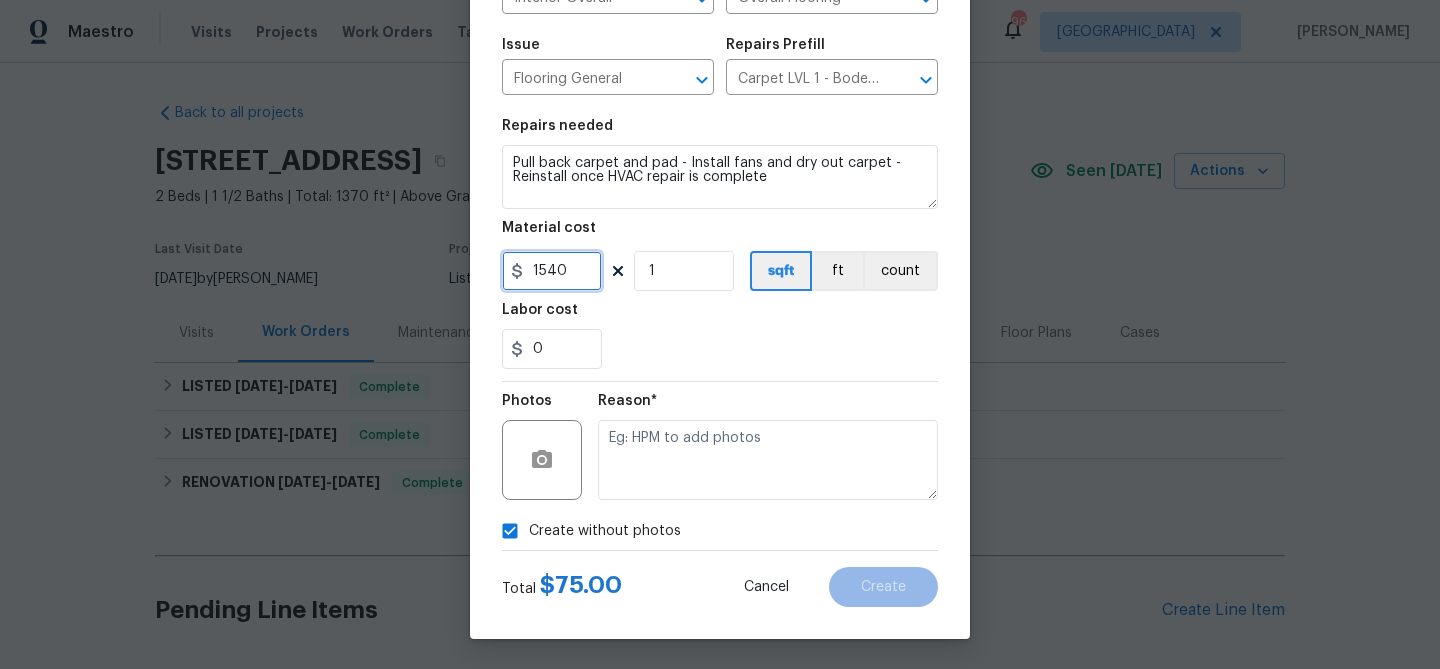 click on "1540" at bounding box center (552, 271) 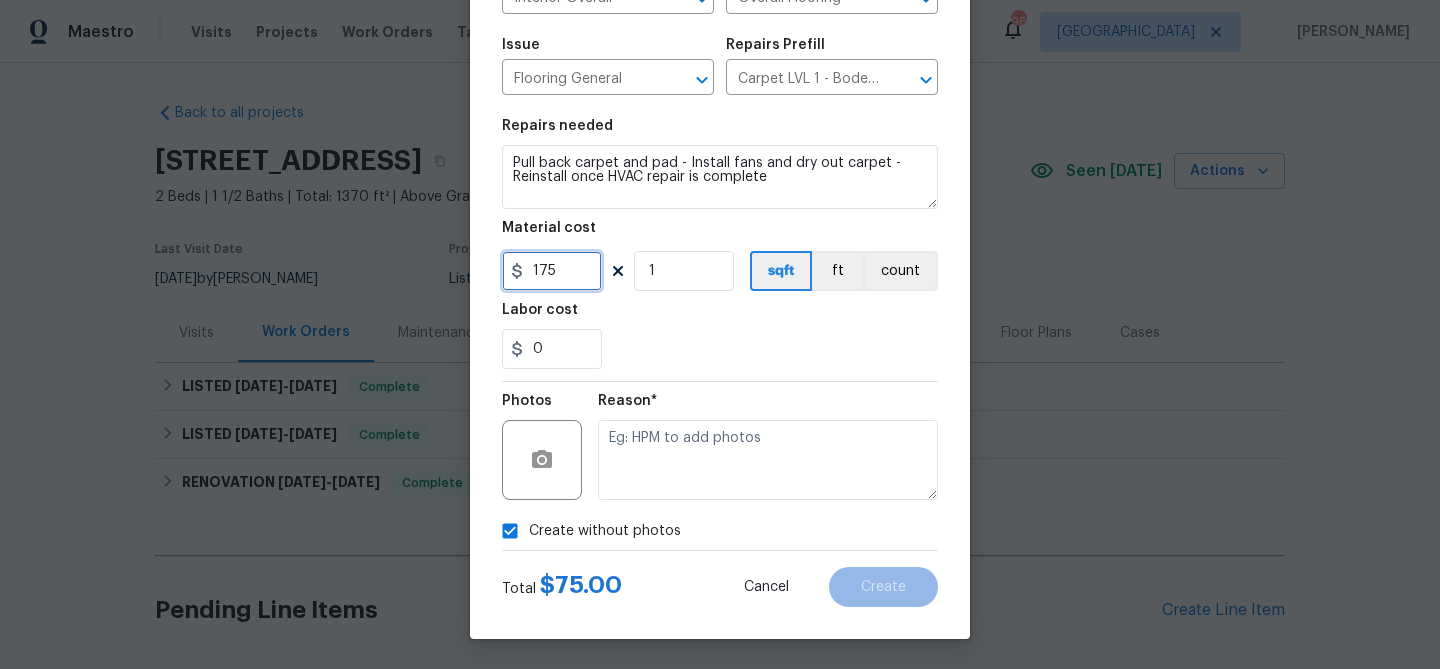 click on "175" at bounding box center [552, 271] 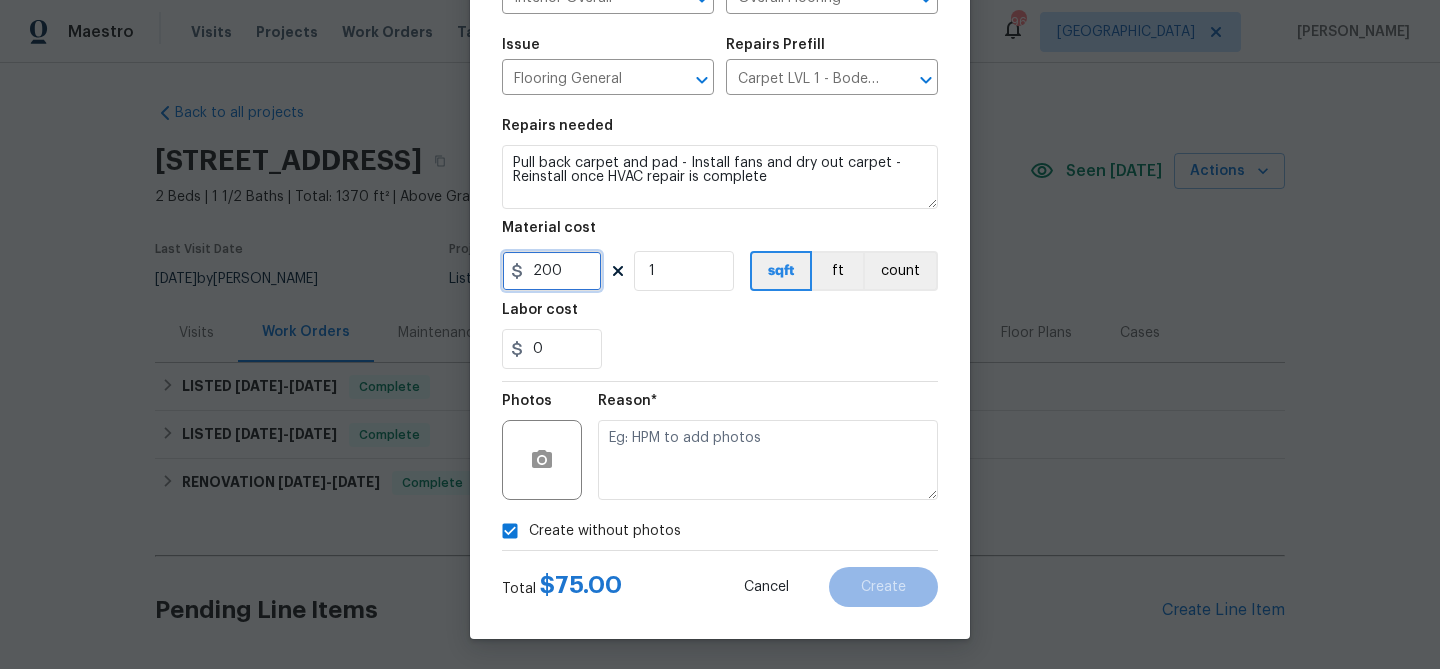 type on "200" 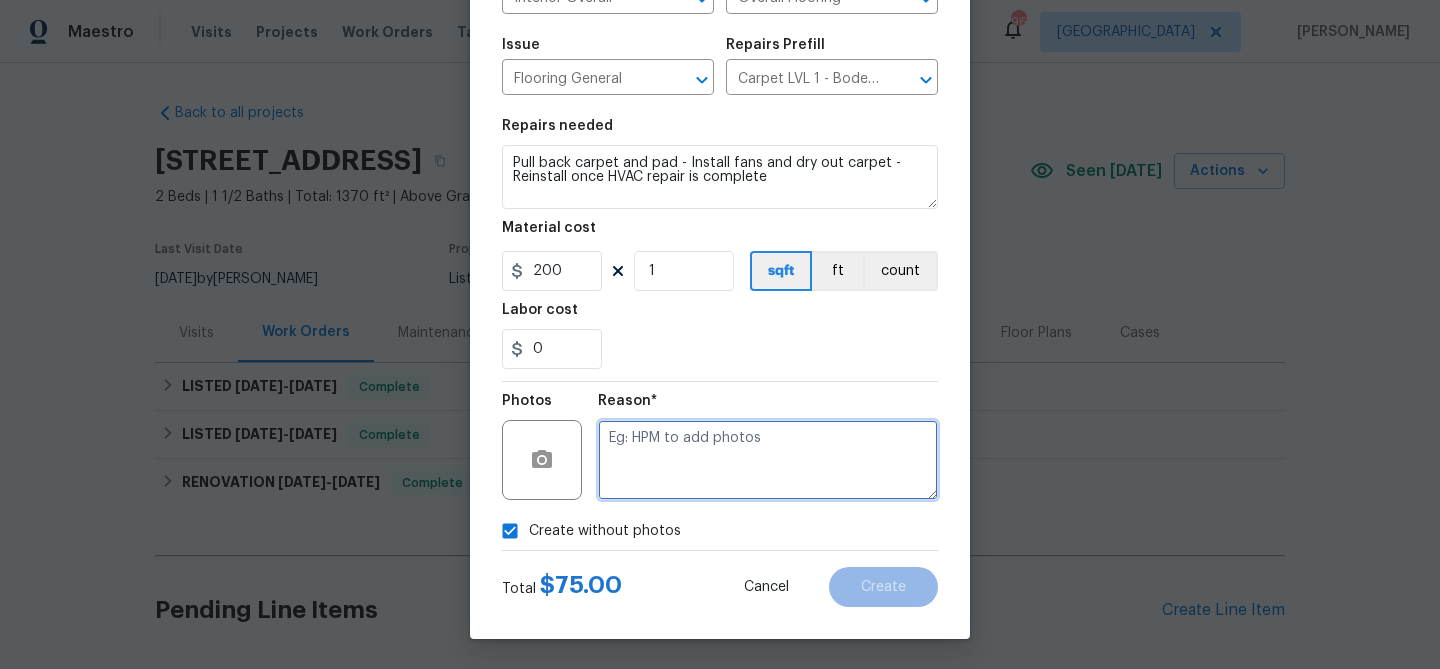 click at bounding box center (768, 460) 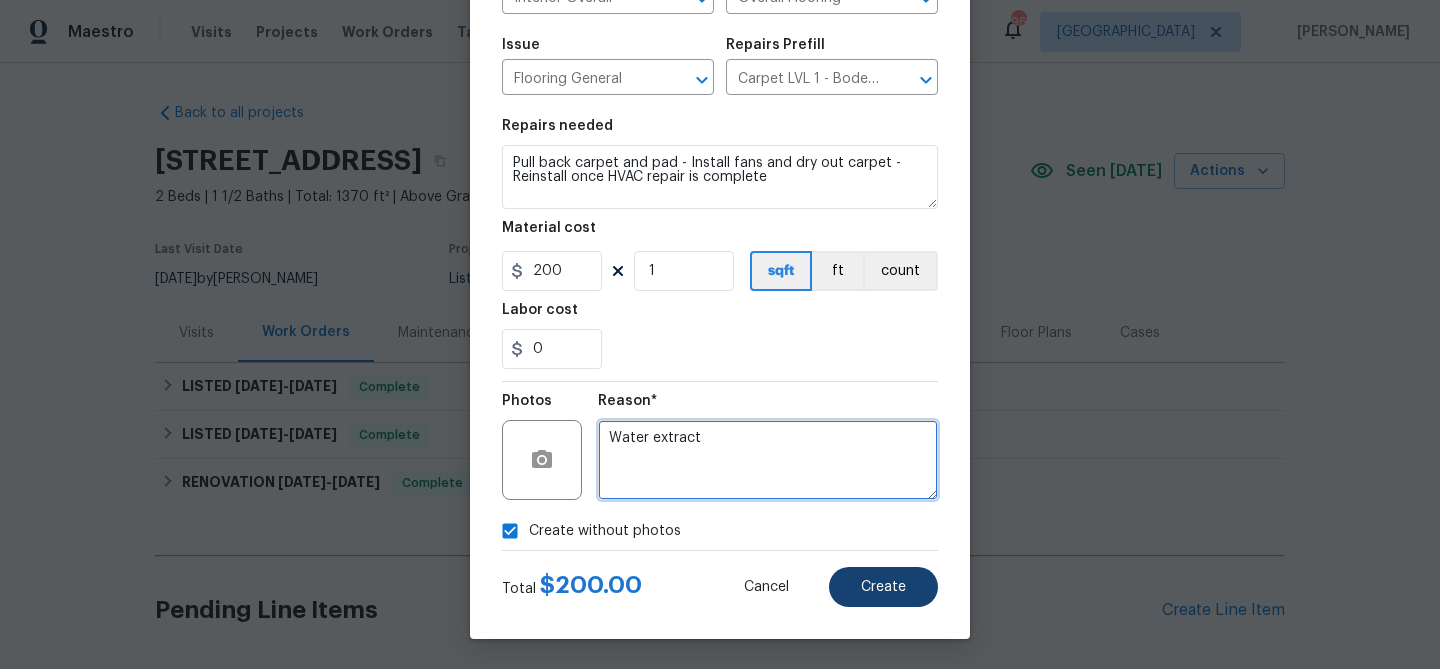 type on "Water extract" 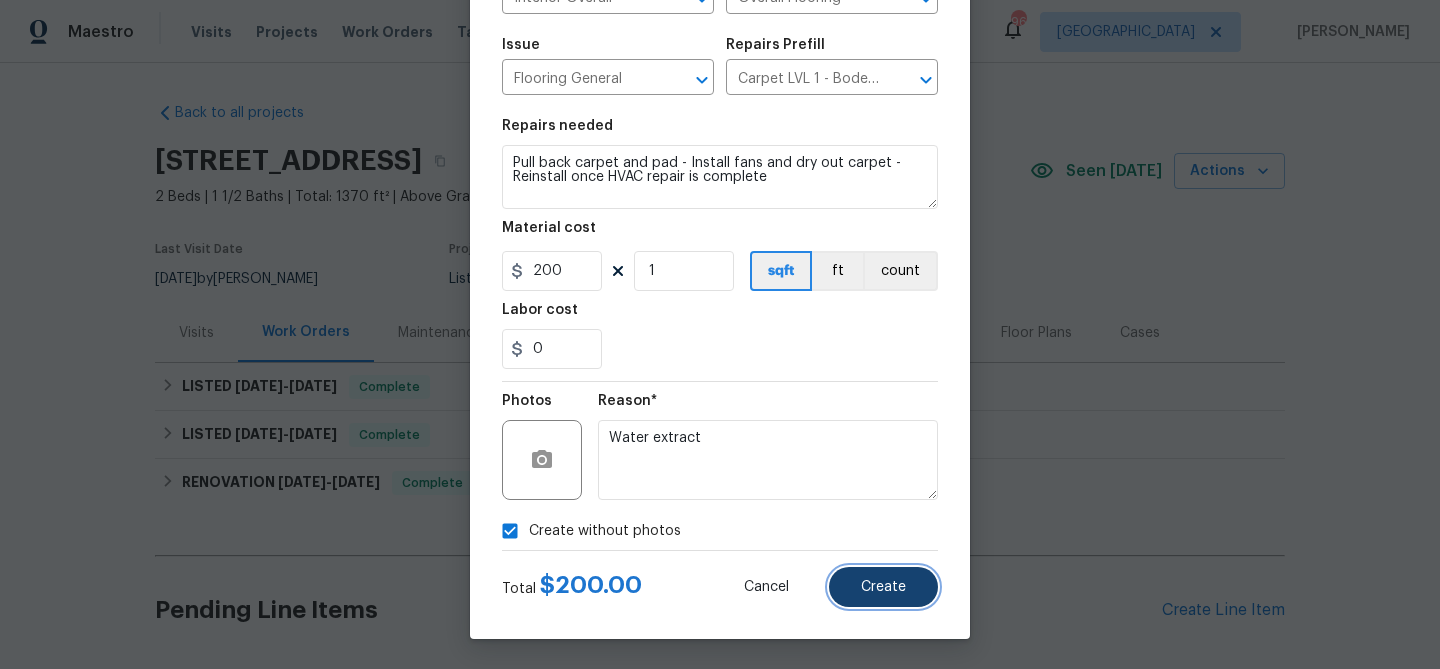click on "Create" at bounding box center [883, 587] 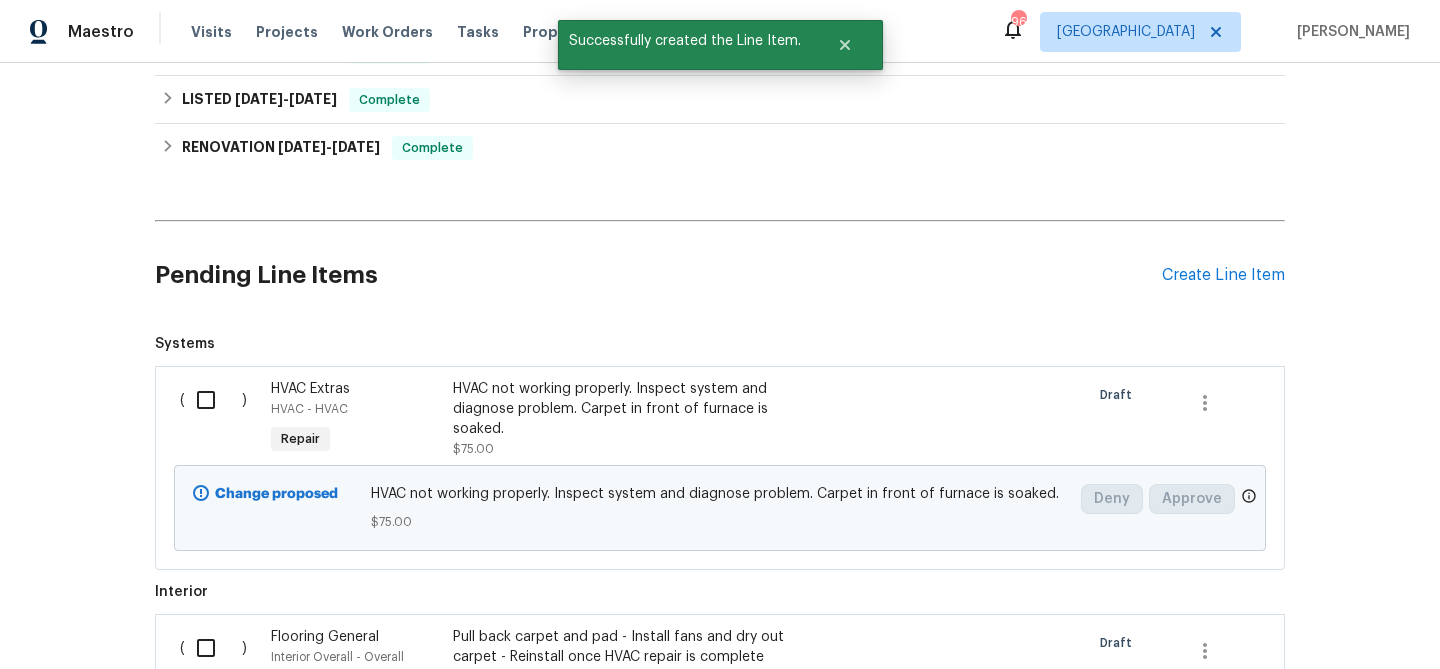 scroll, scrollTop: 641, scrollLeft: 0, axis: vertical 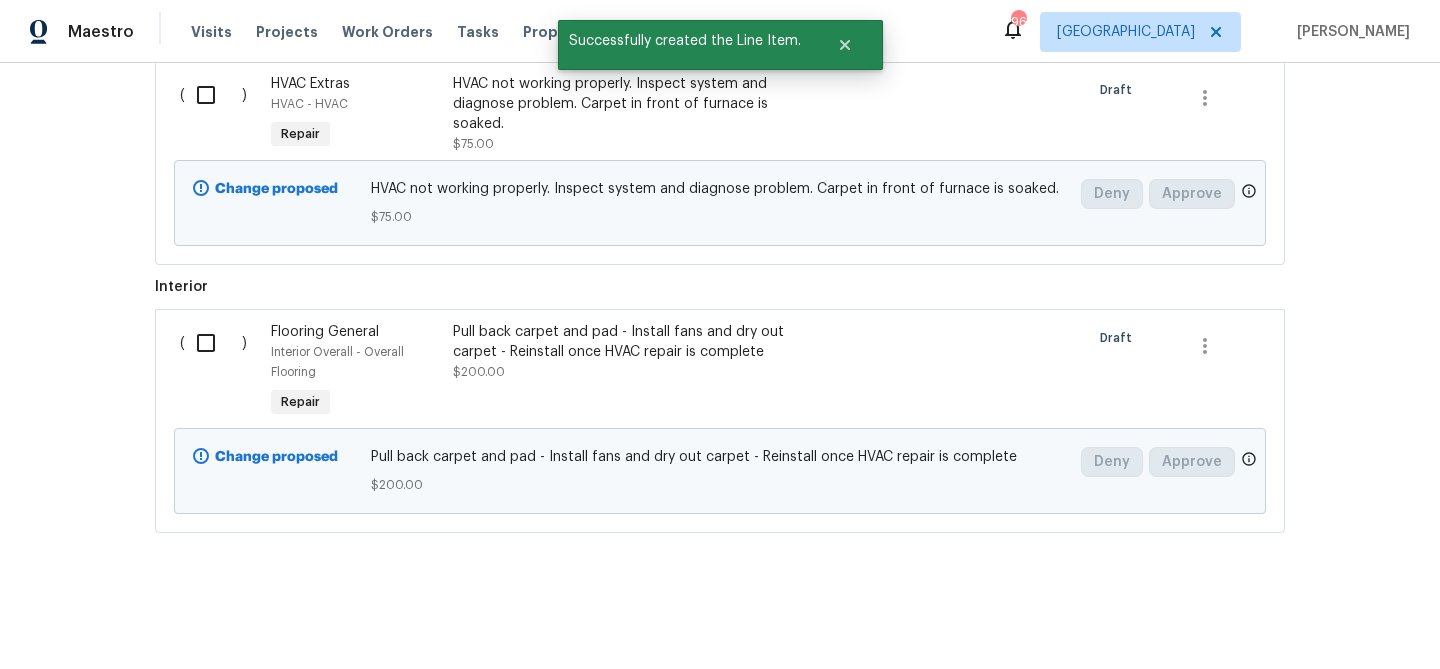 click at bounding box center (213, 343) 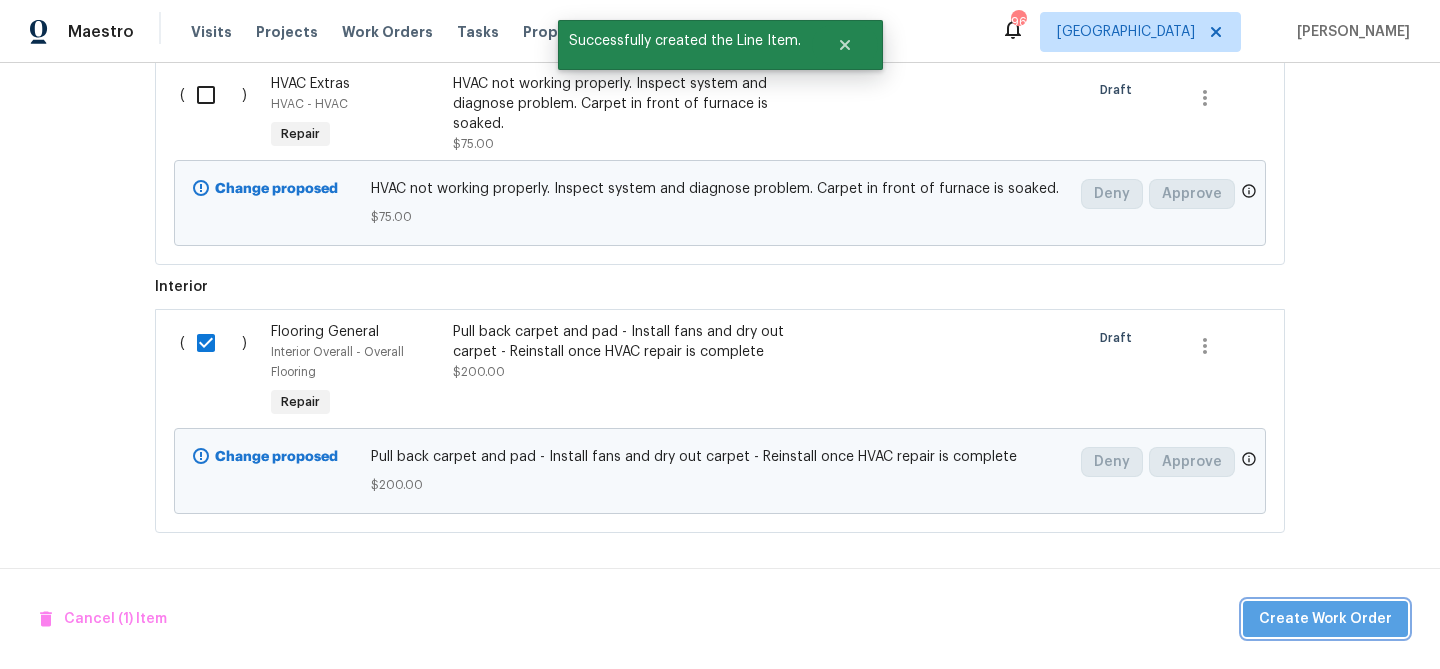 click on "Create Work Order" at bounding box center [1325, 619] 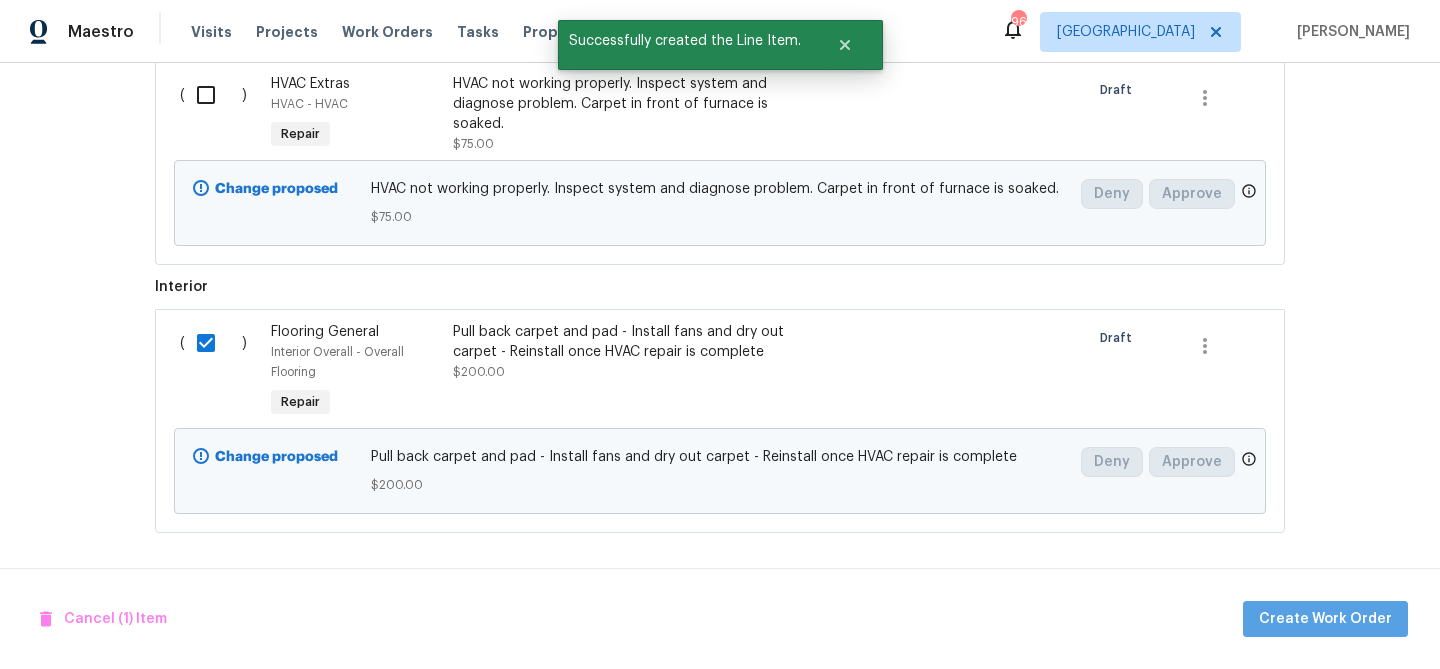 checkbox on "false" 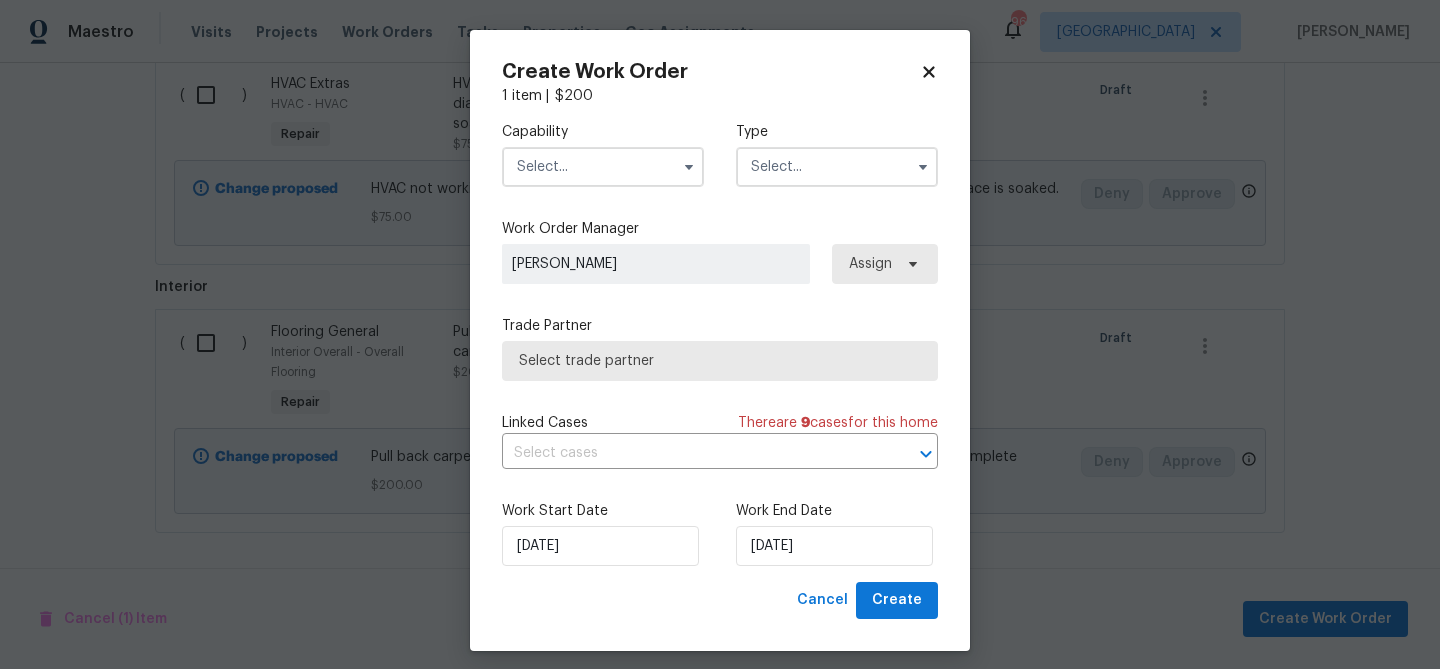 click at bounding box center (603, 167) 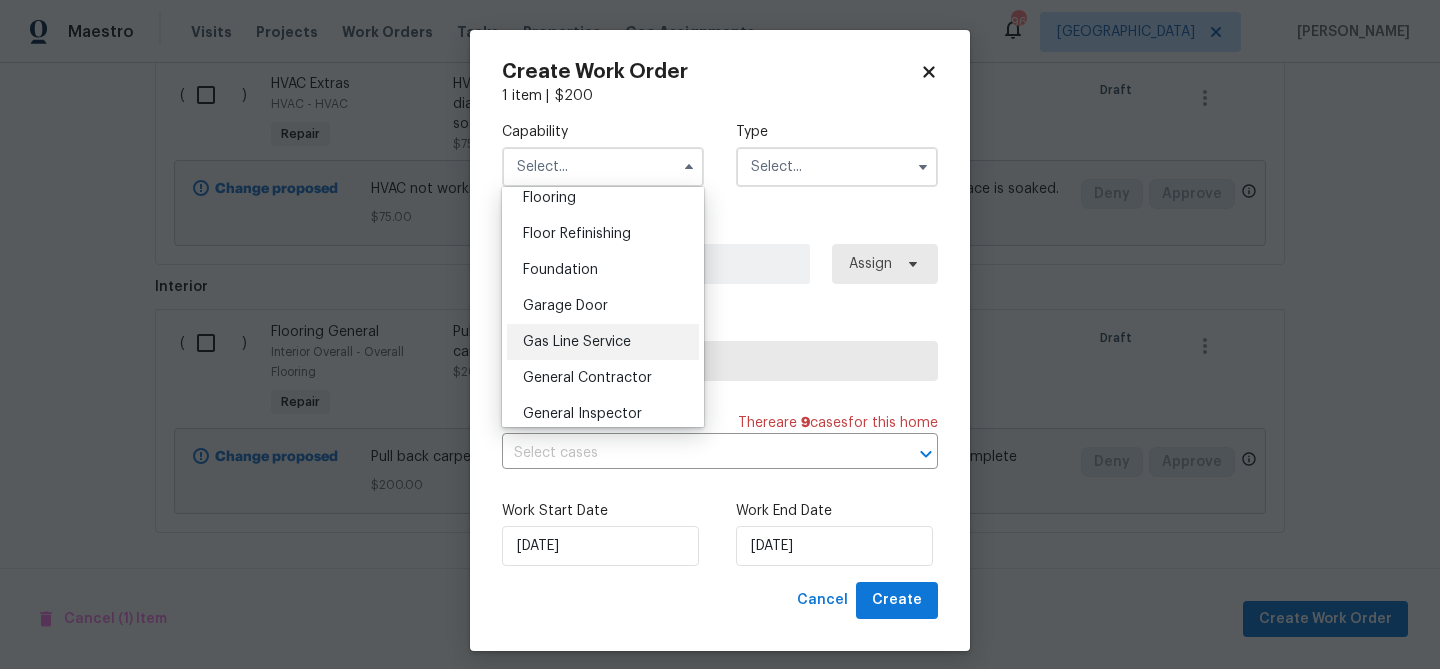 scroll, scrollTop: 789, scrollLeft: 0, axis: vertical 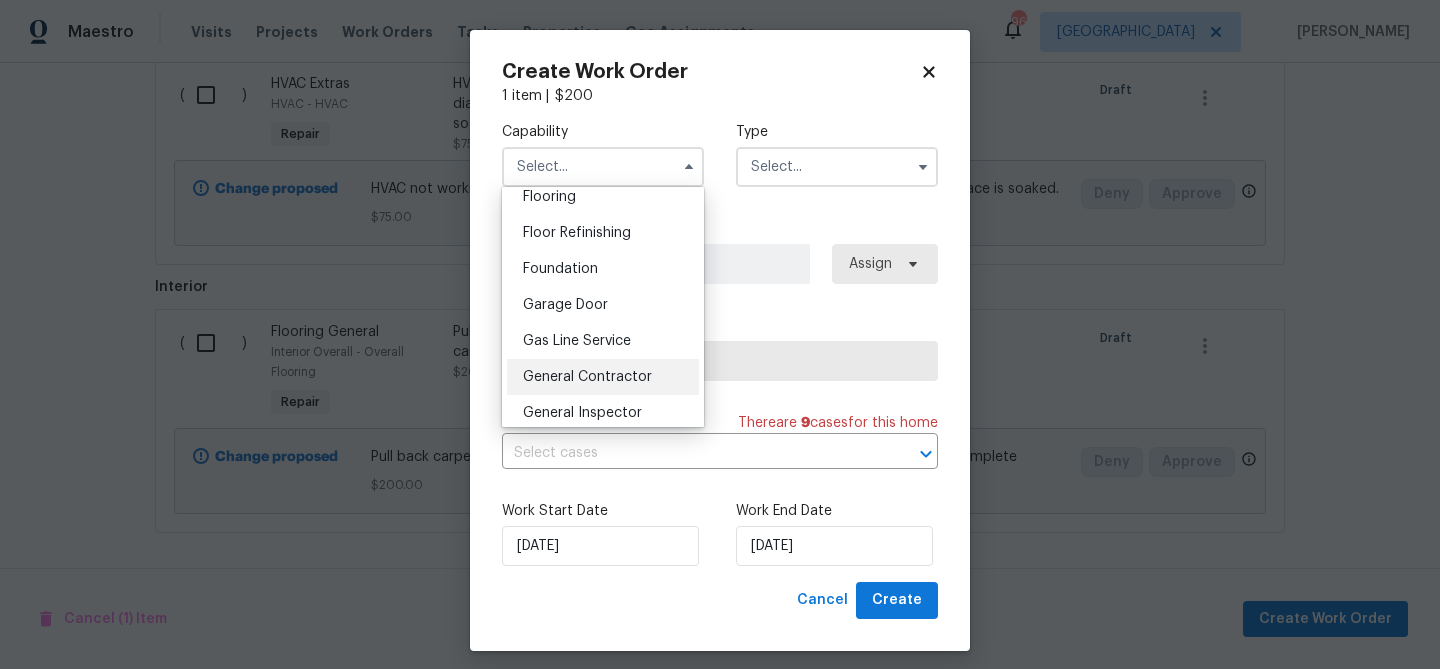 click on "General Contractor" at bounding box center [603, 377] 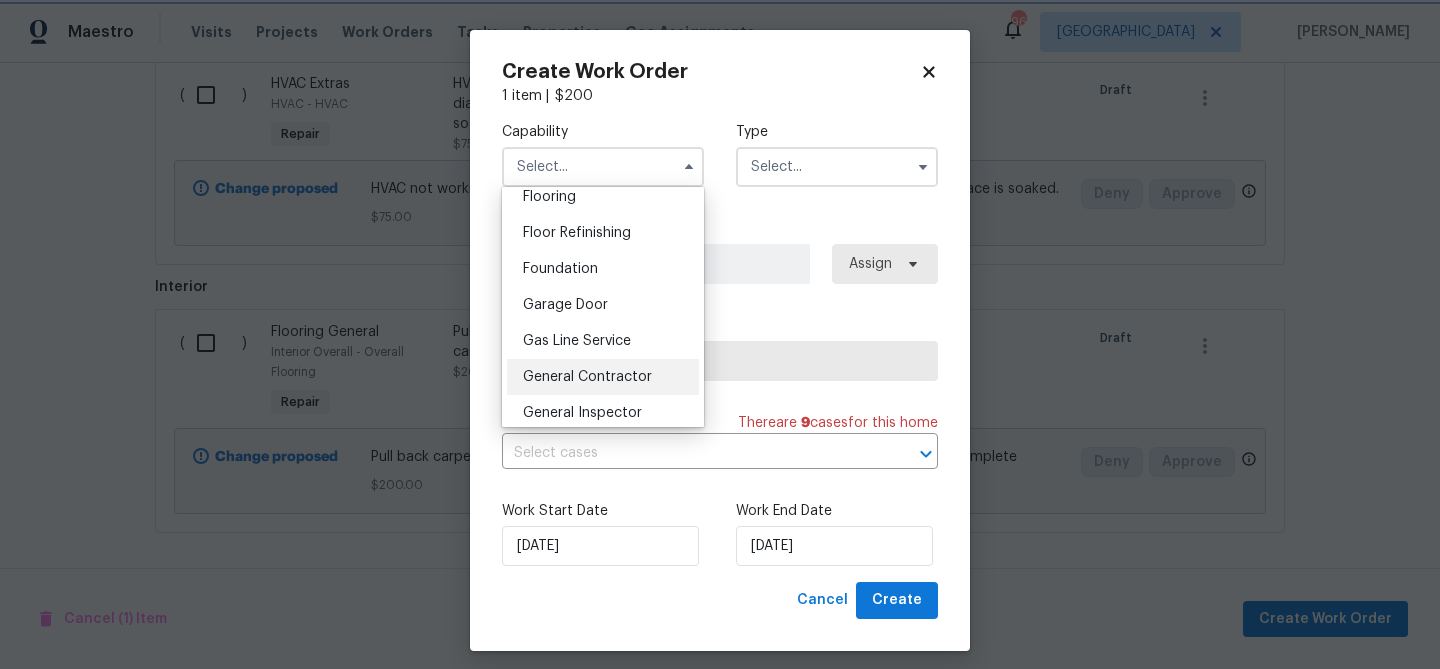 type on "General Contractor" 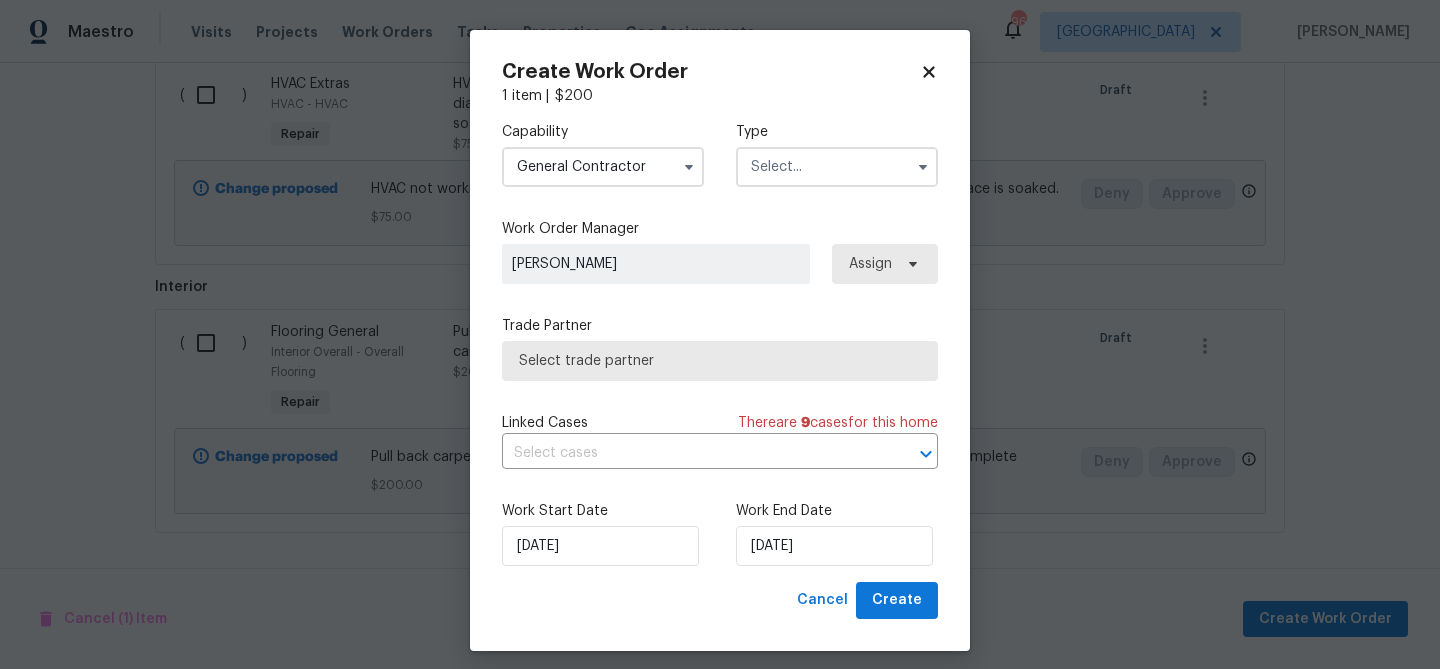 click at bounding box center [837, 167] 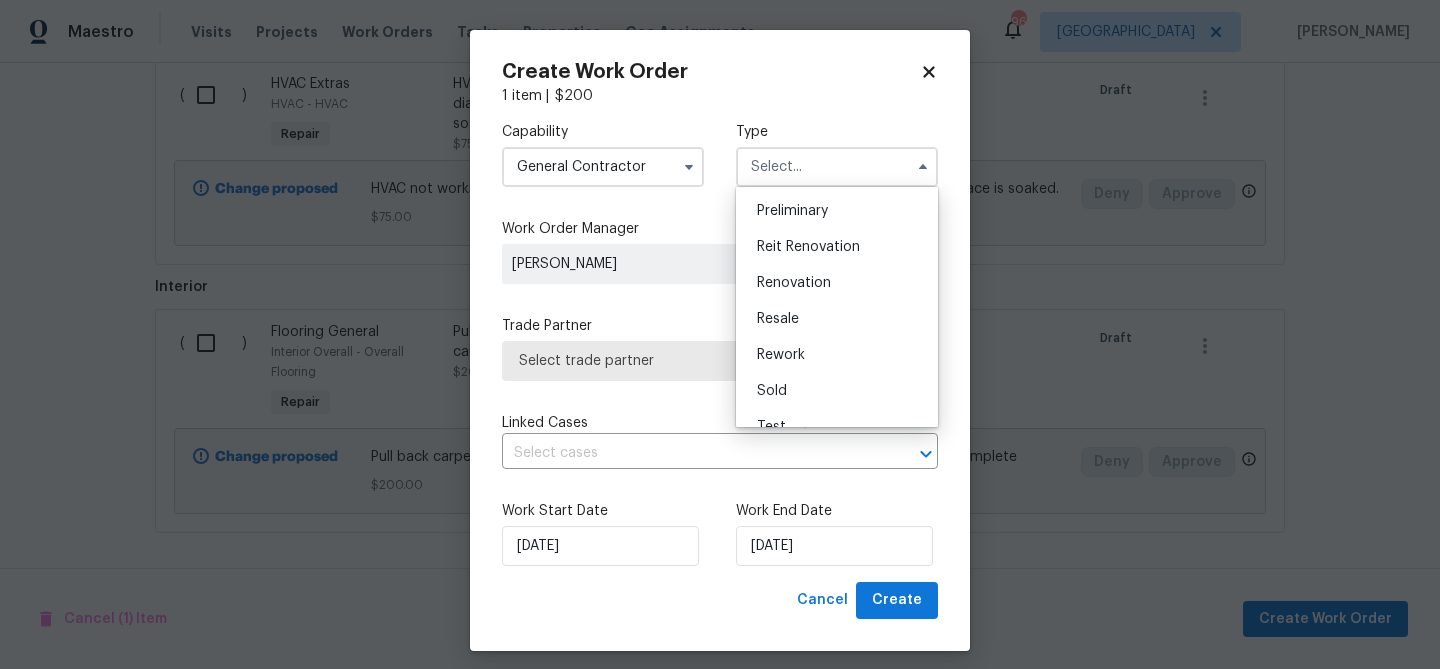 scroll, scrollTop: 454, scrollLeft: 0, axis: vertical 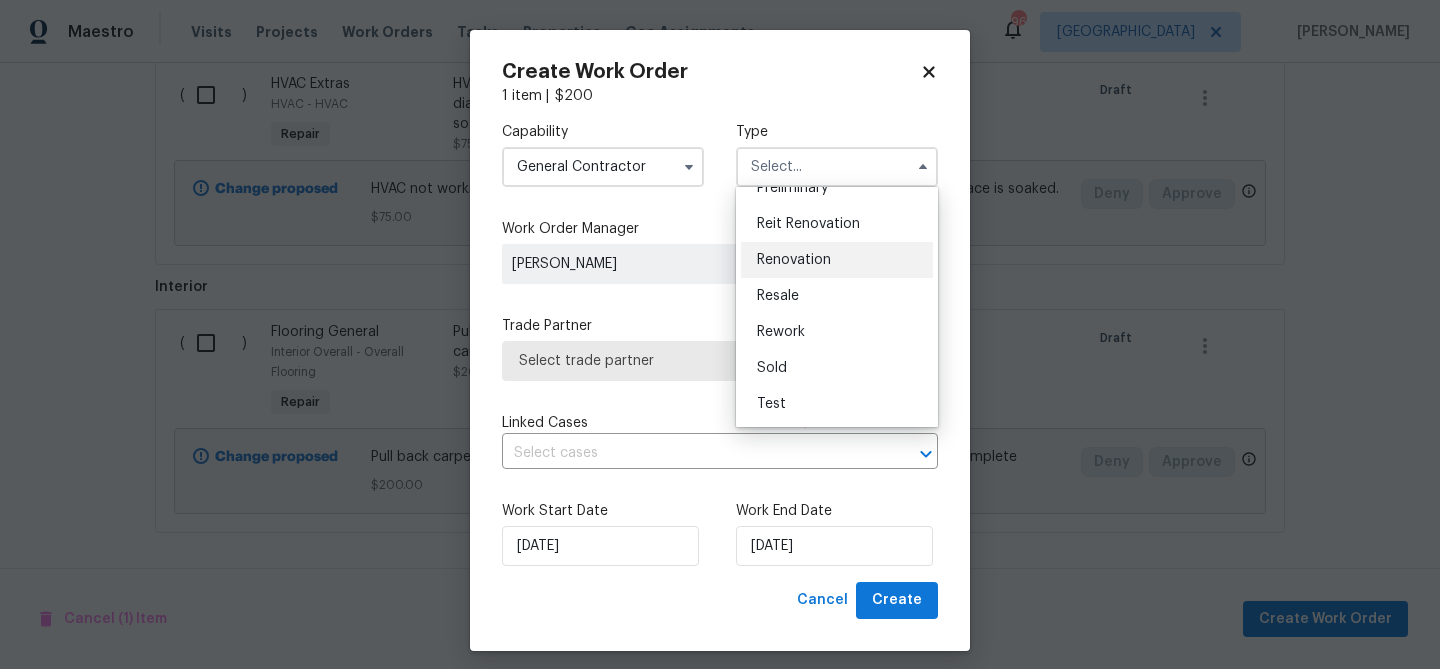 click on "Renovation" at bounding box center [794, 260] 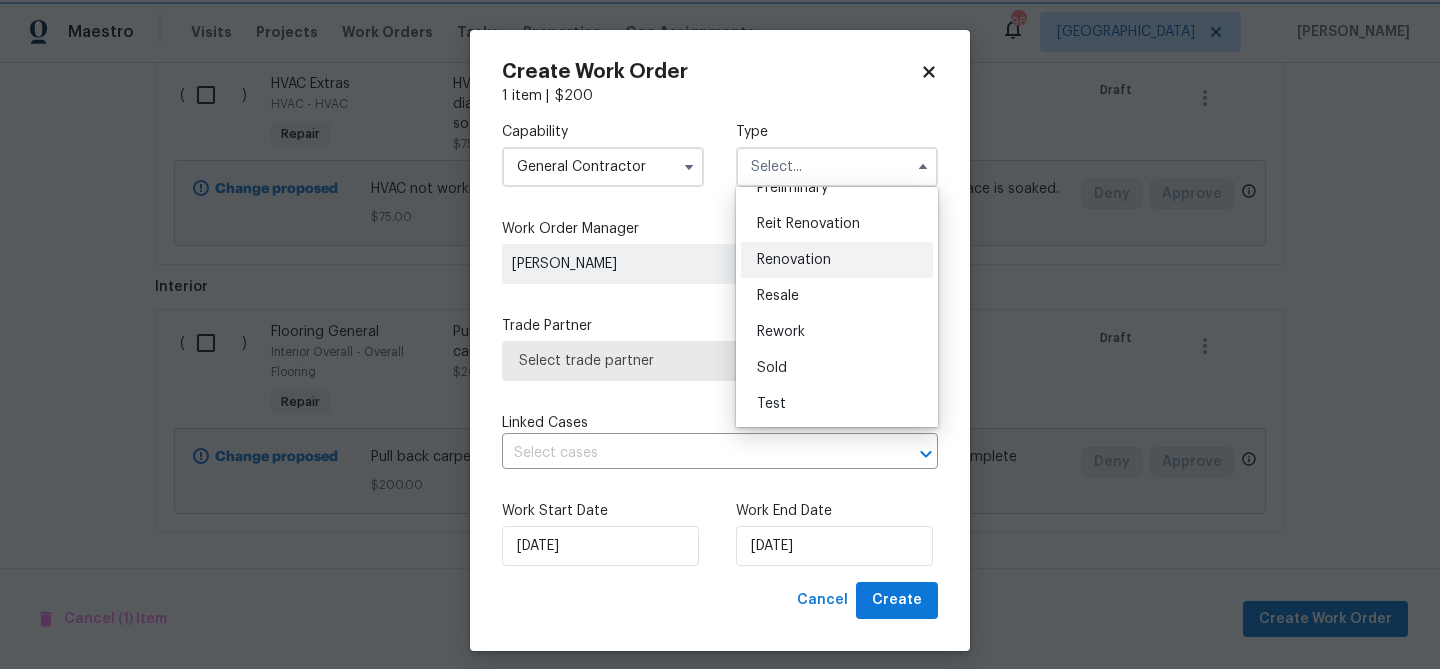 type on "Renovation" 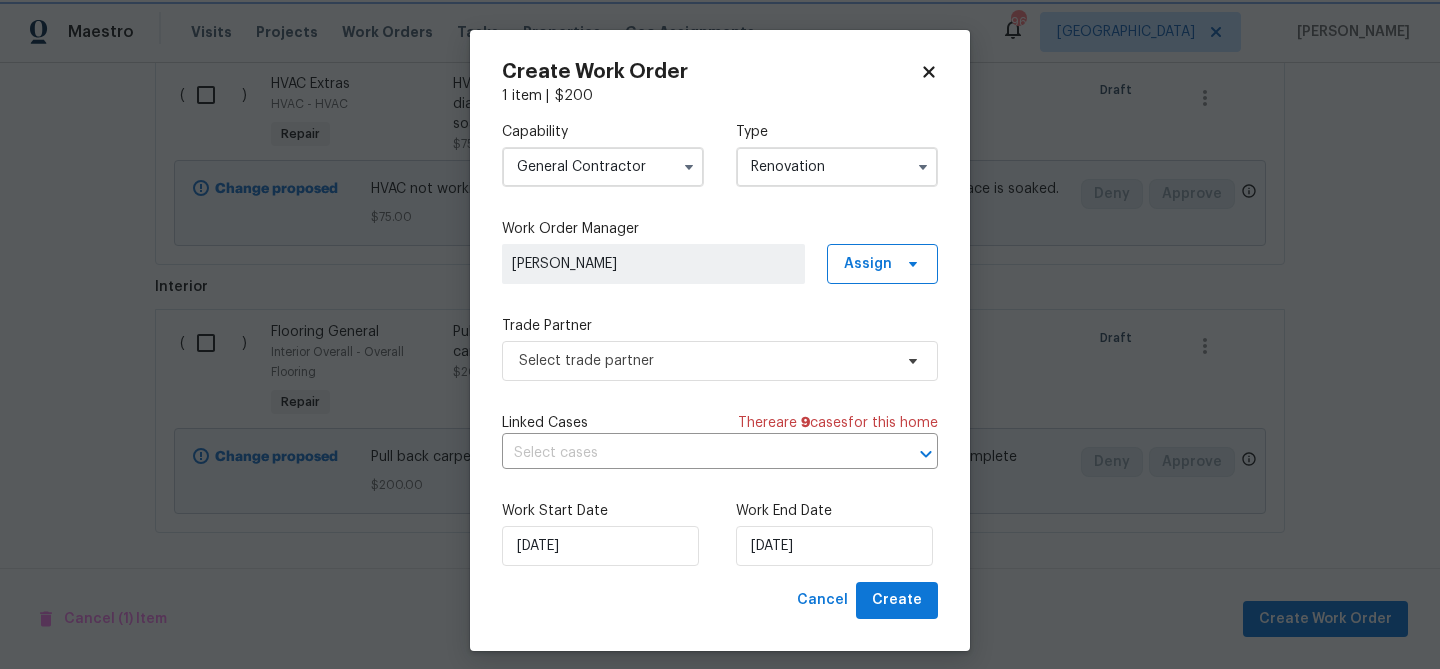 scroll, scrollTop: 0, scrollLeft: 0, axis: both 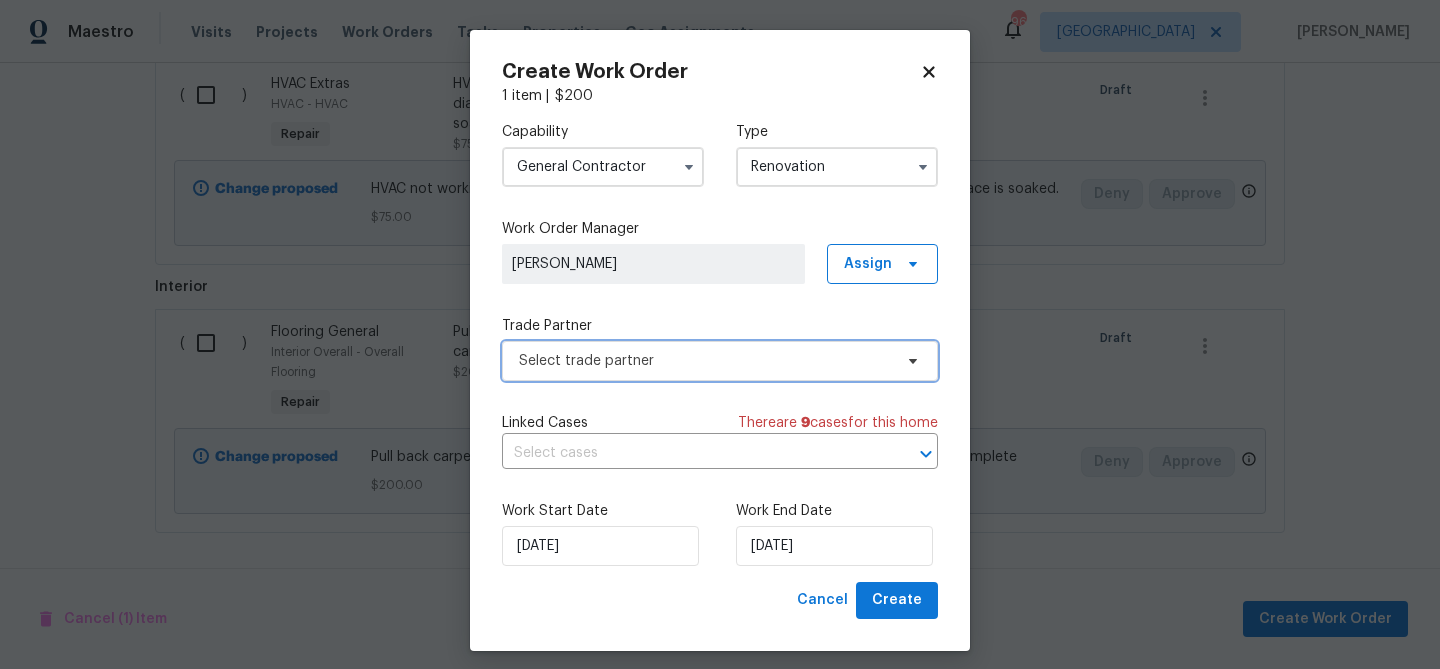 click on "Select trade partner" at bounding box center [705, 361] 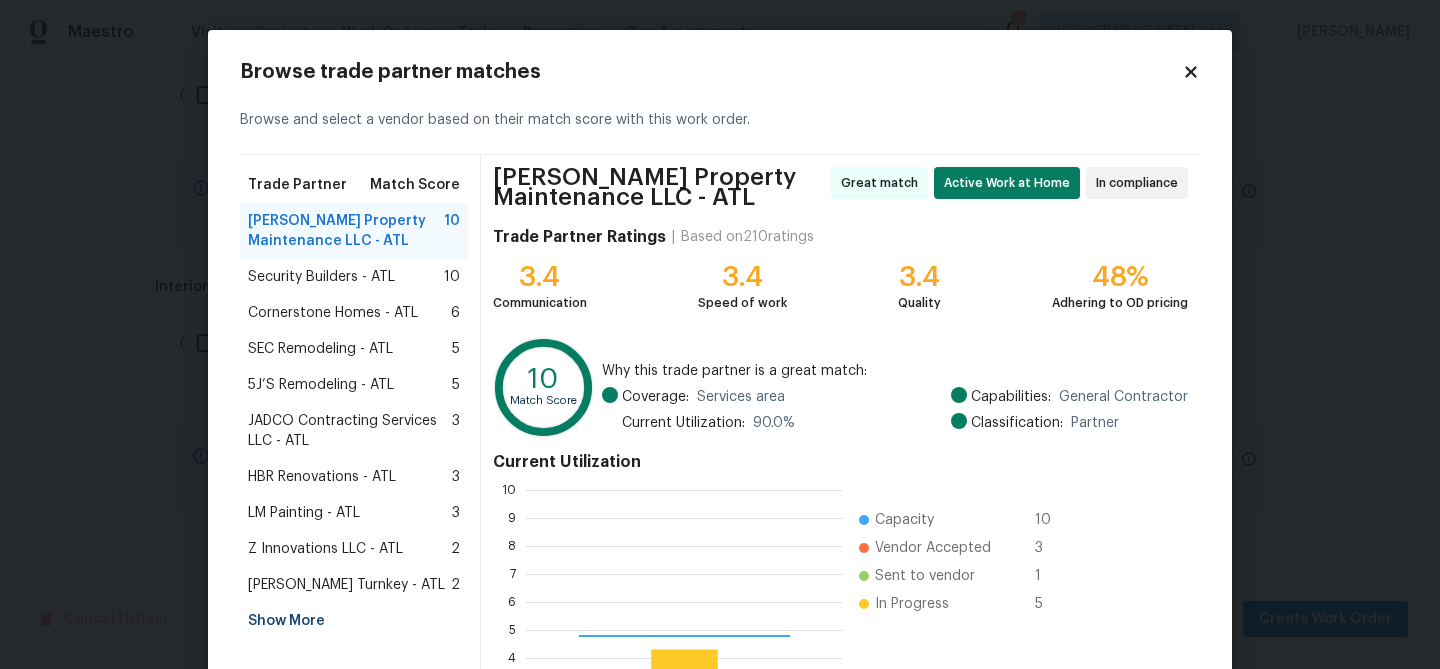 scroll, scrollTop: 2, scrollLeft: 2, axis: both 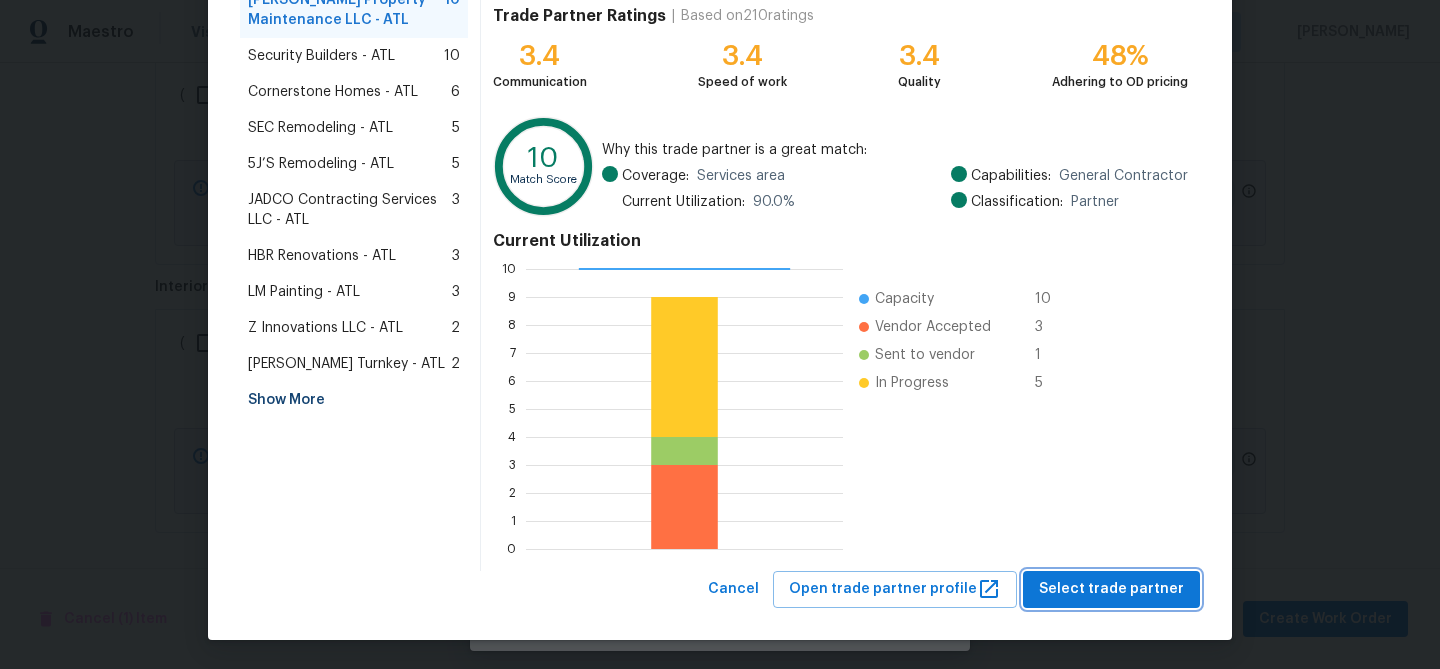 click on "Select trade partner" at bounding box center (1111, 589) 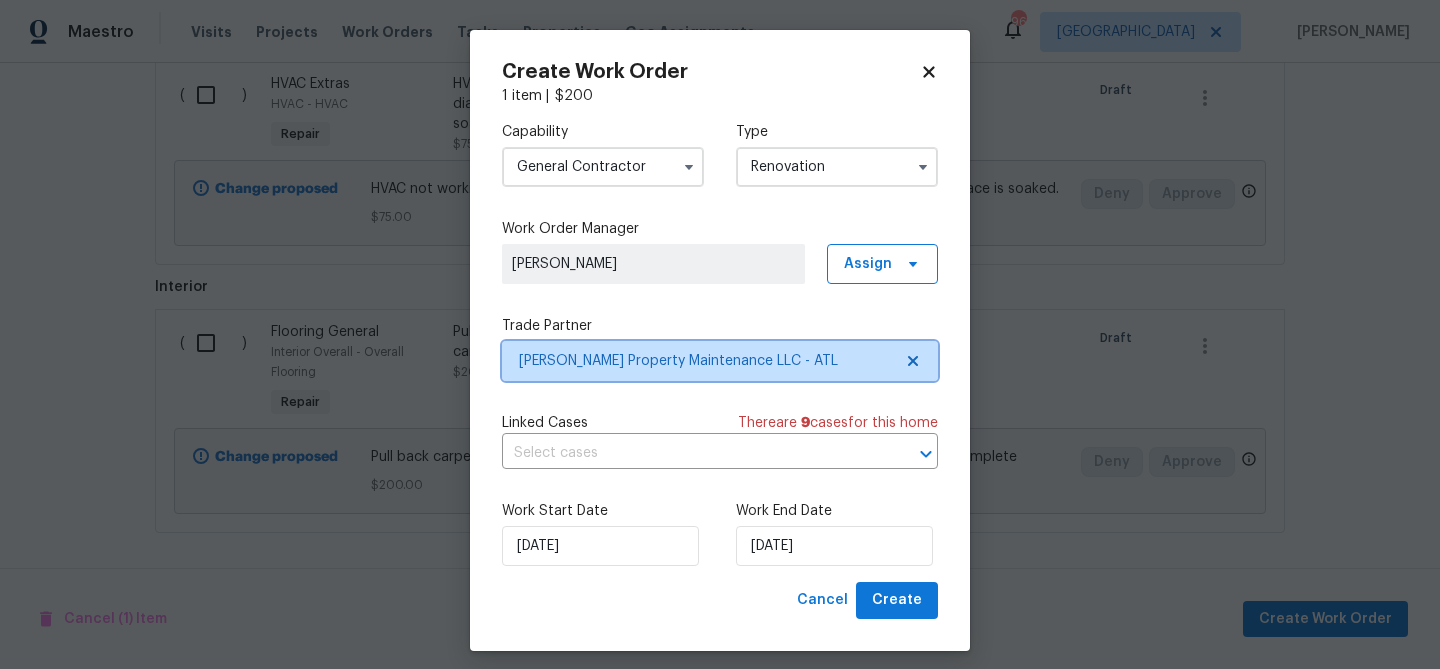 scroll, scrollTop: 0, scrollLeft: 0, axis: both 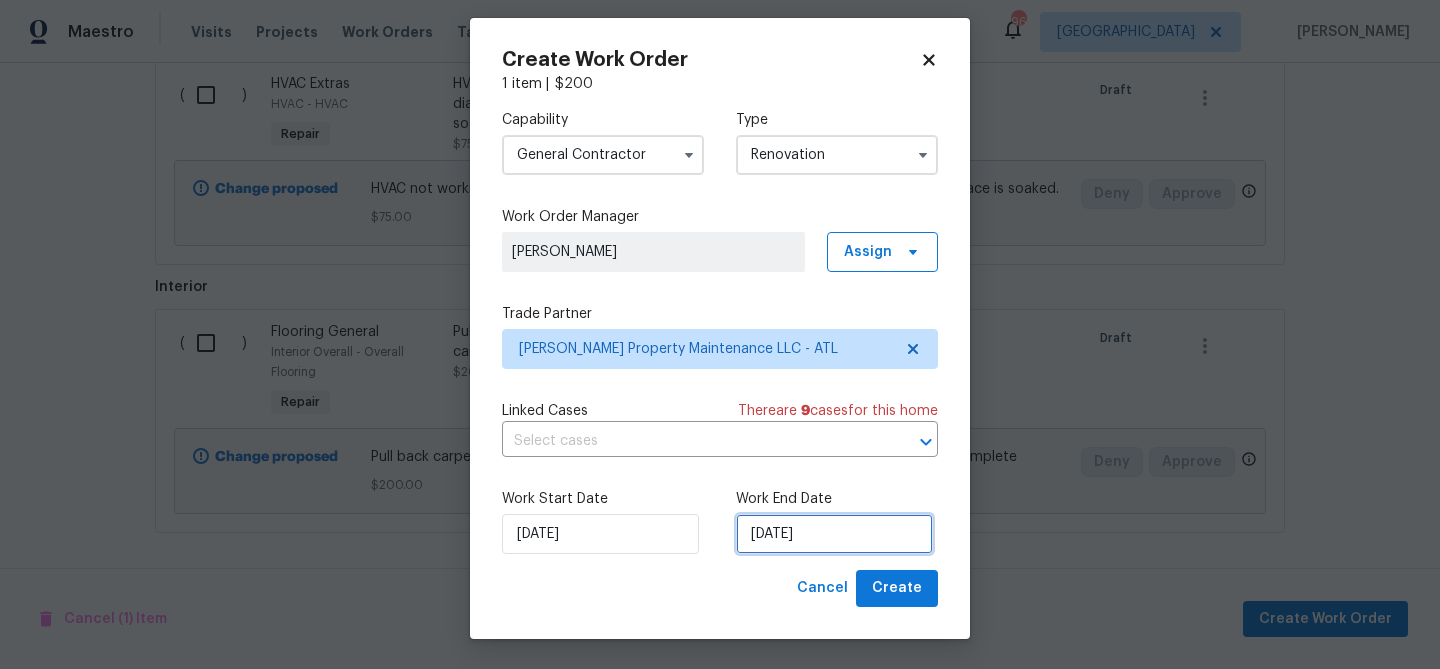 drag, startPoint x: 802, startPoint y: 535, endPoint x: 808, endPoint y: 511, distance: 24.738634 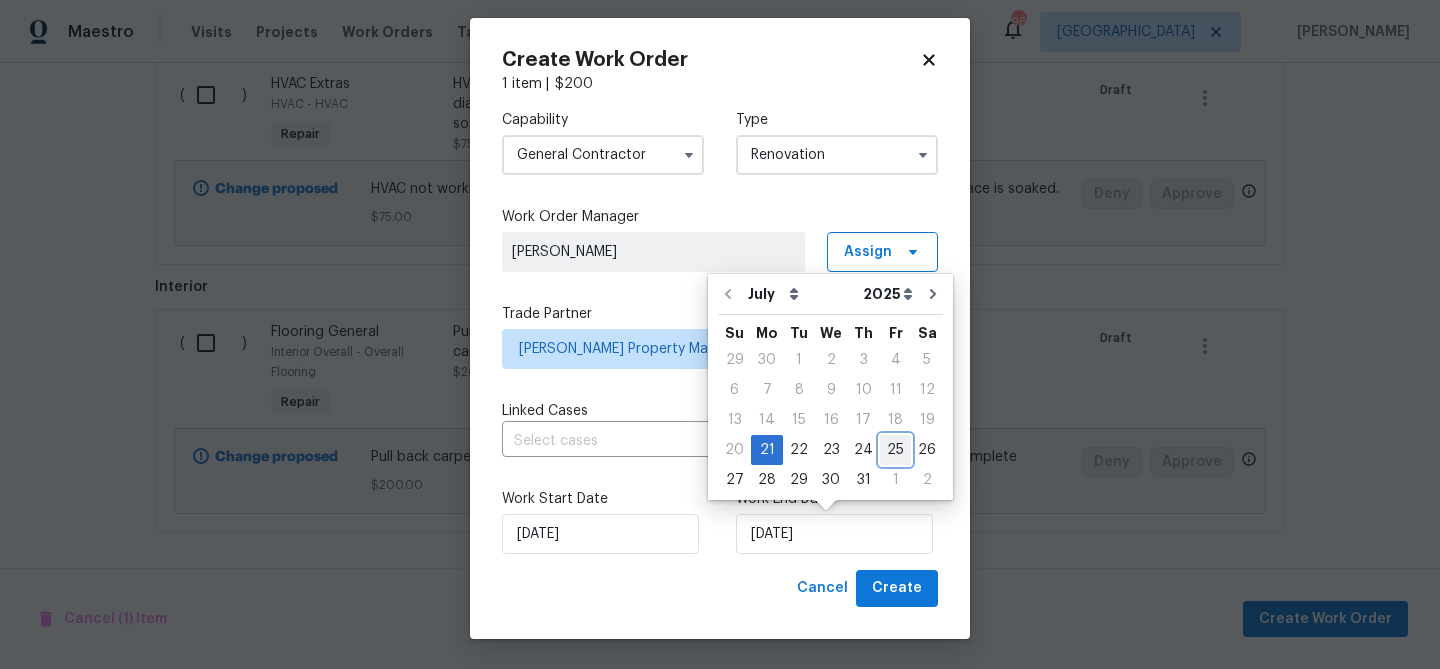 click on "25" at bounding box center [895, 450] 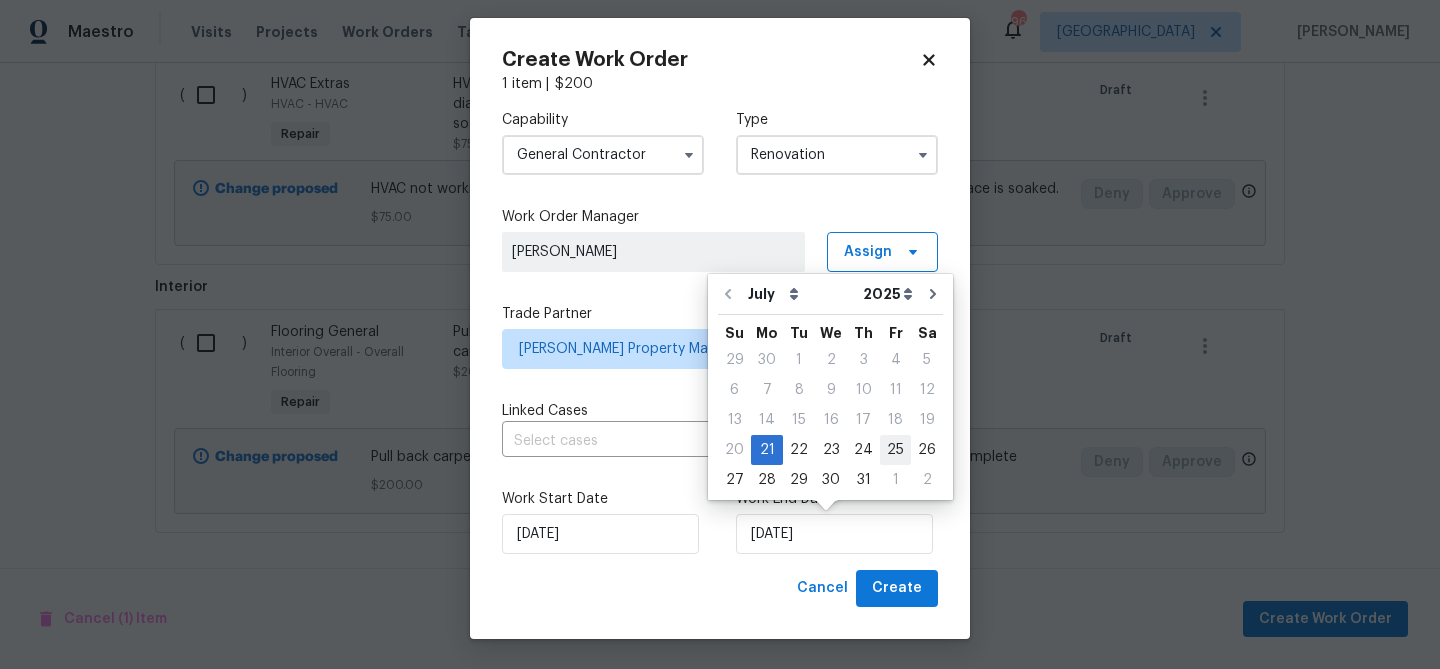 type on "7/25/2025" 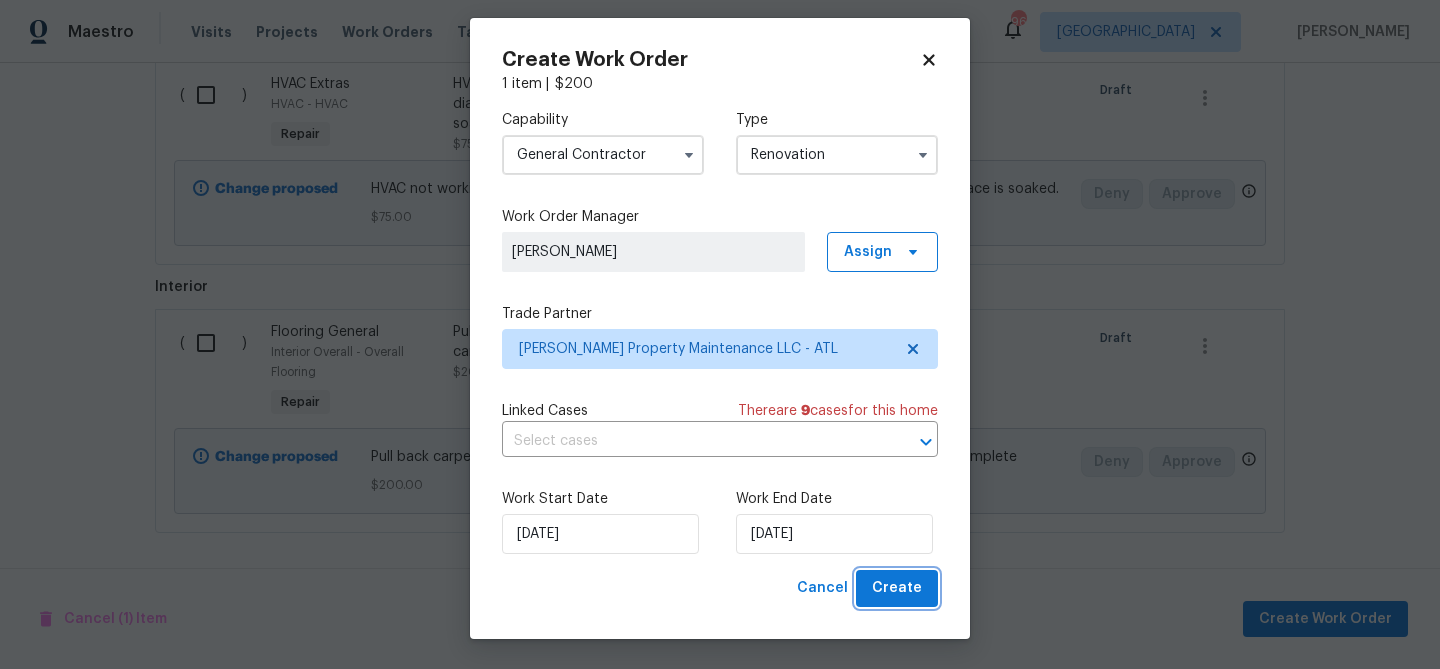 click on "Create" at bounding box center (897, 588) 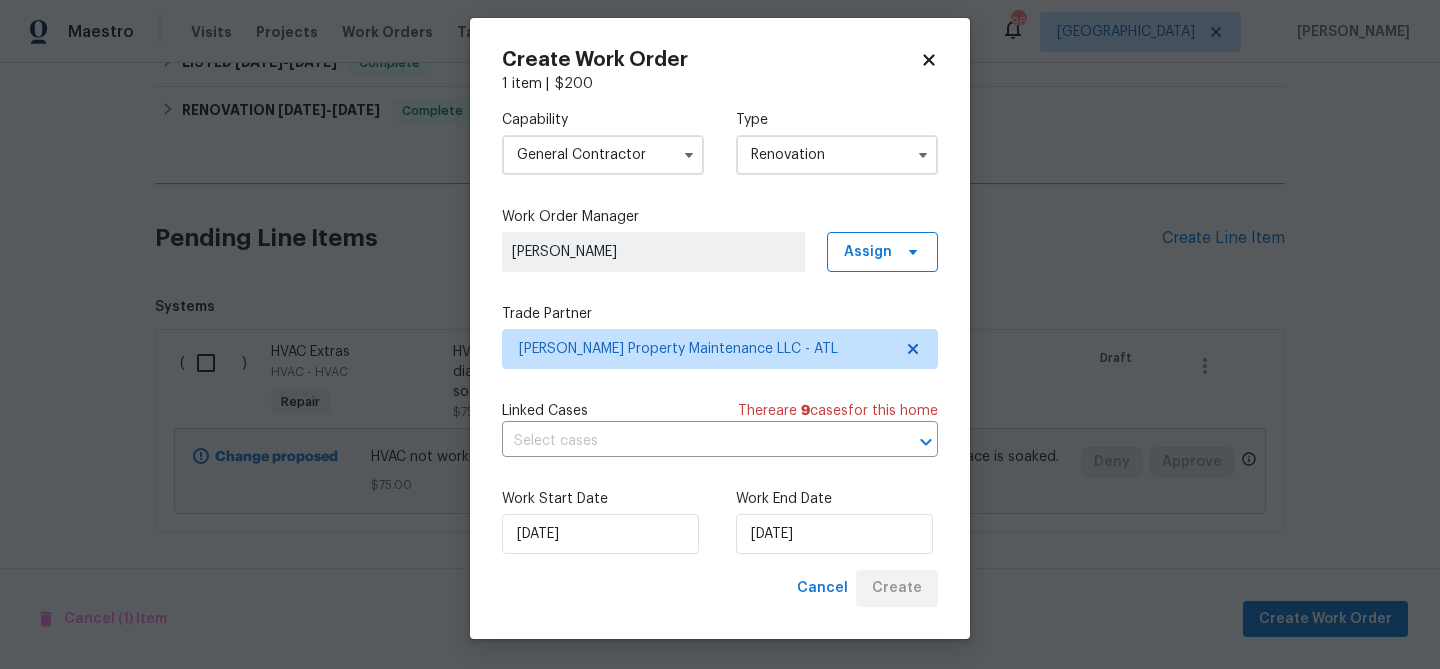 scroll, scrollTop: 420, scrollLeft: 0, axis: vertical 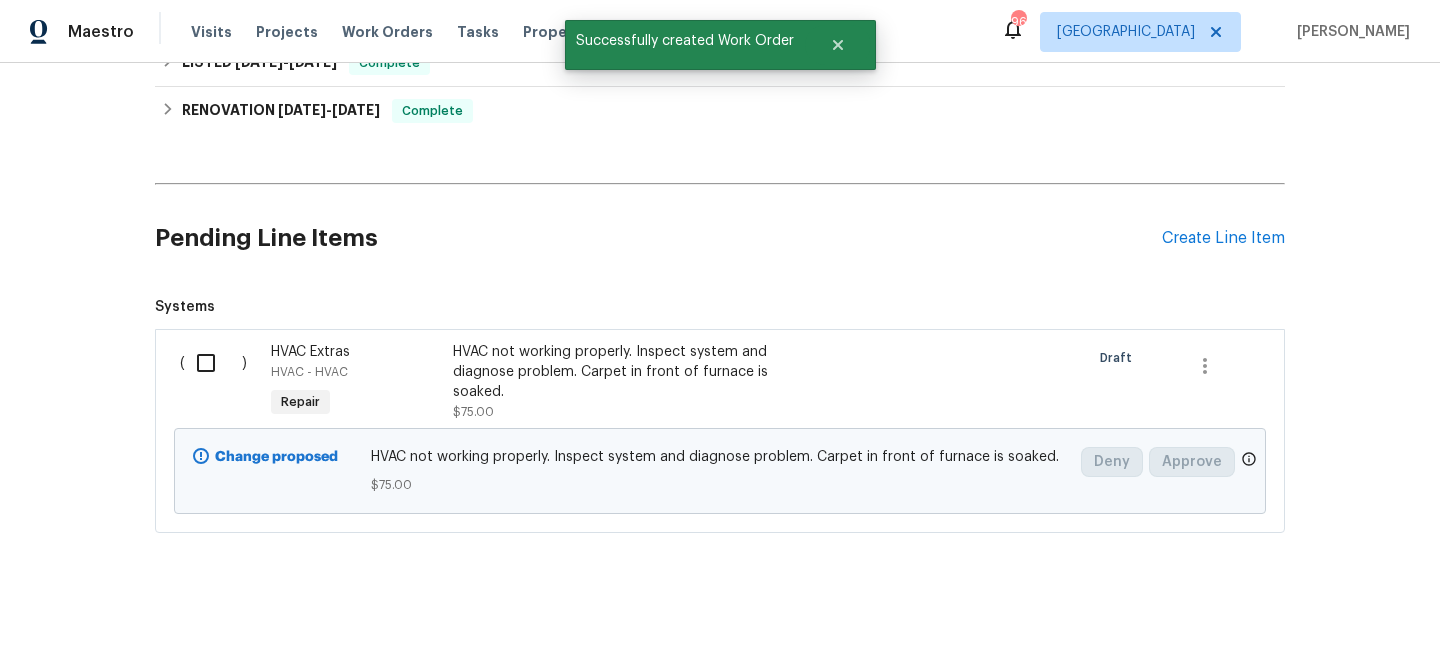 drag, startPoint x: 215, startPoint y: 353, endPoint x: 225, endPoint y: 352, distance: 10.049875 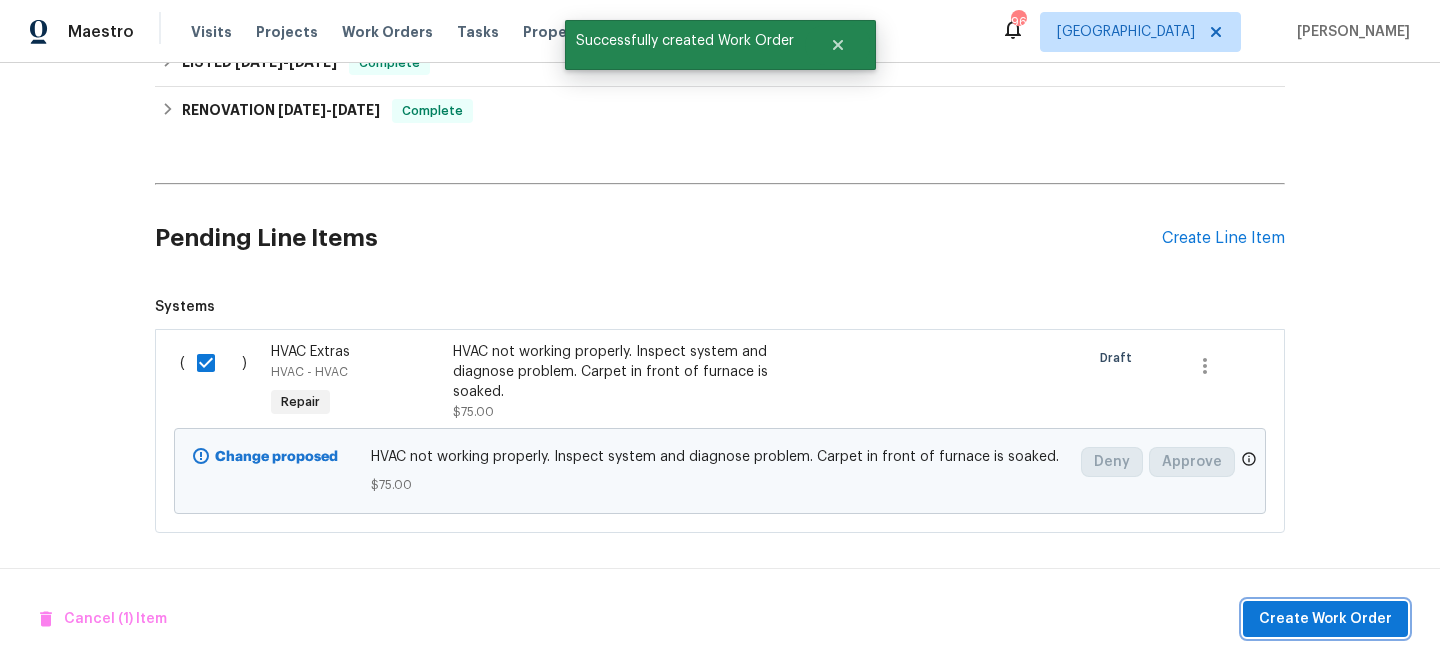 click on "Create Work Order" at bounding box center [1325, 619] 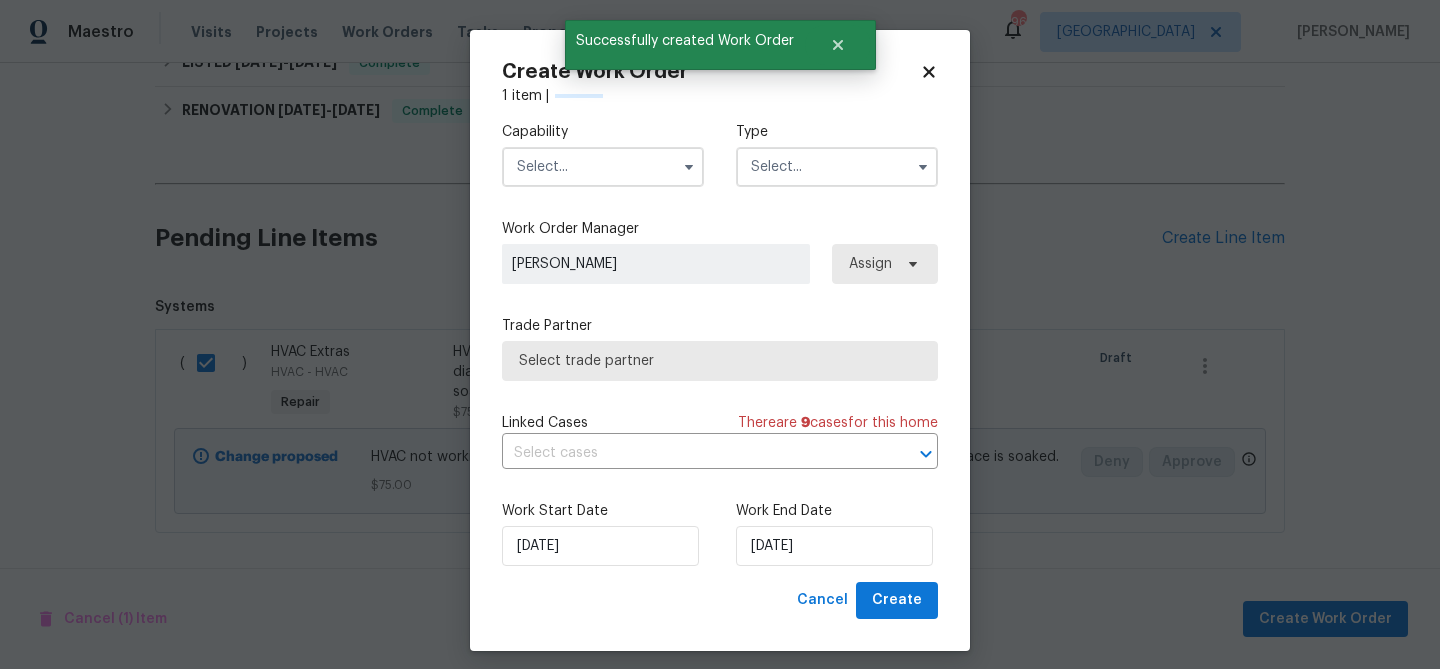 checkbox on "false" 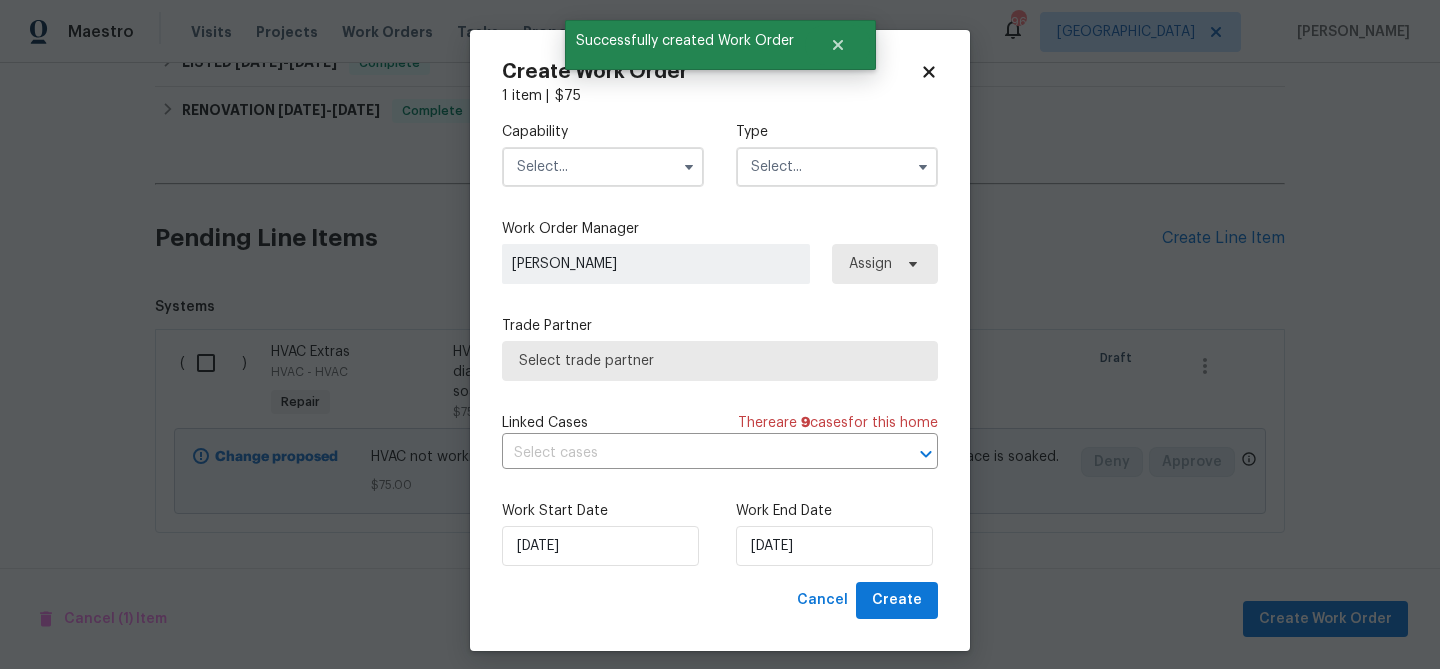 click at bounding box center [603, 167] 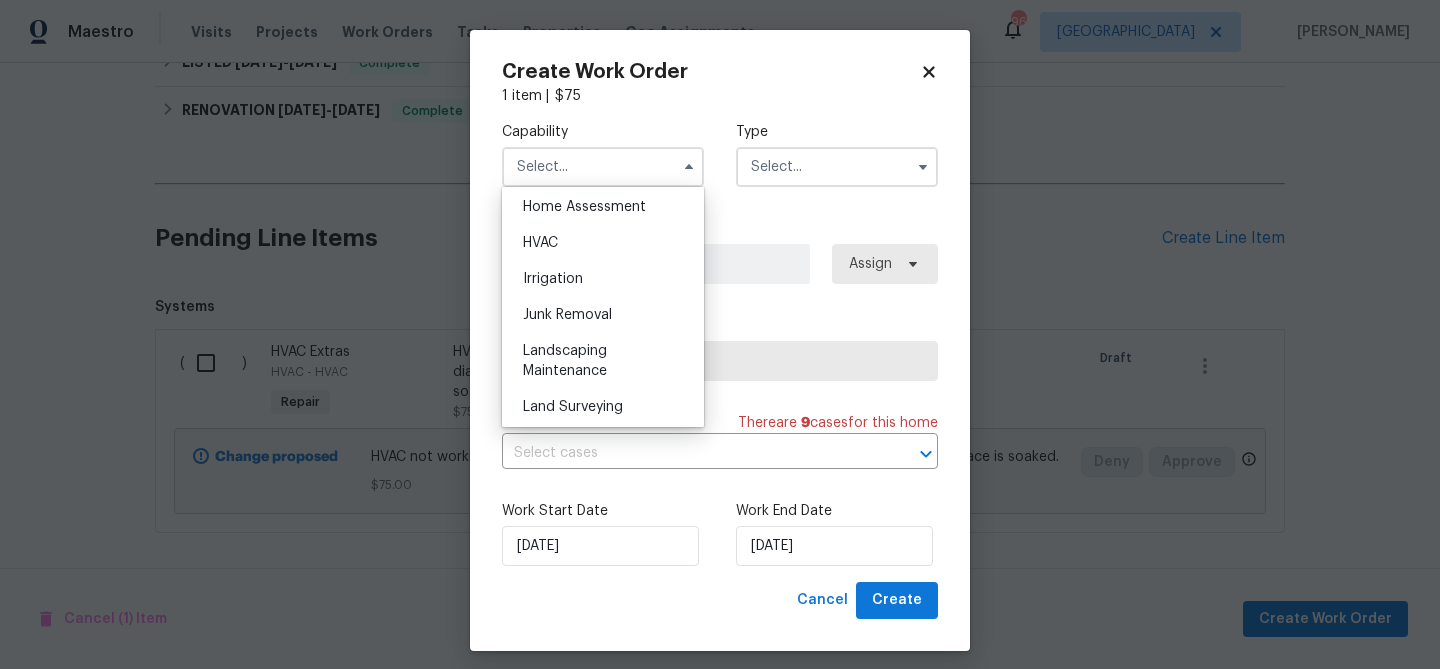 scroll, scrollTop: 1180, scrollLeft: 0, axis: vertical 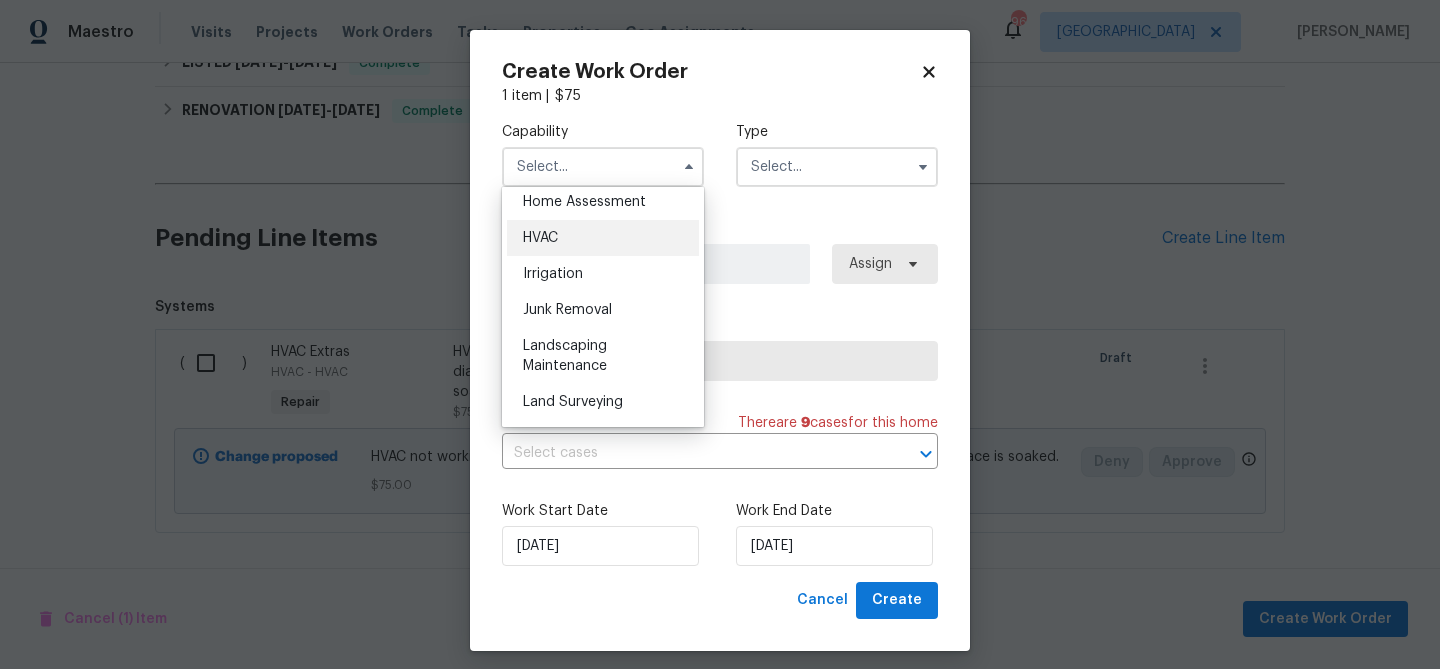 click on "HVAC" at bounding box center [603, 238] 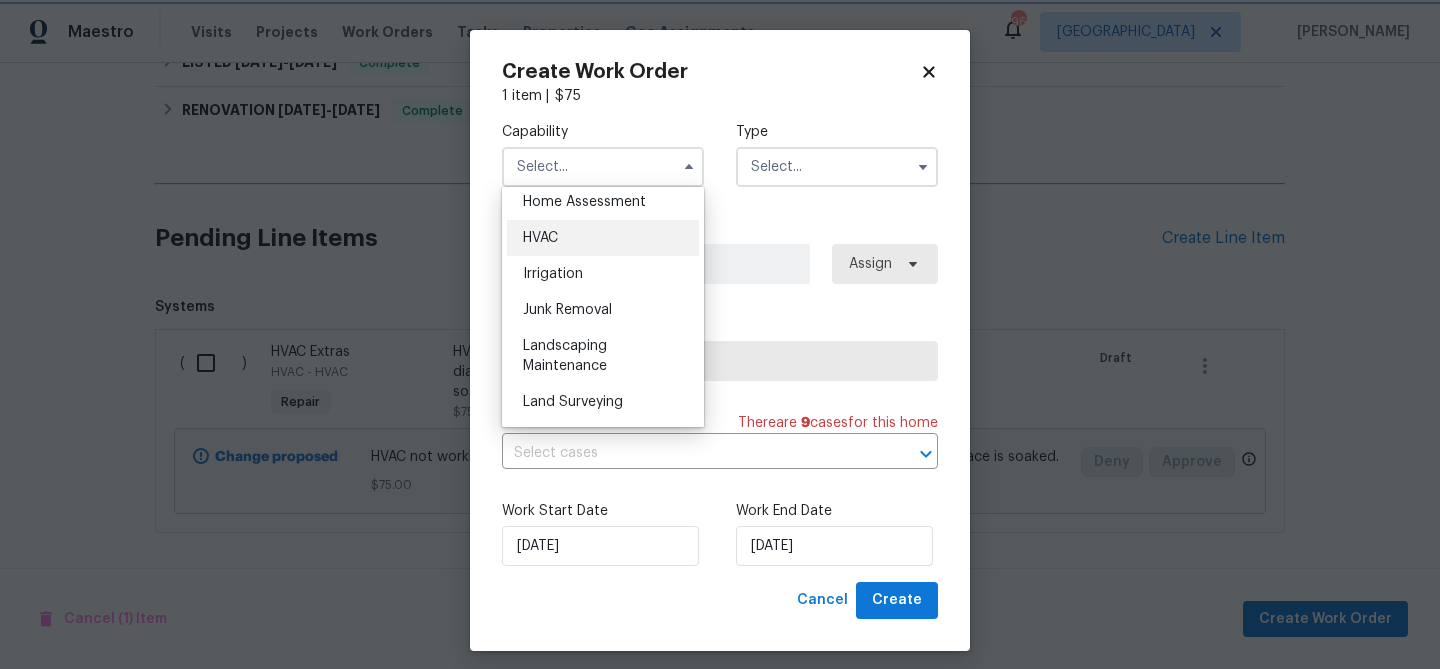 type on "HVAC" 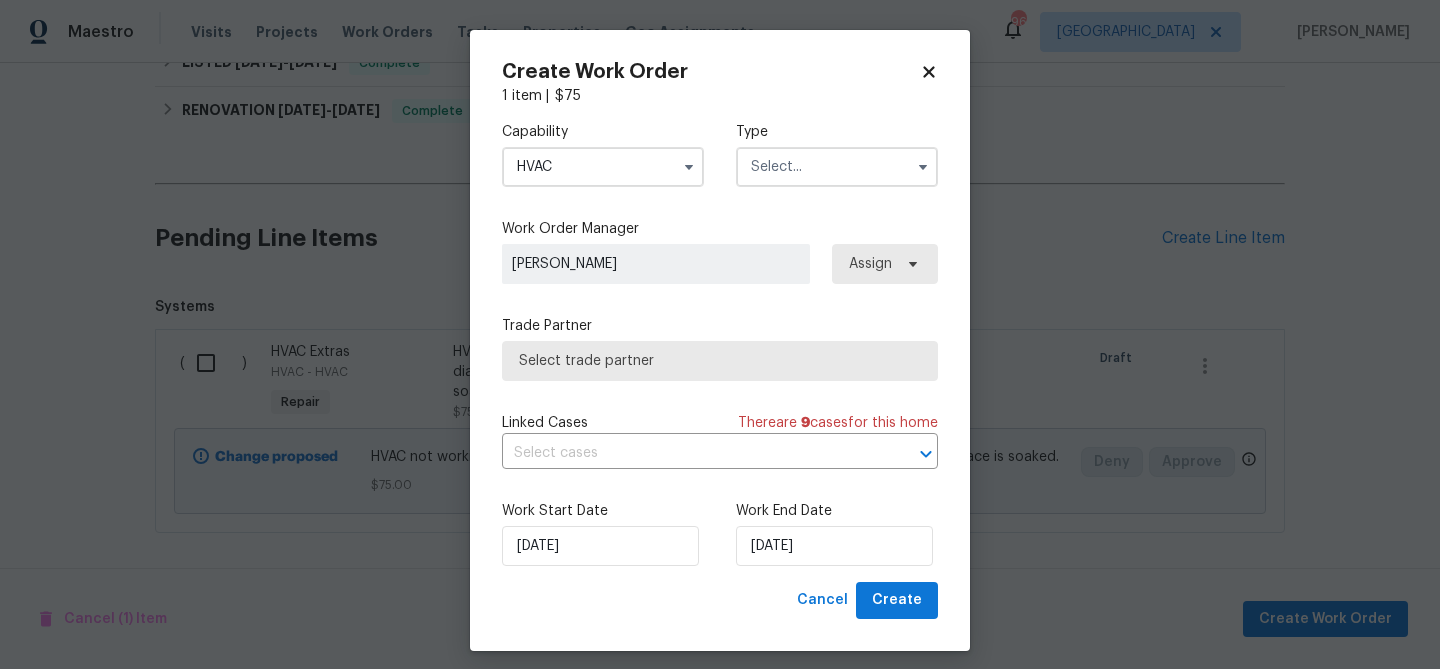 click at bounding box center [837, 167] 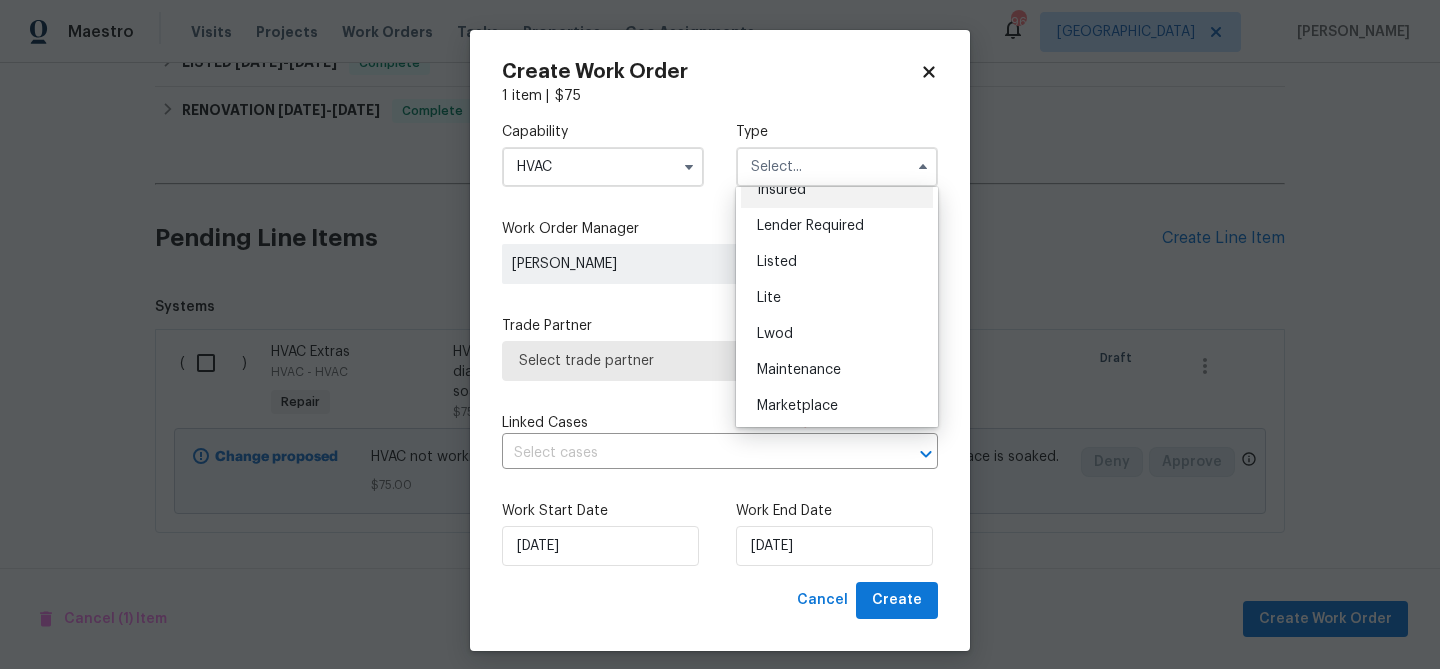 scroll, scrollTop: 160, scrollLeft: 0, axis: vertical 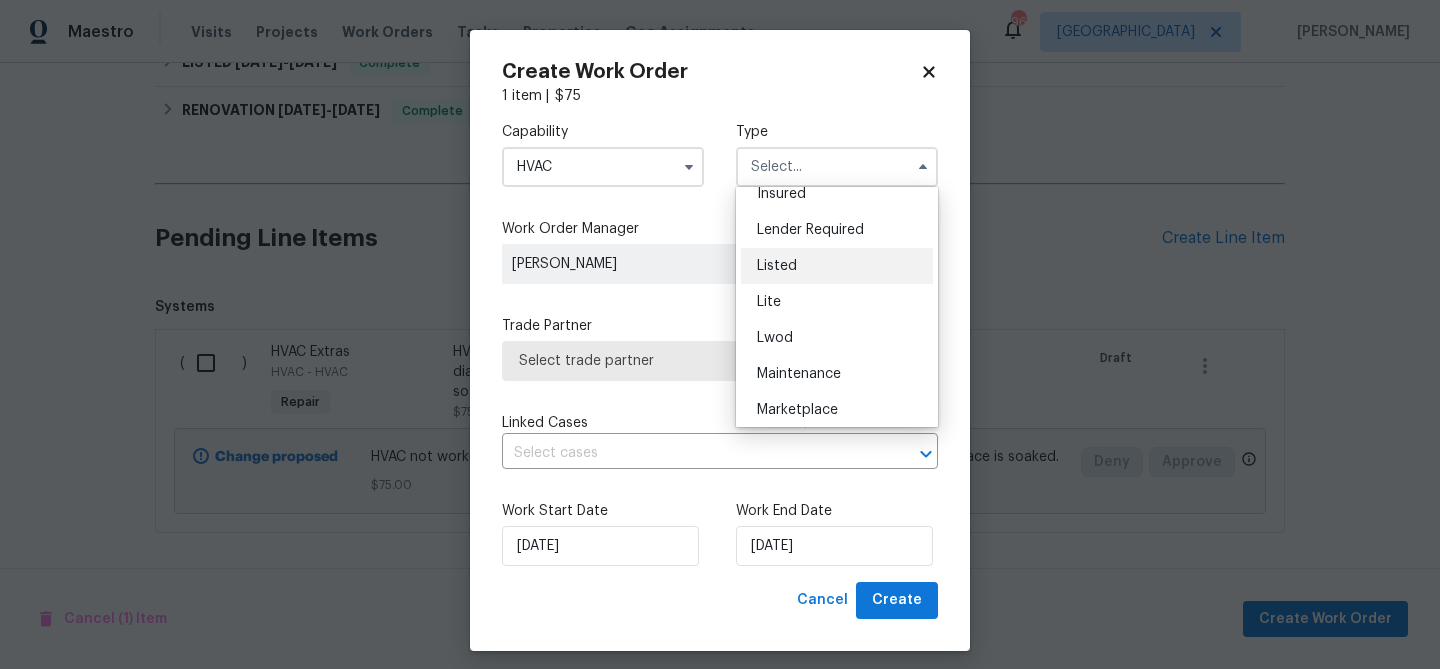 click on "Listed" at bounding box center (777, 266) 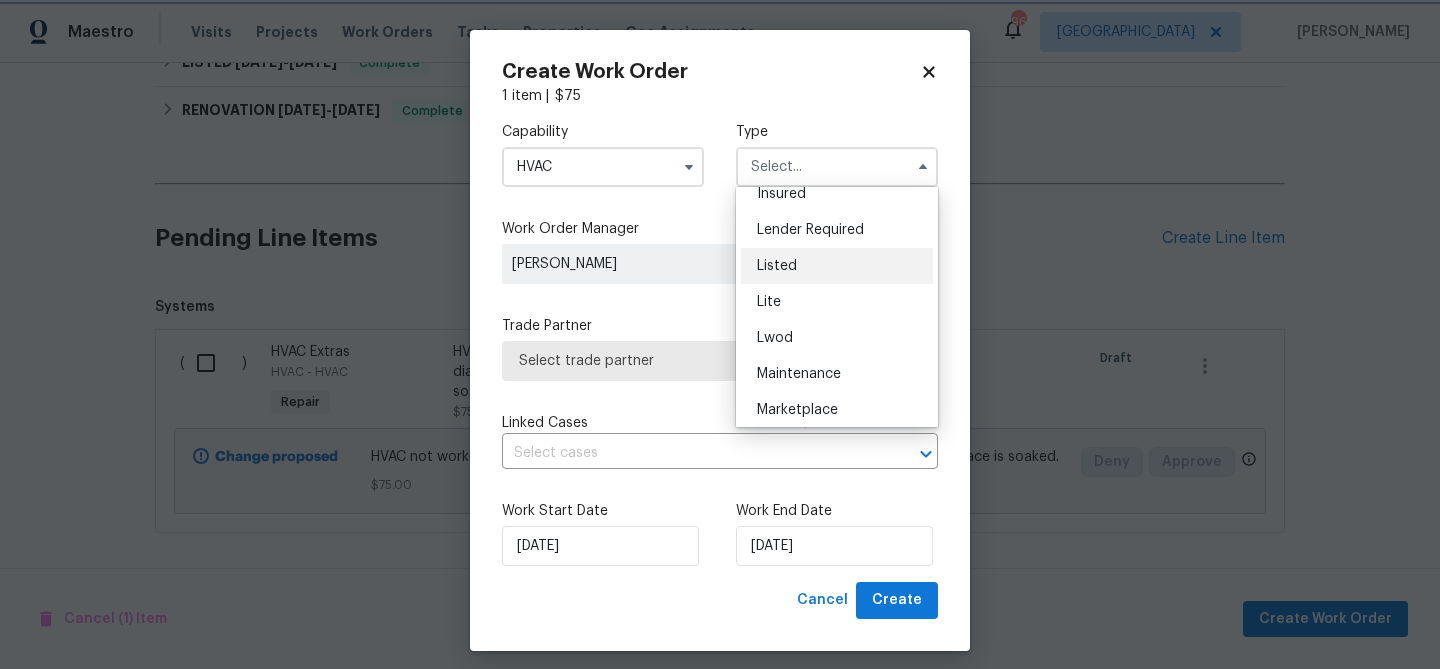 type on "Listed" 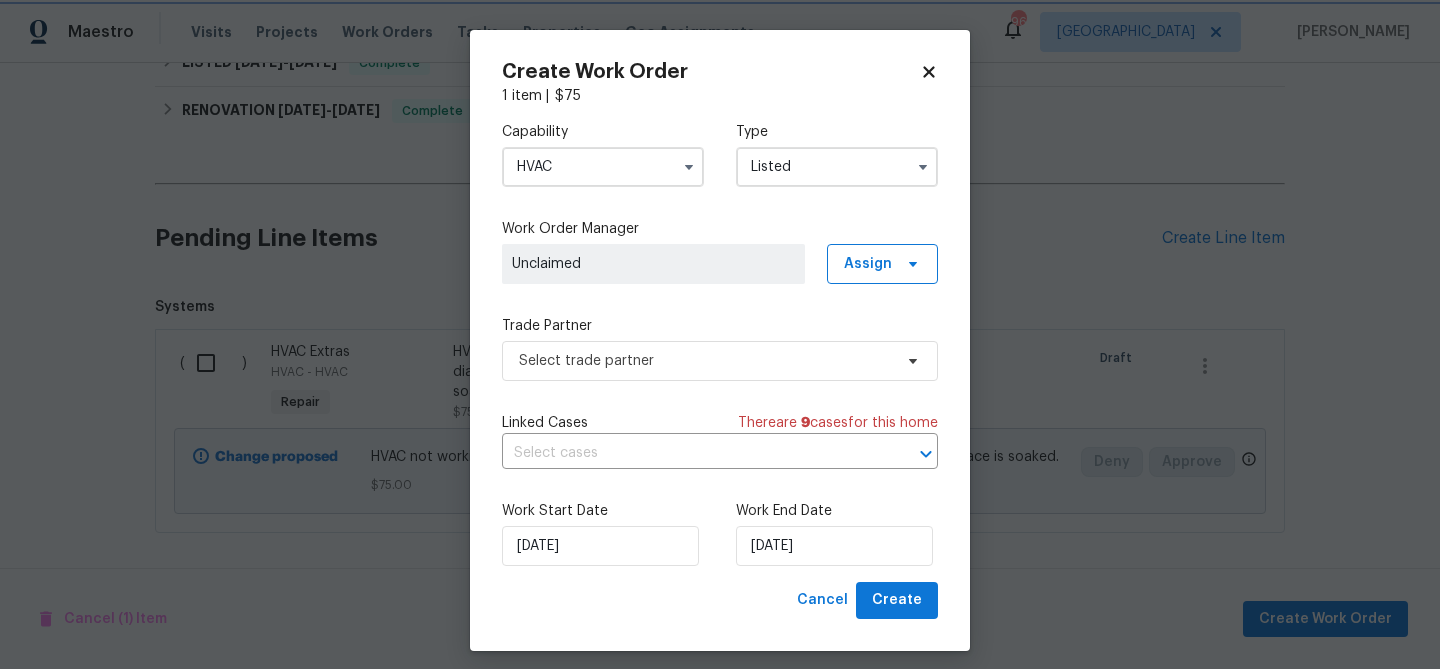 scroll, scrollTop: 0, scrollLeft: 0, axis: both 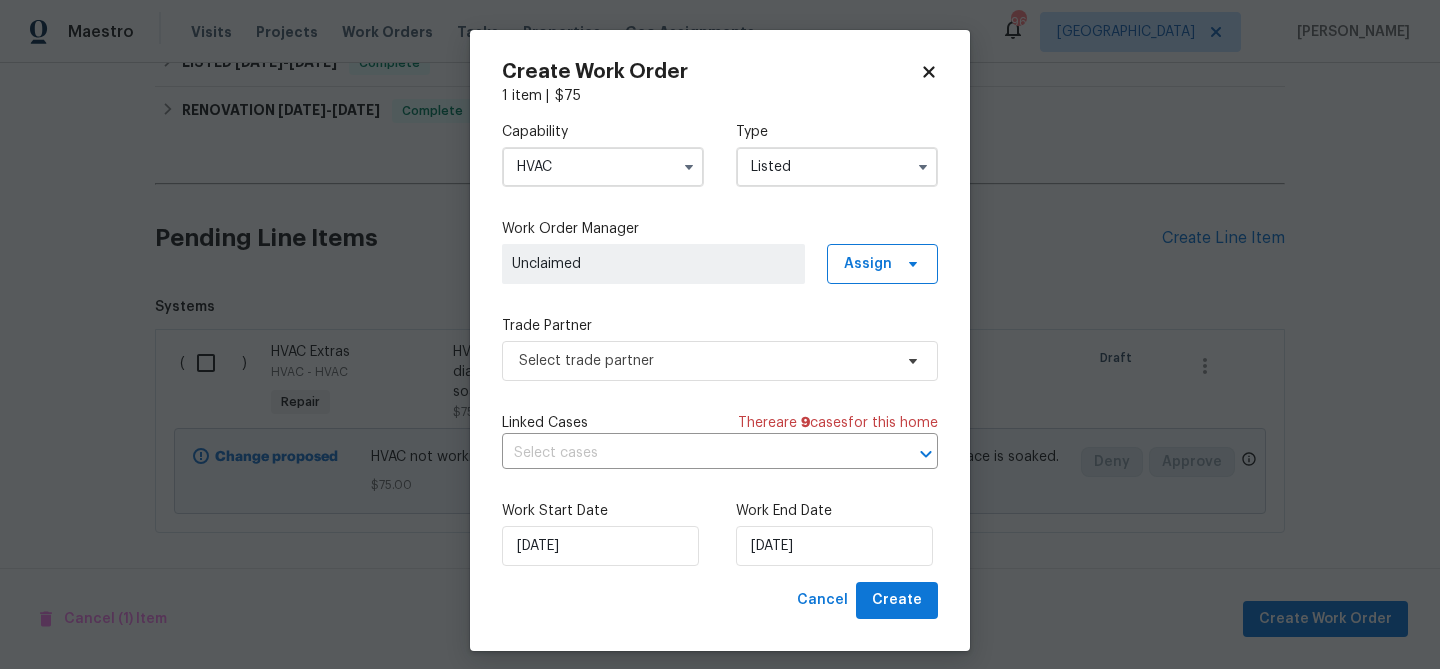 click on "Unclaimed" at bounding box center [653, 264] 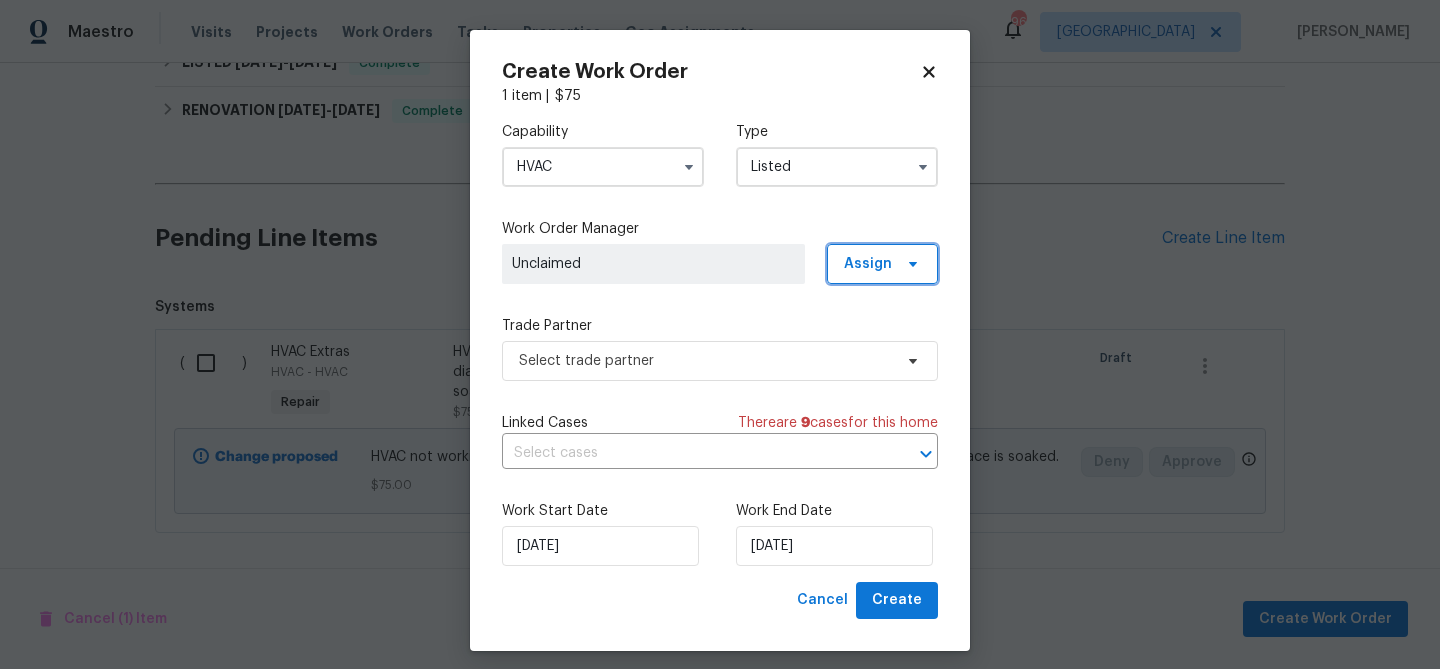 click on "Assign" at bounding box center [868, 264] 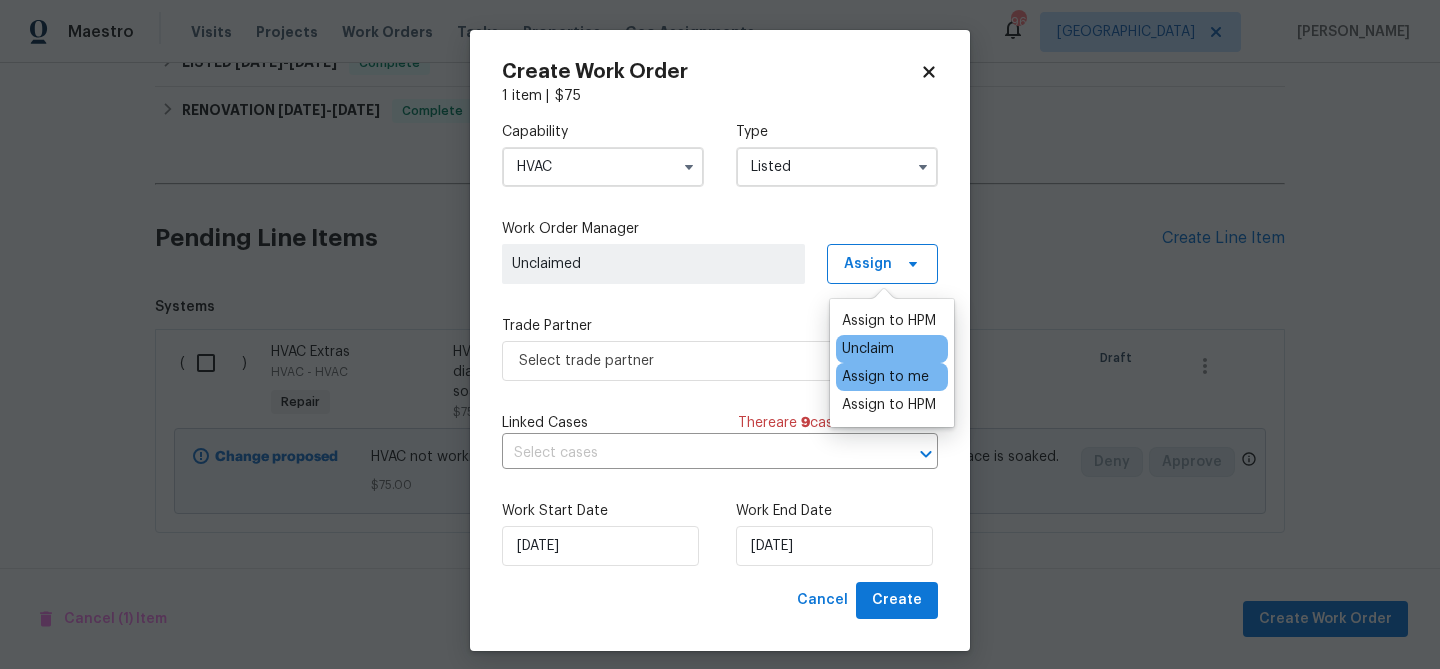 click on "Assign to me" at bounding box center (885, 377) 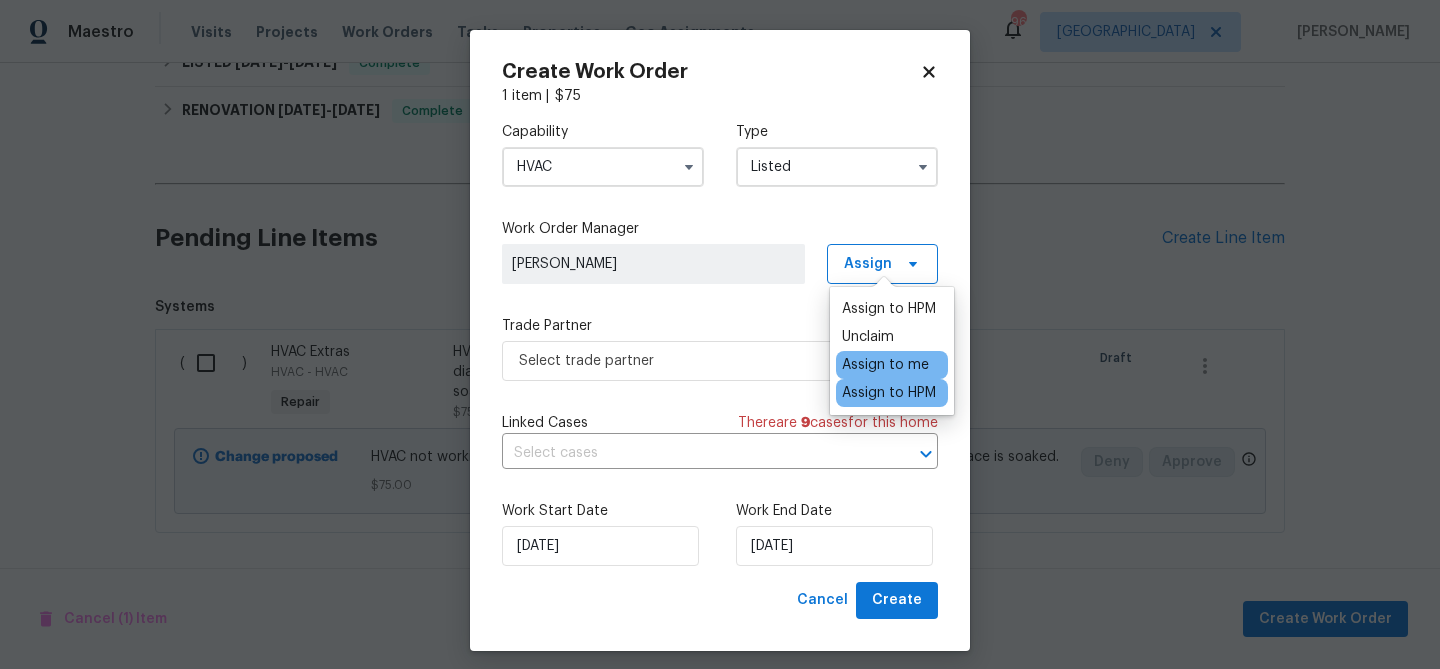 scroll, scrollTop: 12, scrollLeft: 0, axis: vertical 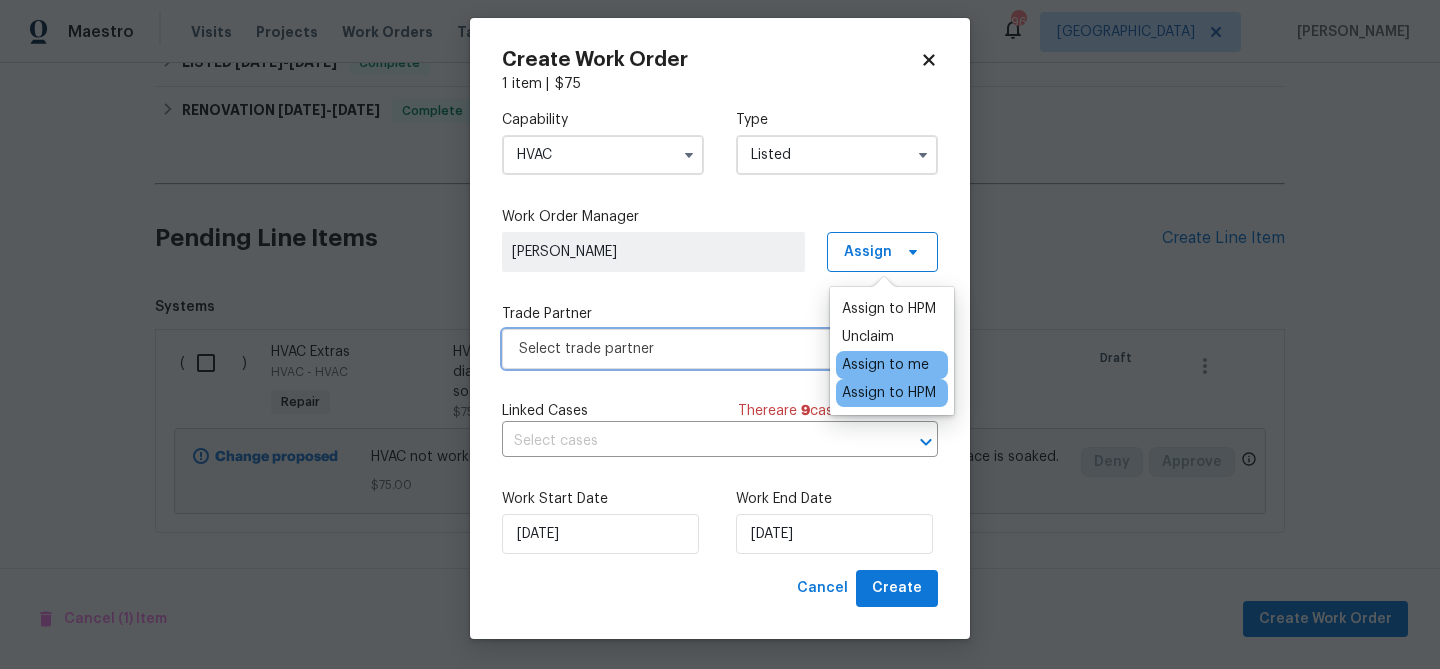 click on "Select trade partner" at bounding box center [705, 349] 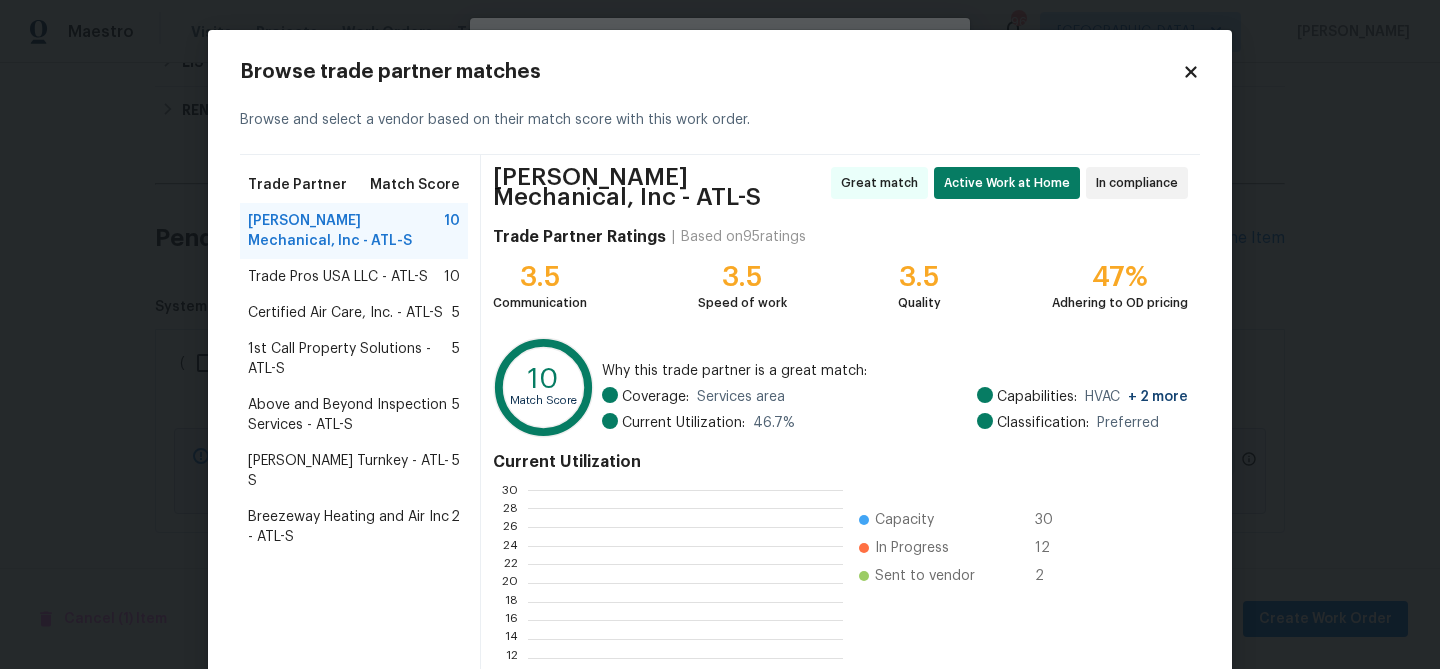 scroll, scrollTop: 2, scrollLeft: 2, axis: both 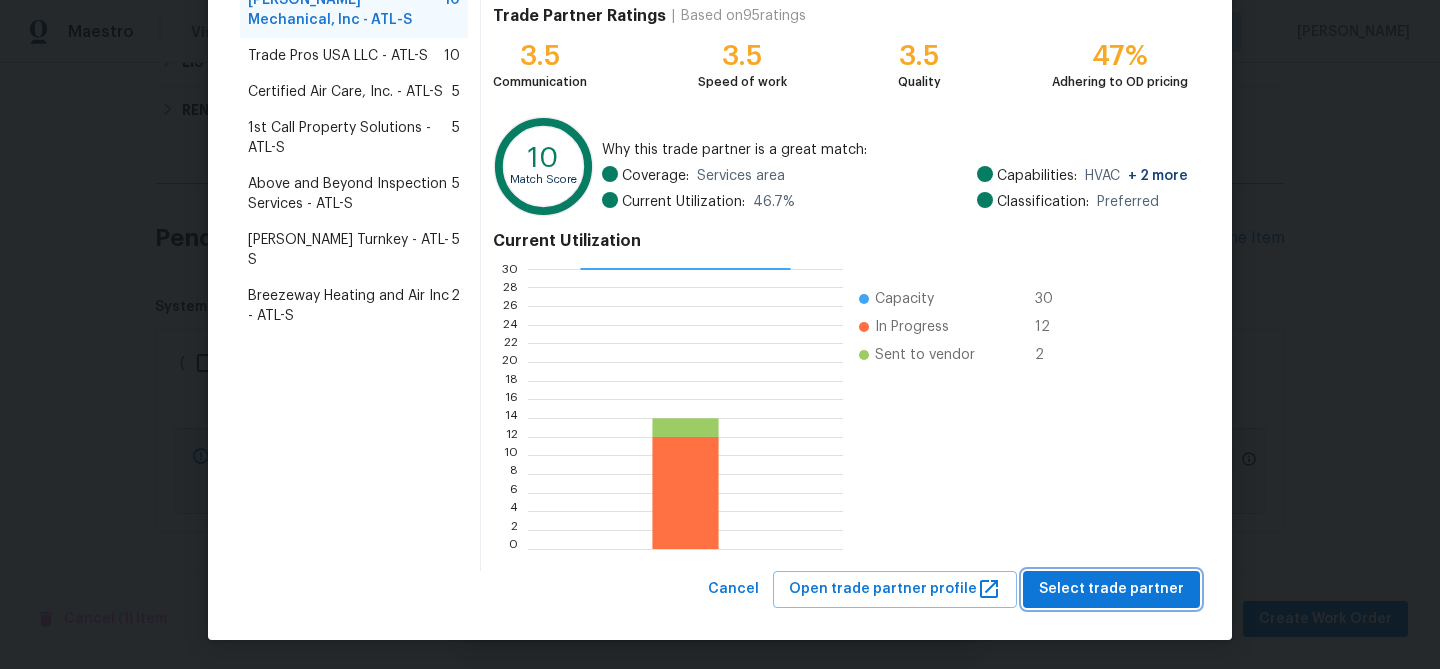 click on "Select trade partner" at bounding box center (1111, 589) 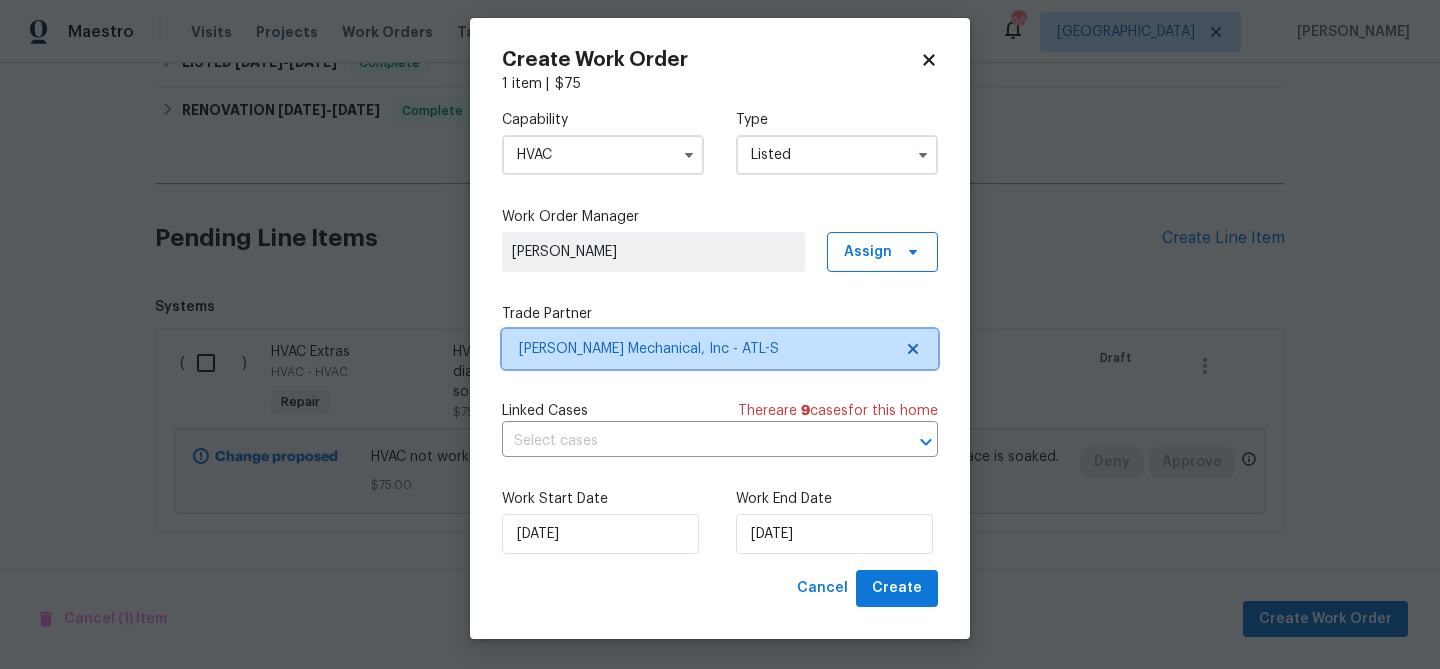 scroll, scrollTop: 0, scrollLeft: 0, axis: both 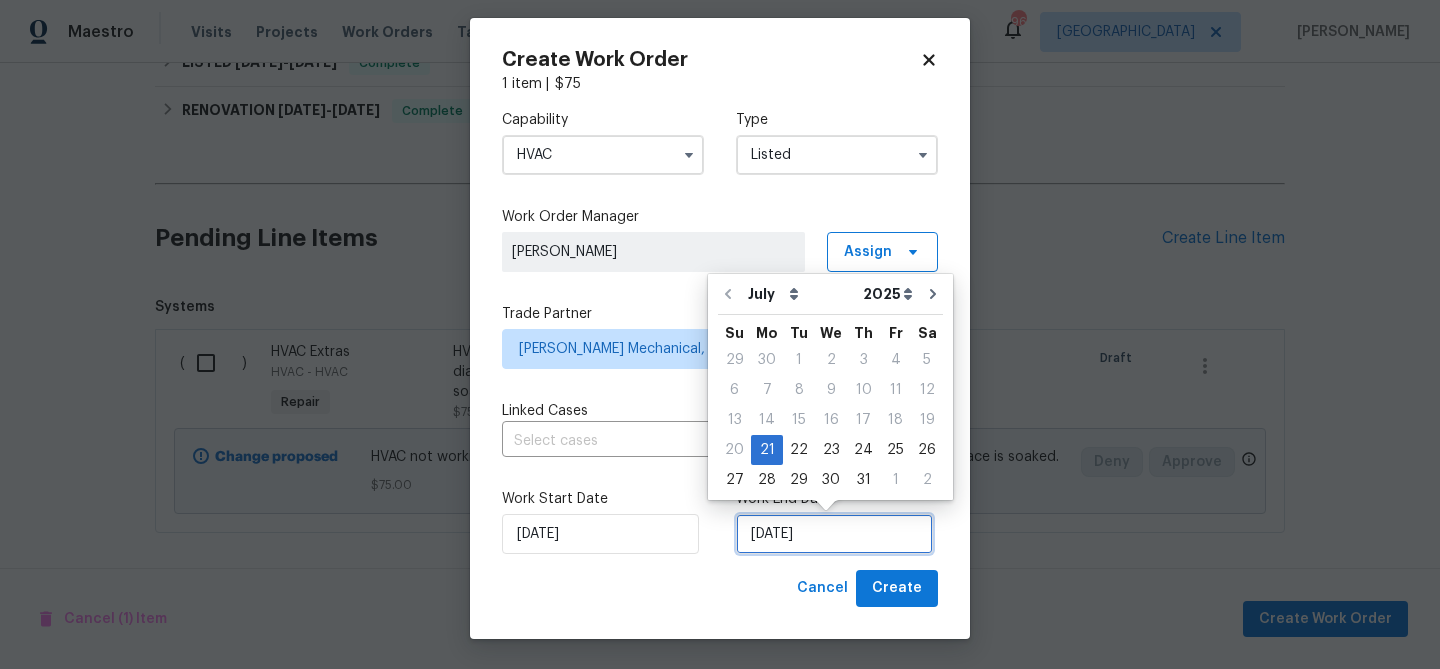 click on "[DATE]" at bounding box center [834, 534] 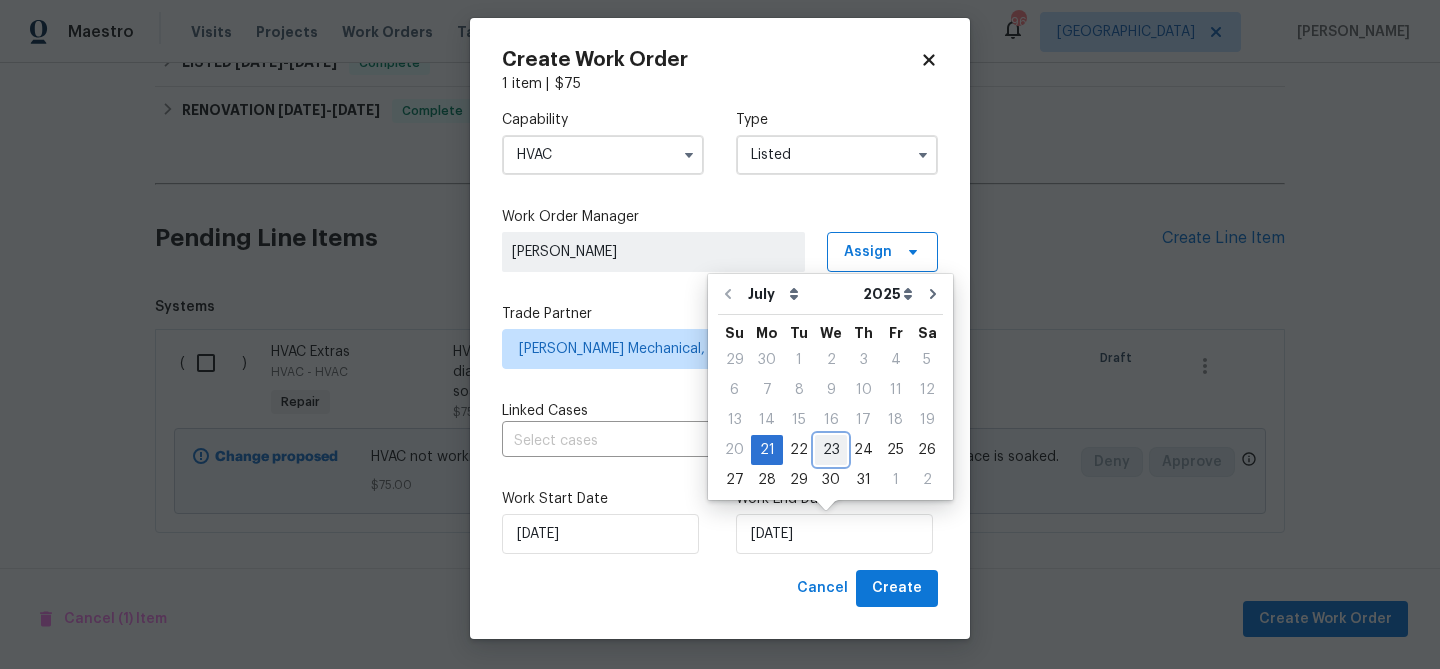 click on "23" at bounding box center (831, 450) 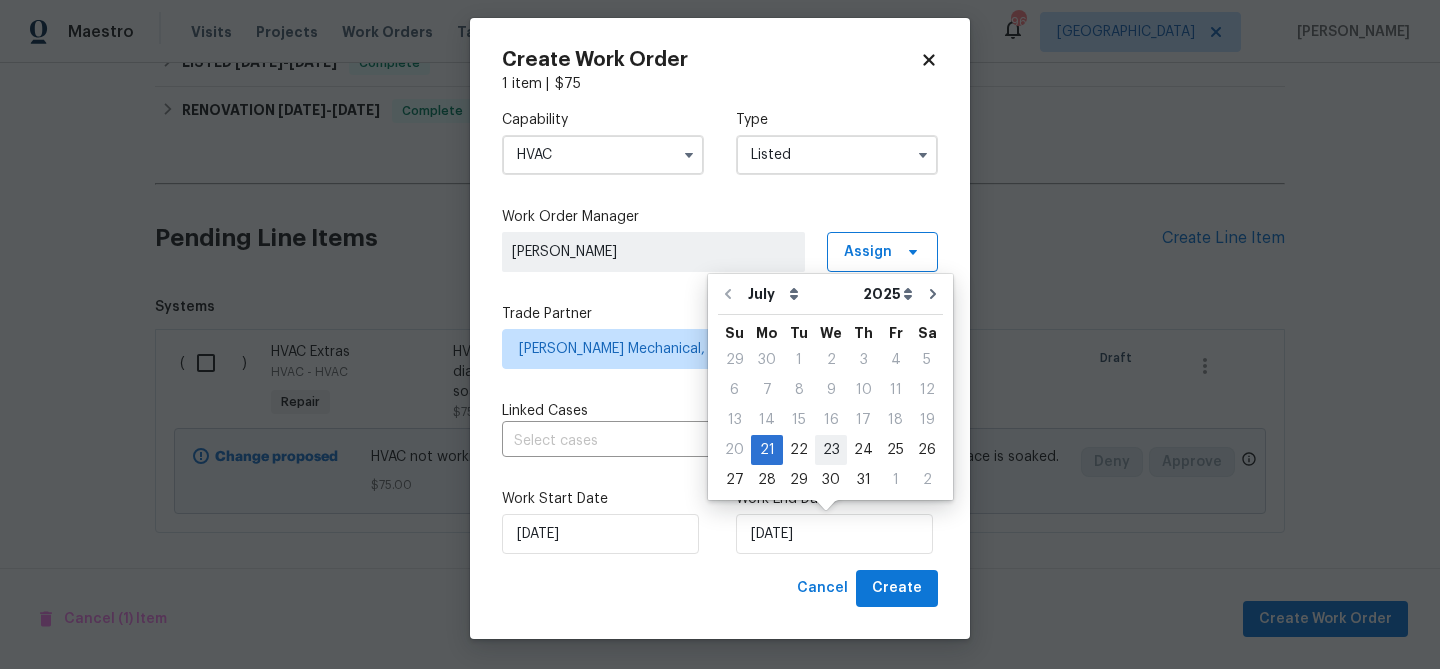 type on "[DATE]" 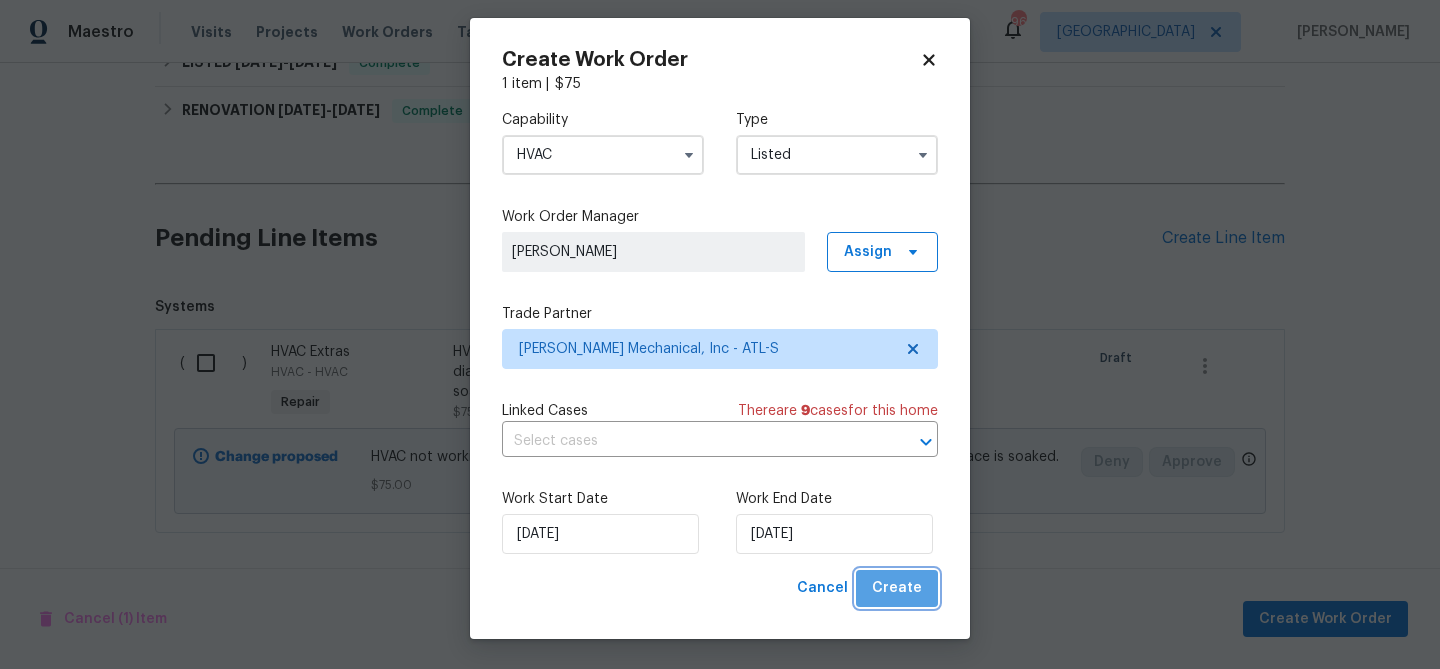 click on "Create" at bounding box center (897, 588) 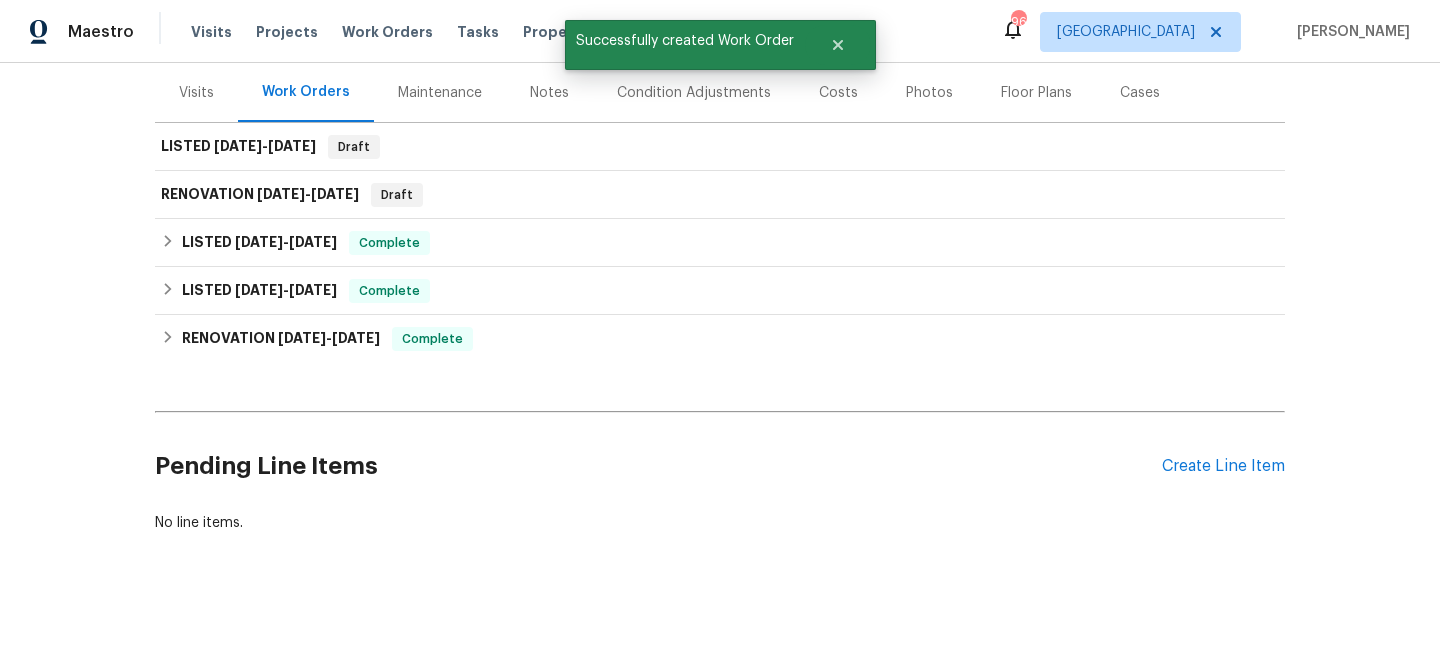 scroll, scrollTop: 0, scrollLeft: 0, axis: both 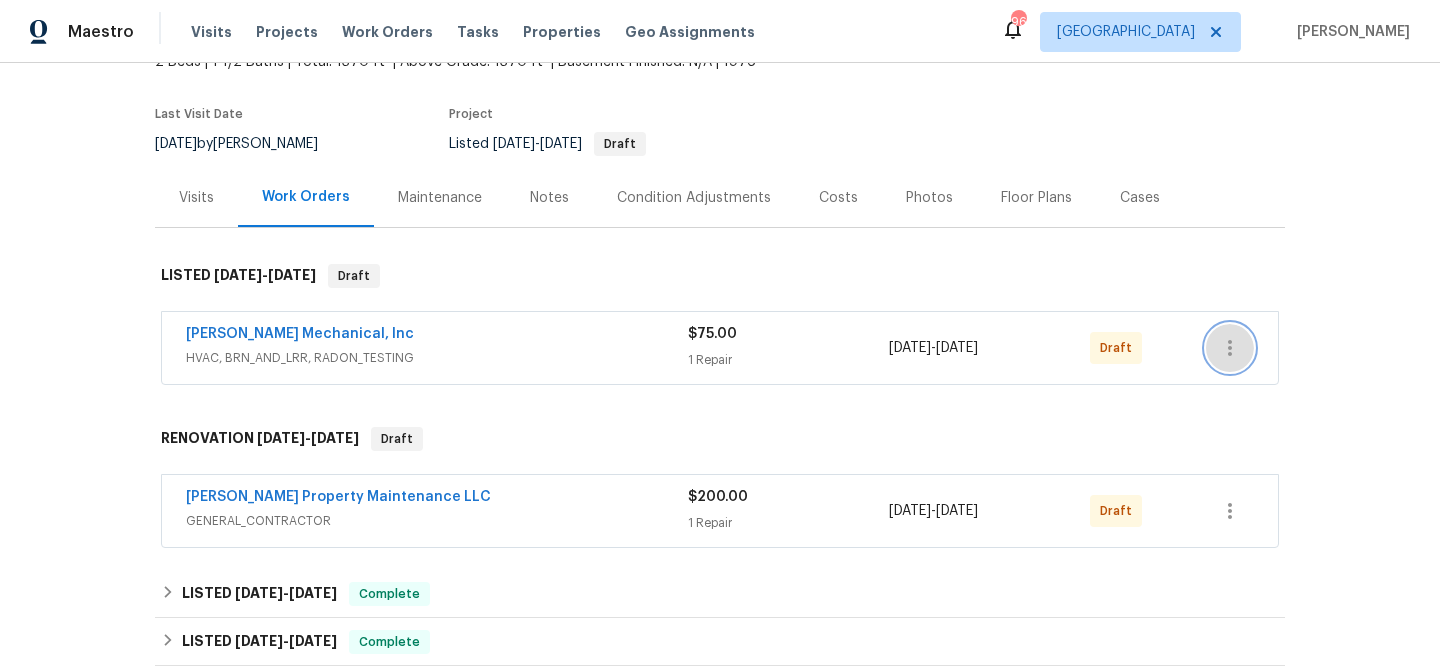 click 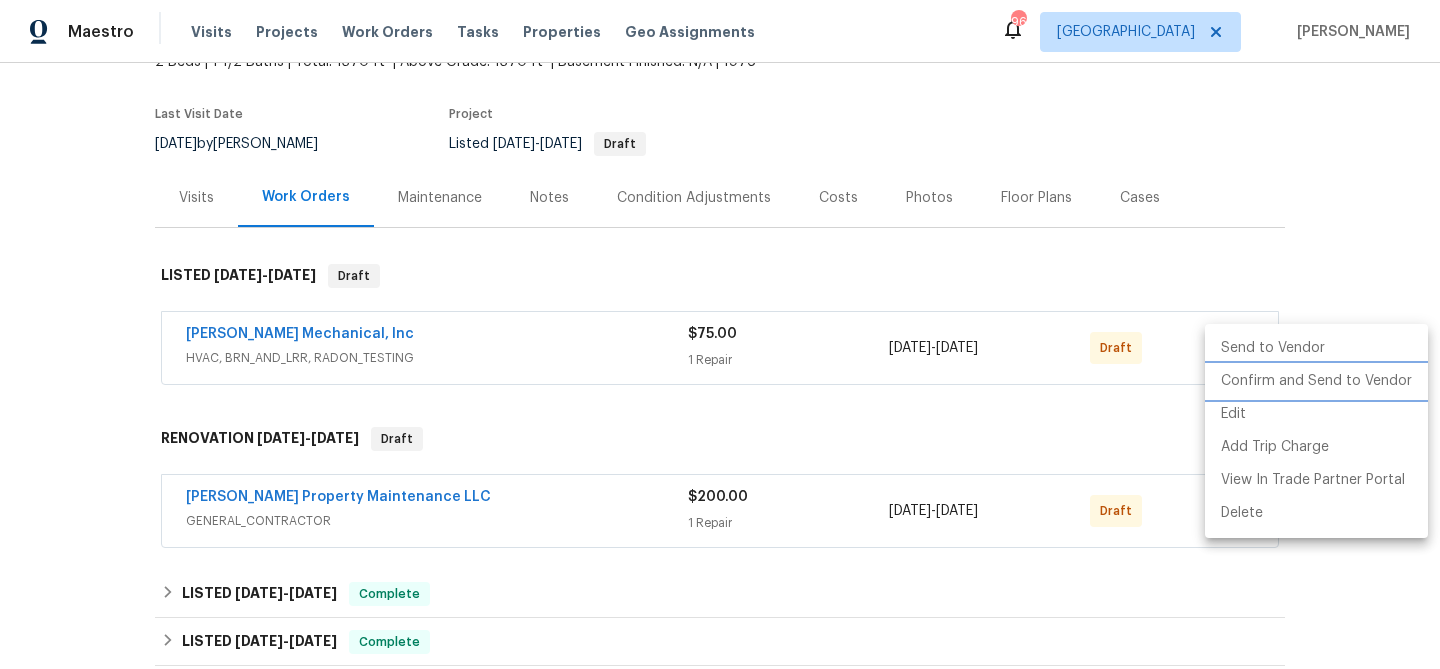 click on "Confirm and Send to Vendor" at bounding box center (1316, 381) 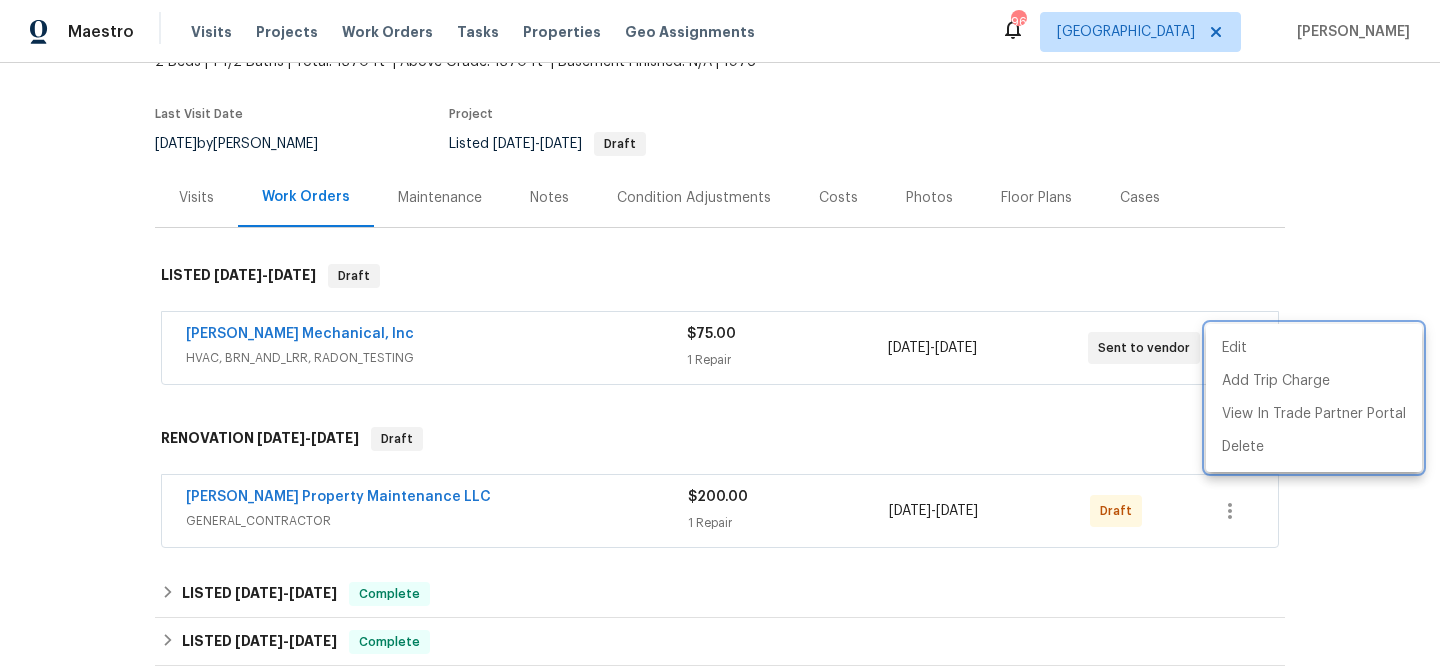 click at bounding box center [720, 334] 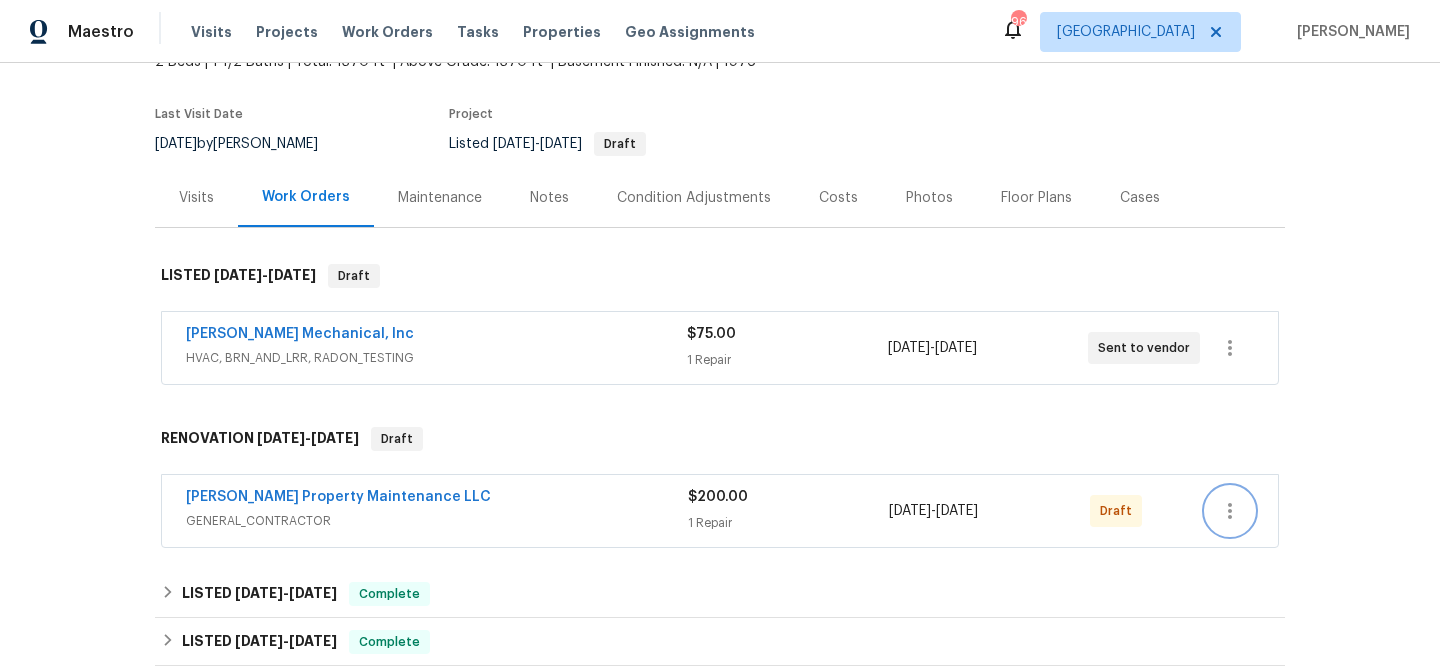 click 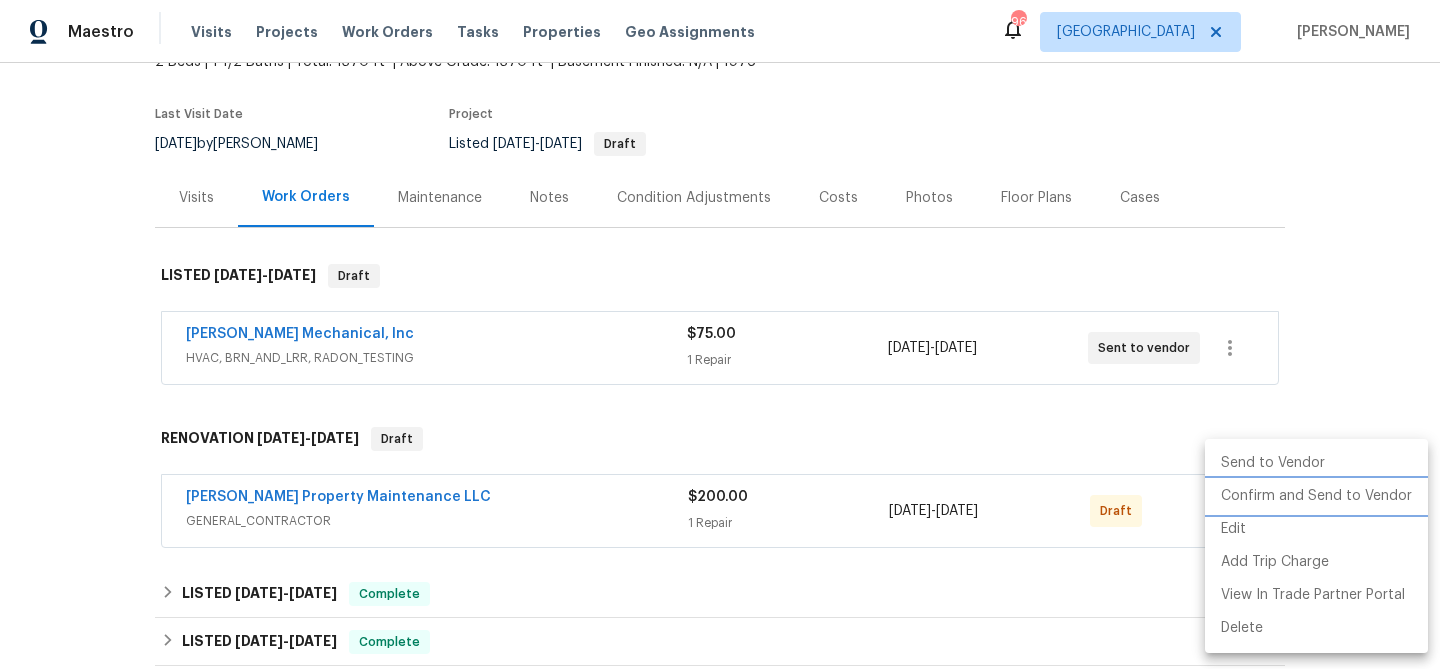 click on "Confirm and Send to Vendor" at bounding box center (1316, 496) 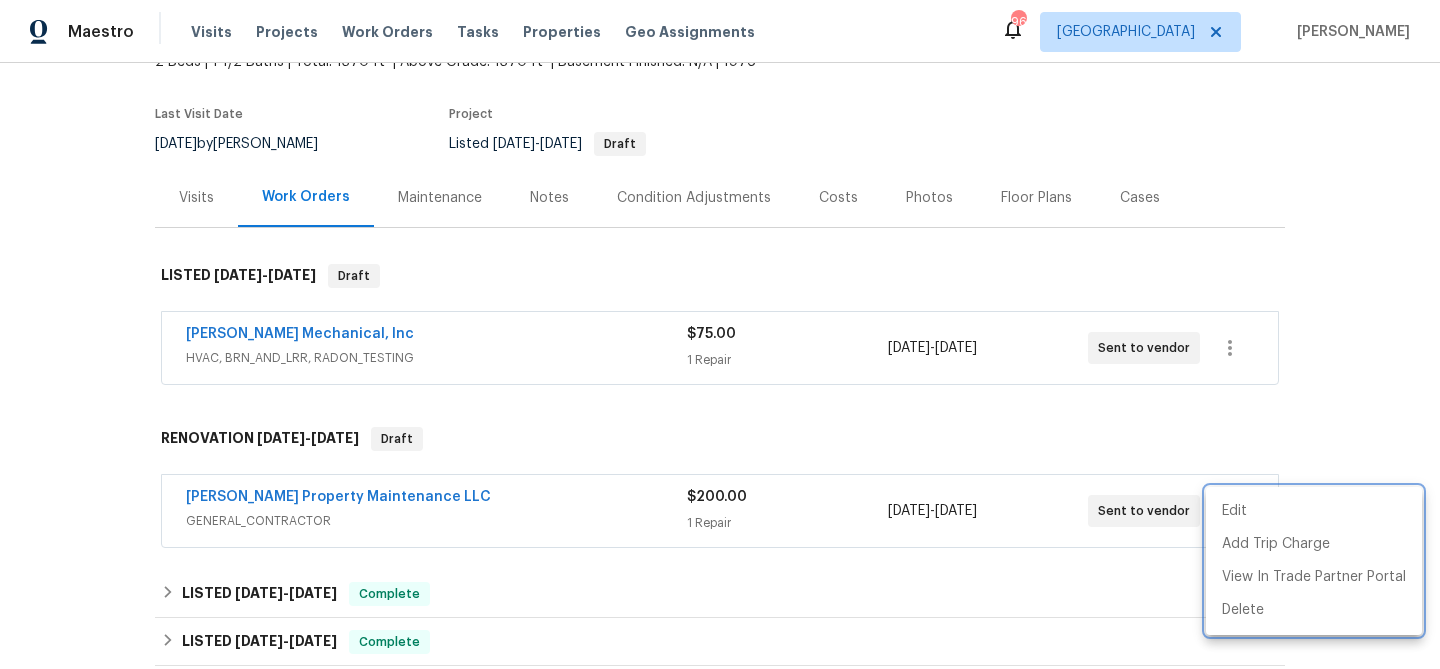 click at bounding box center (720, 334) 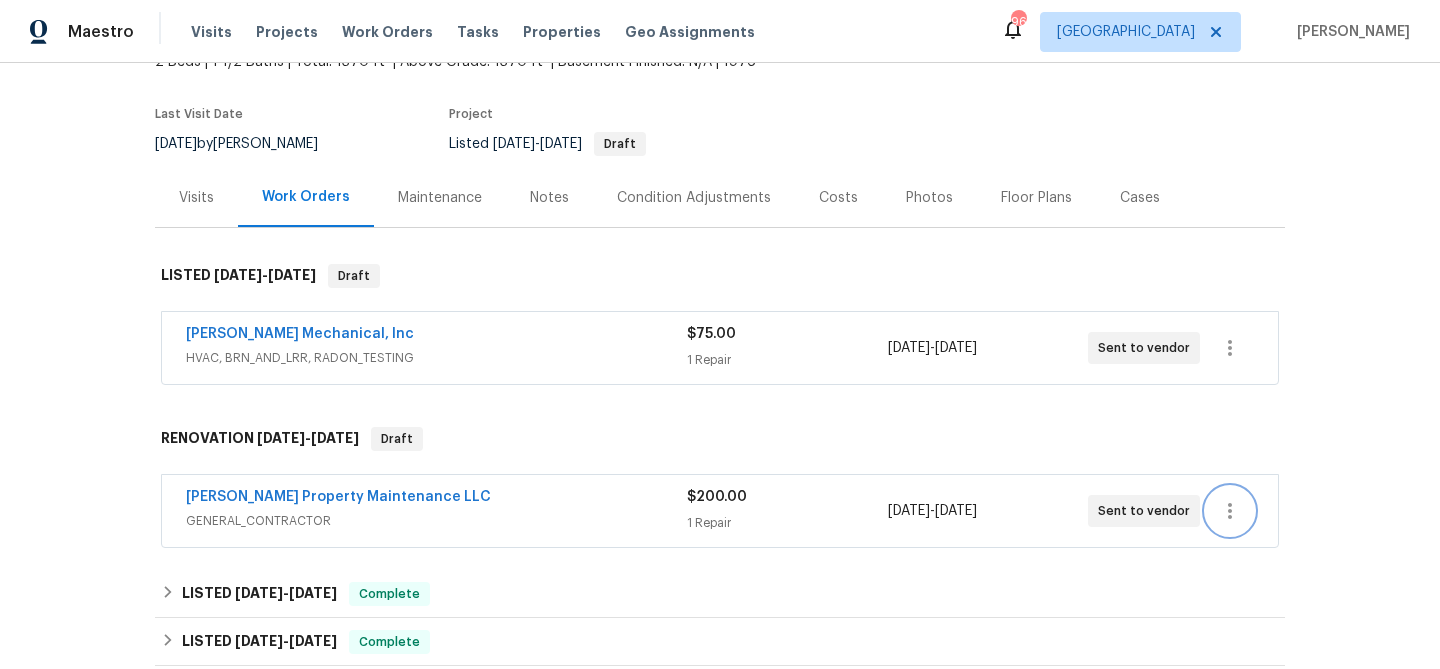 scroll, scrollTop: 0, scrollLeft: 0, axis: both 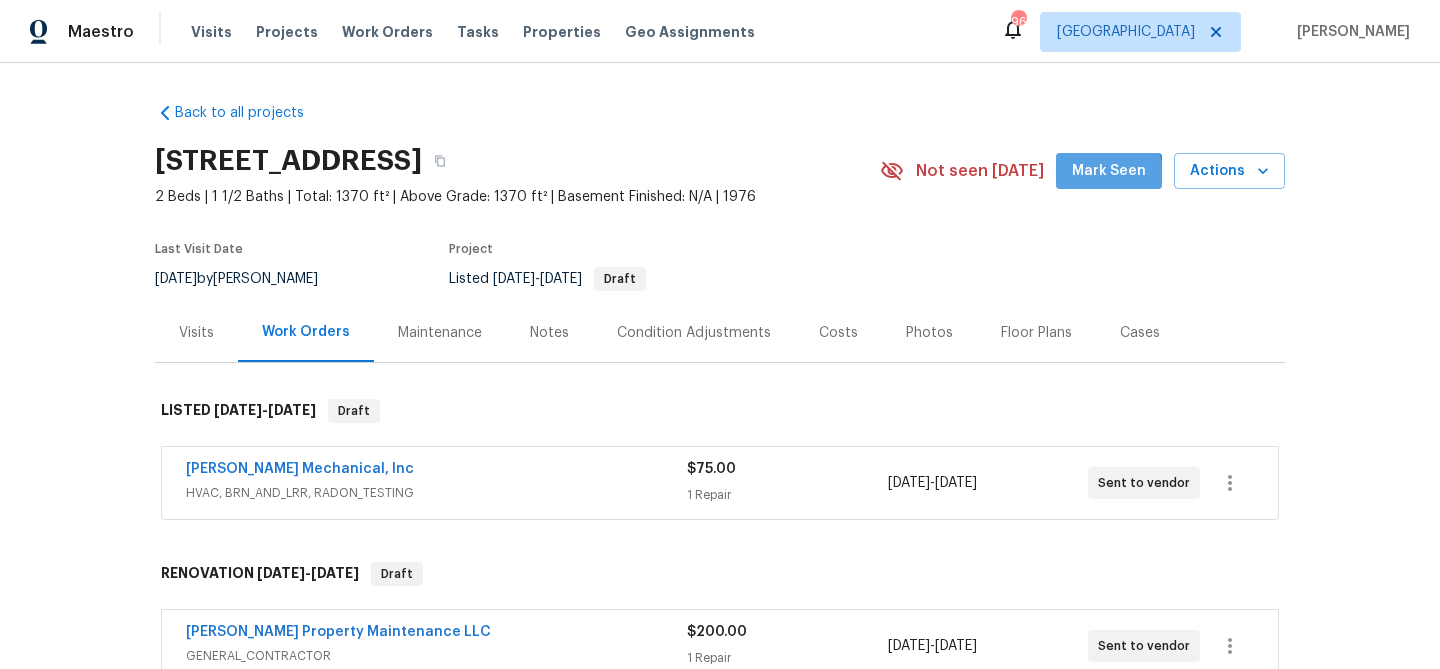 click on "Mark Seen" at bounding box center (1109, 171) 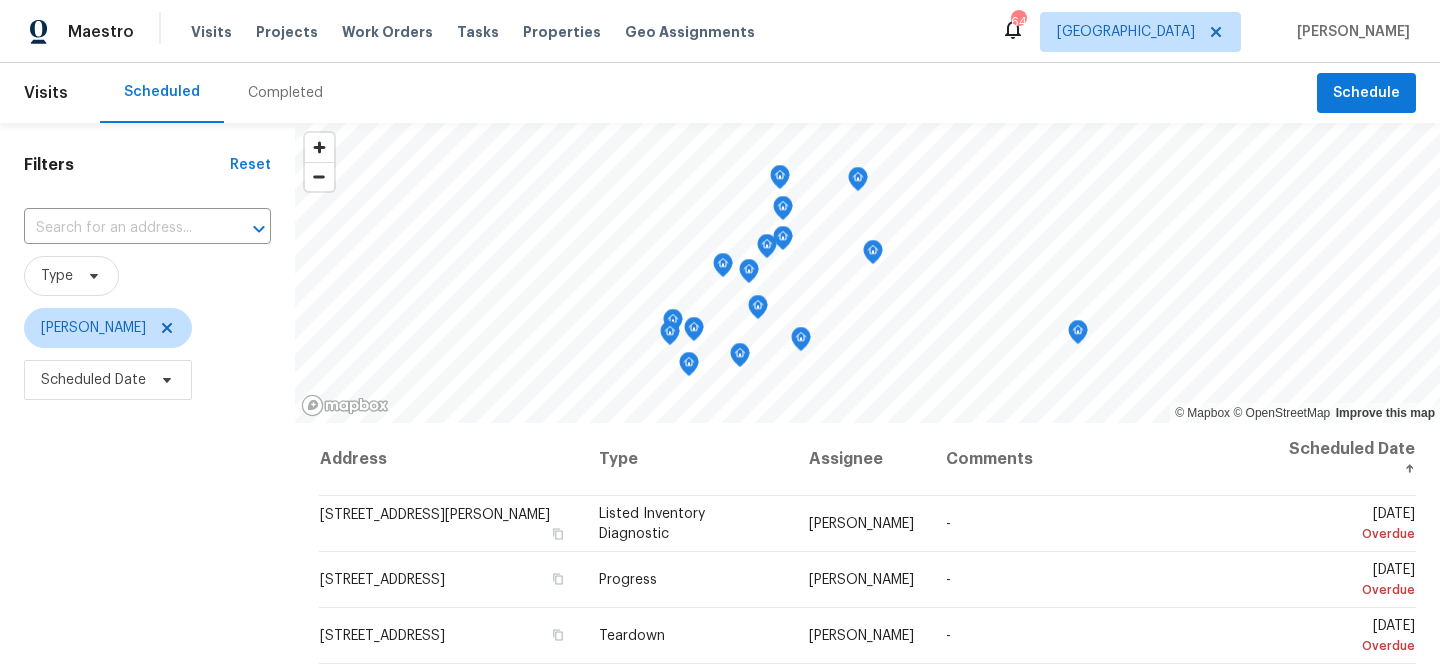 scroll, scrollTop: 0, scrollLeft: 0, axis: both 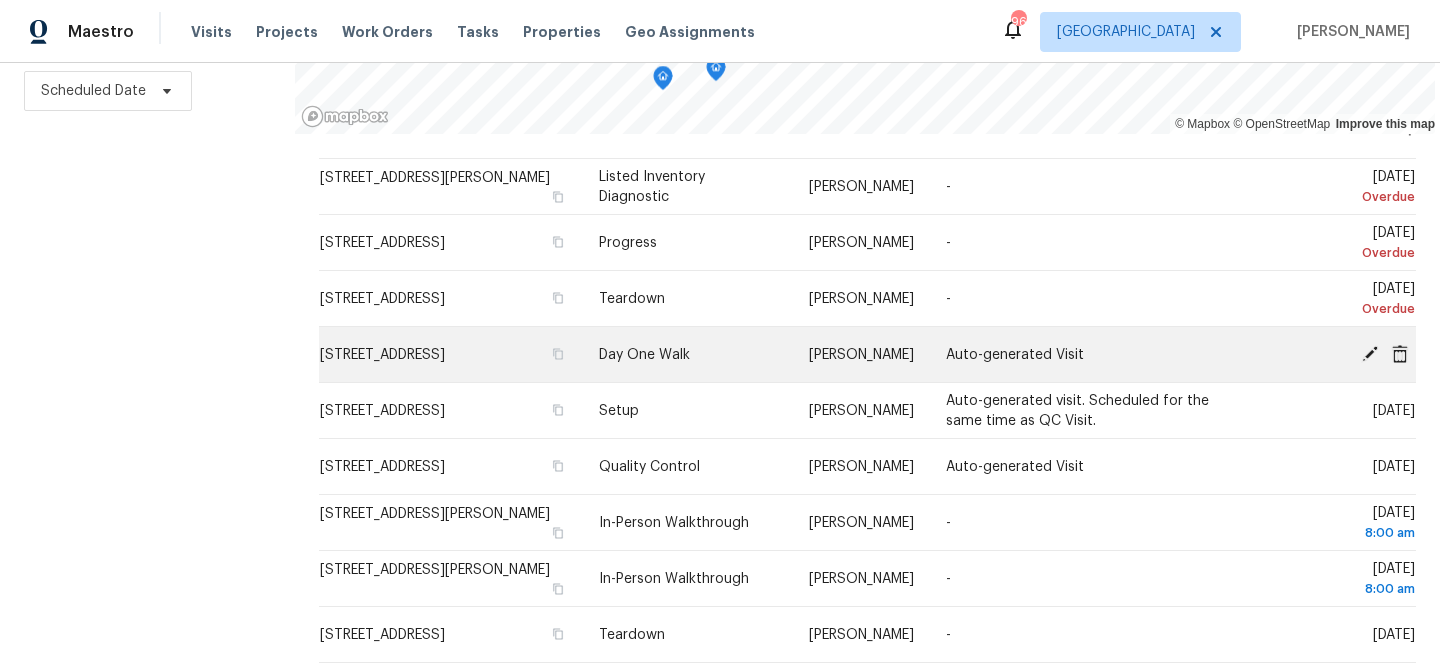 click 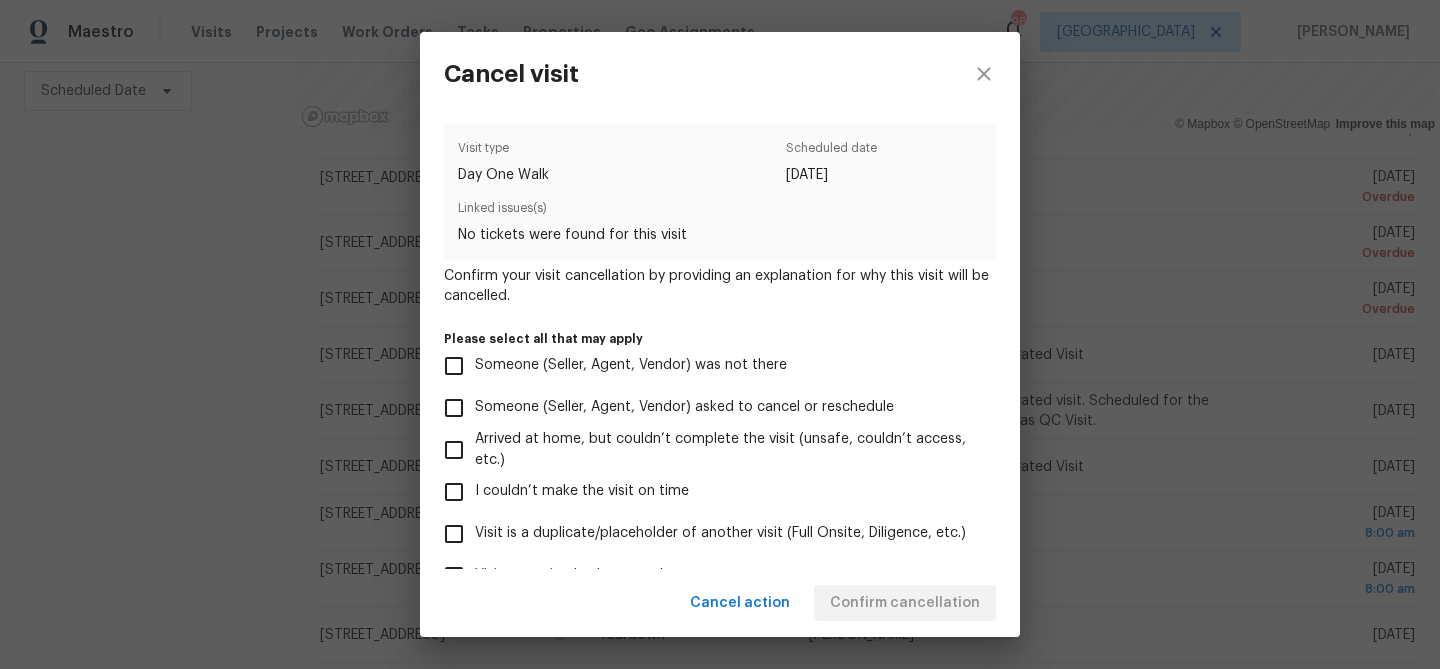 scroll, scrollTop: 214, scrollLeft: 0, axis: vertical 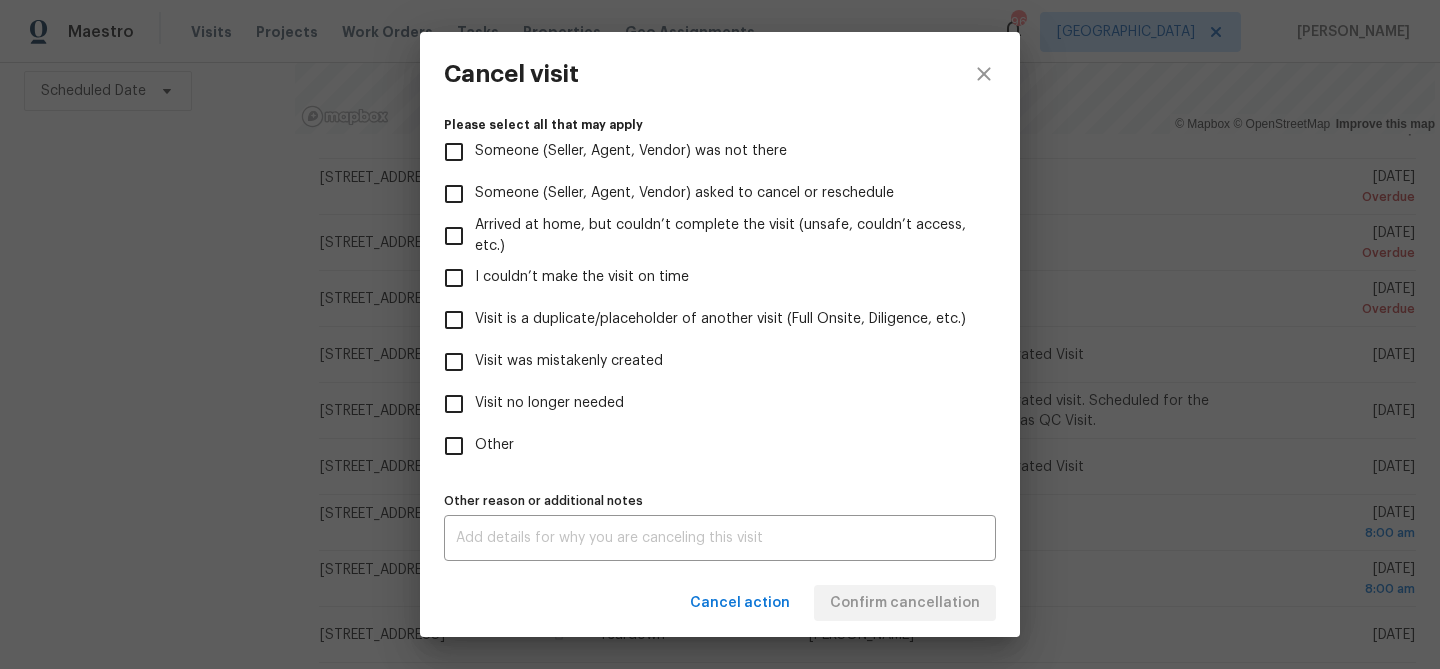 click on "Other" at bounding box center [494, 445] 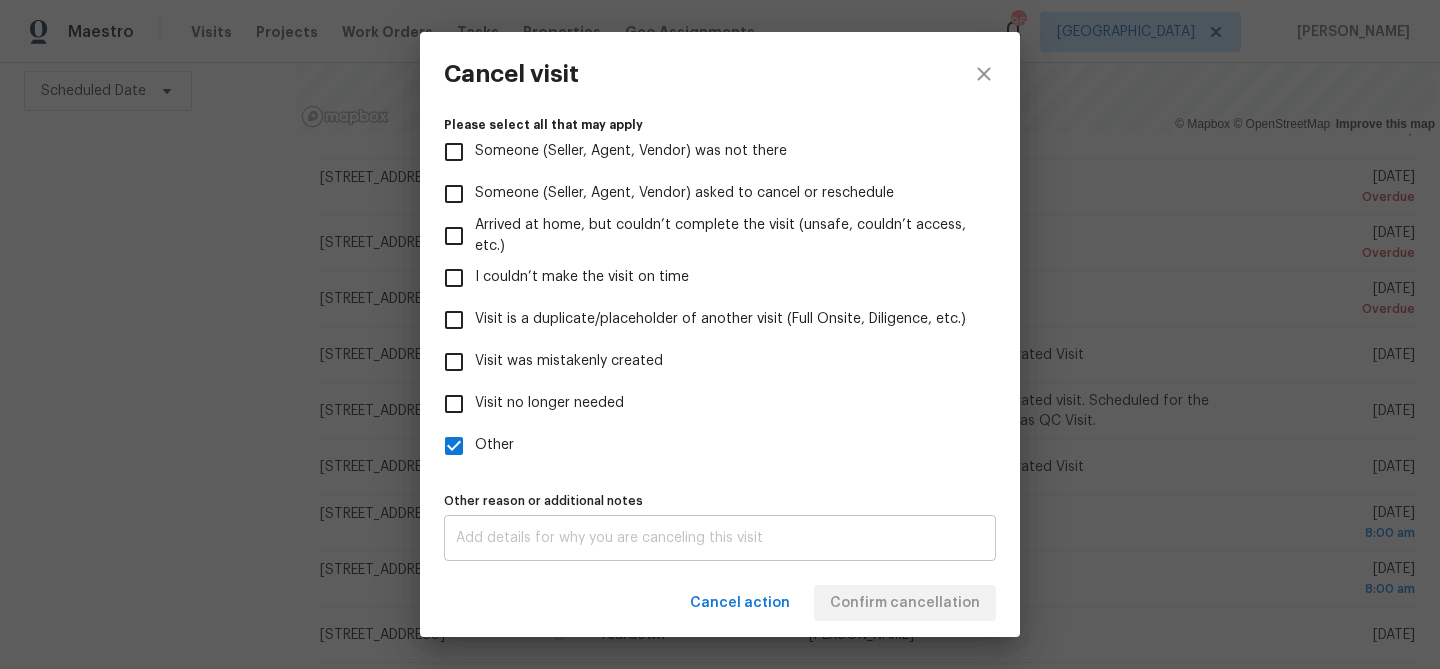 click on "x Other reason or additional notes" at bounding box center [720, 538] 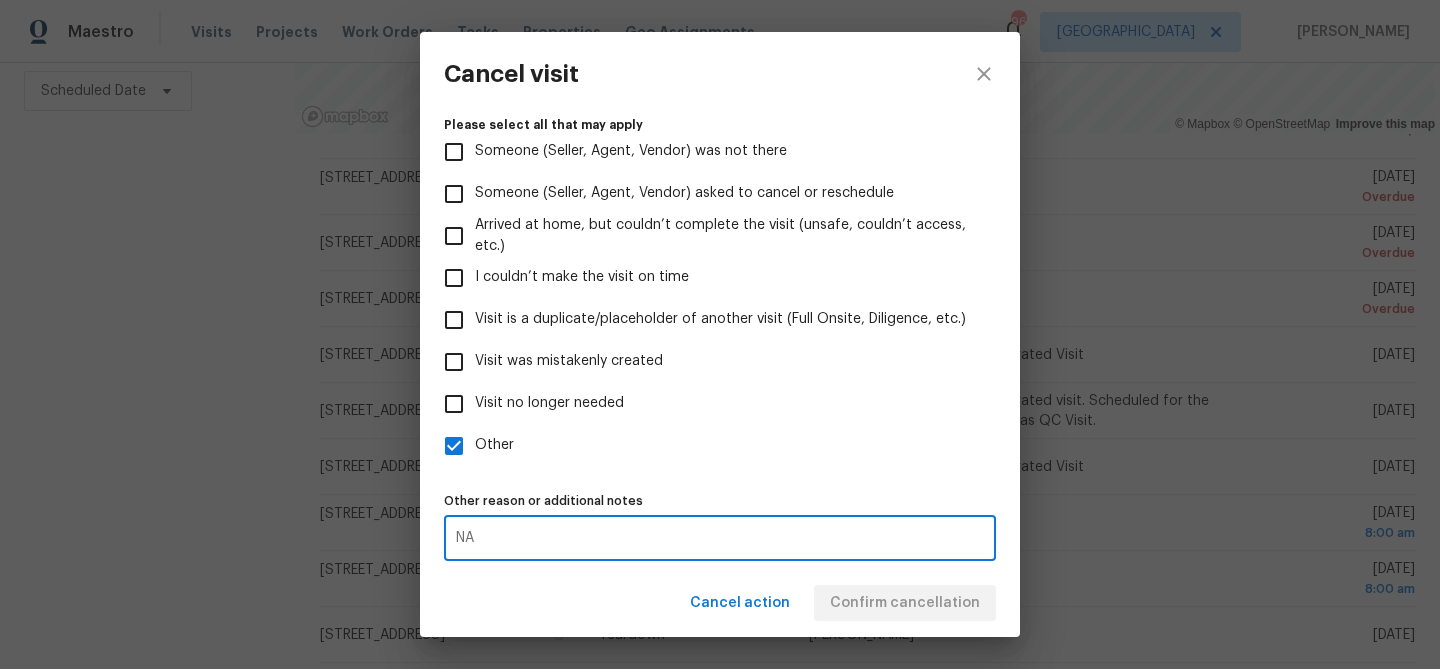 click on "NA" at bounding box center [720, 538] 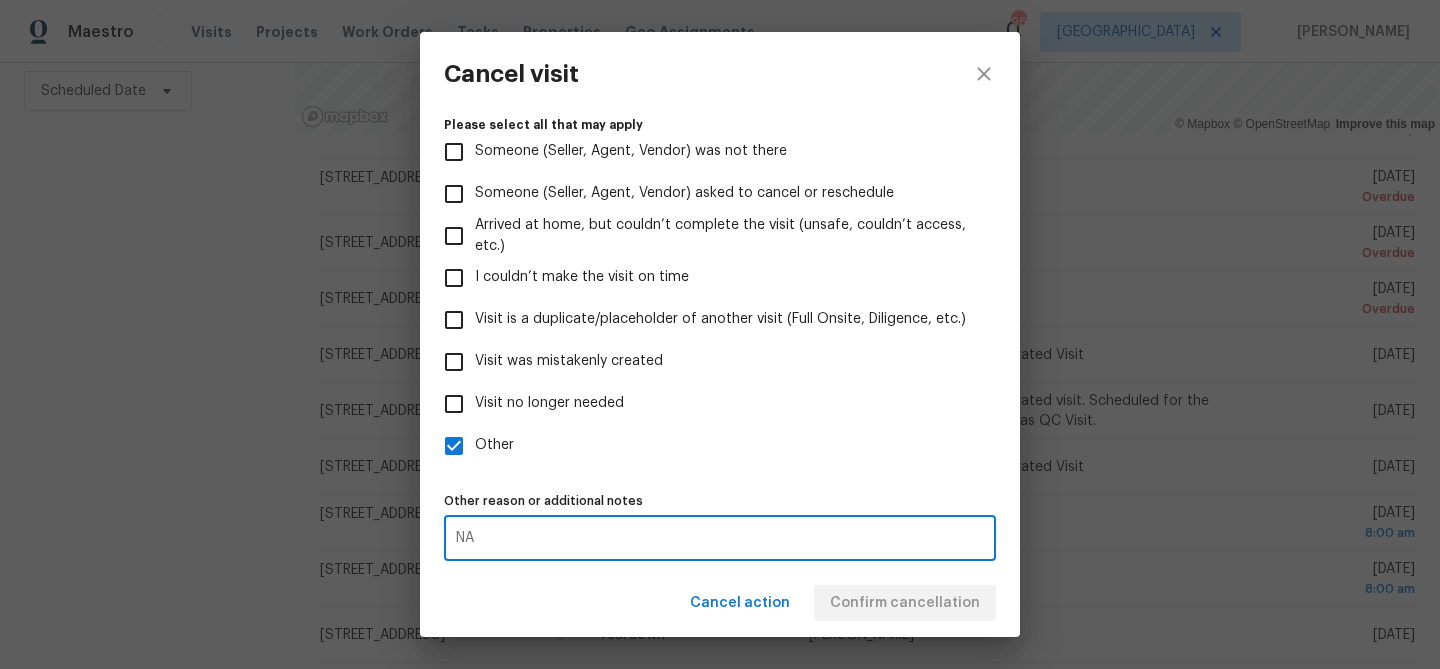 click on "NA x Other reason or additional notes" at bounding box center [720, 538] 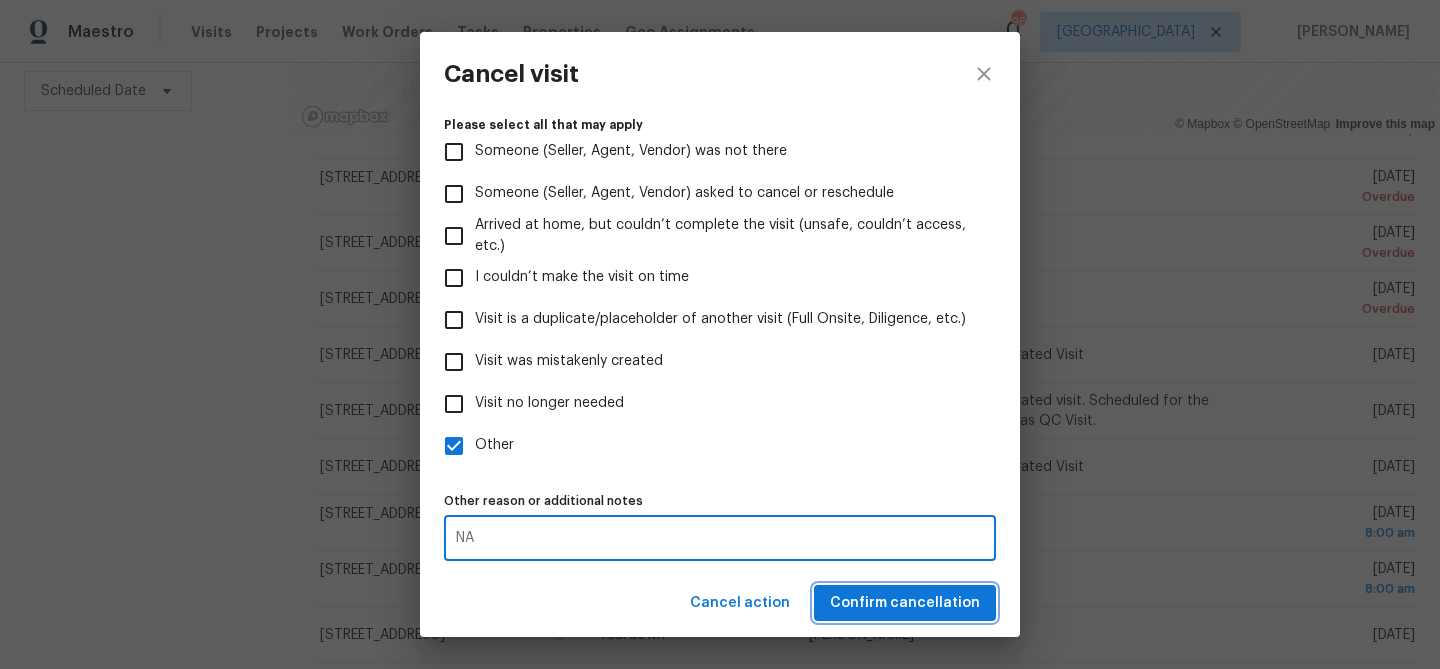 click on "Confirm cancellation" at bounding box center (905, 603) 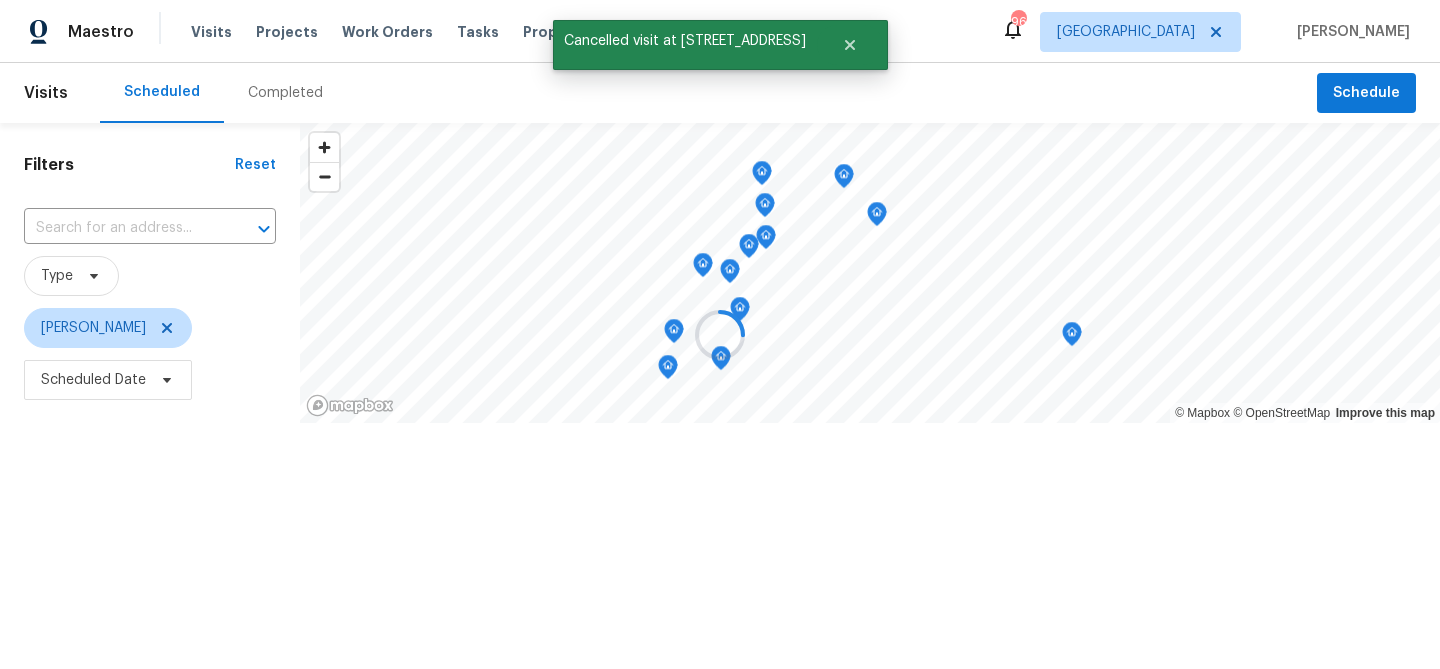 scroll, scrollTop: 0, scrollLeft: 0, axis: both 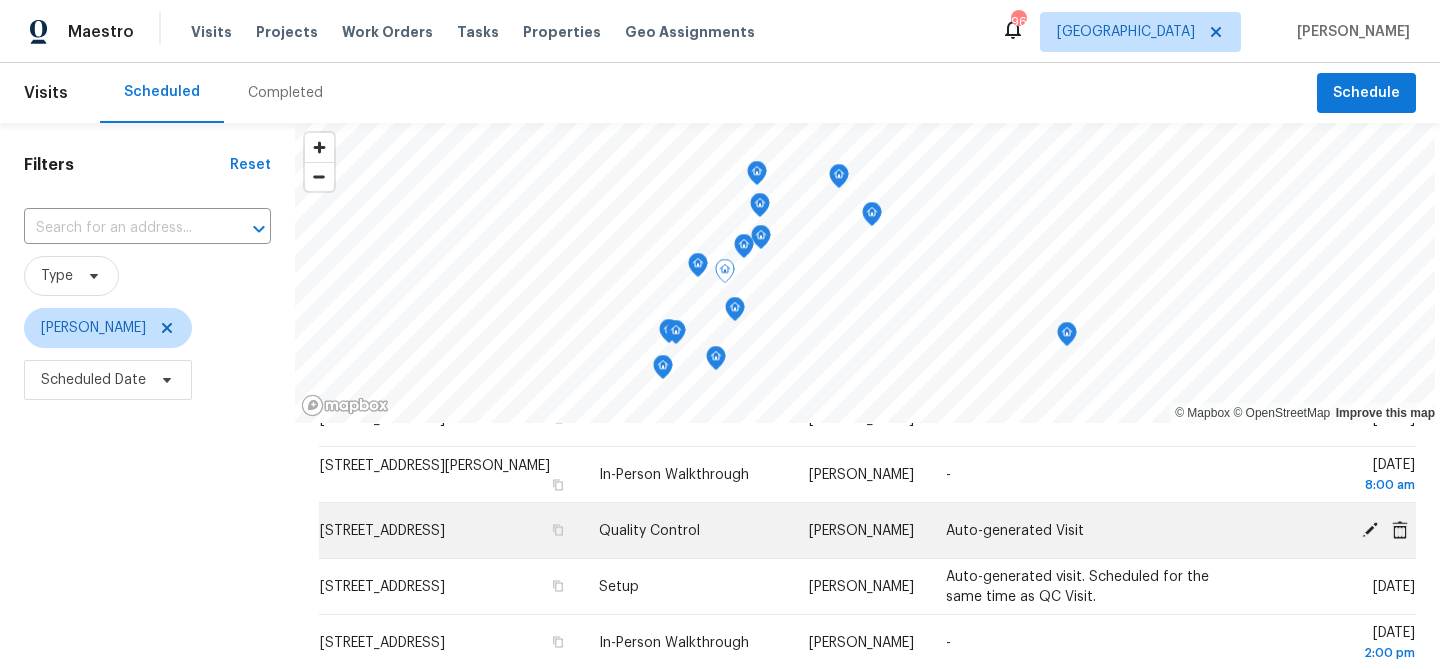 click 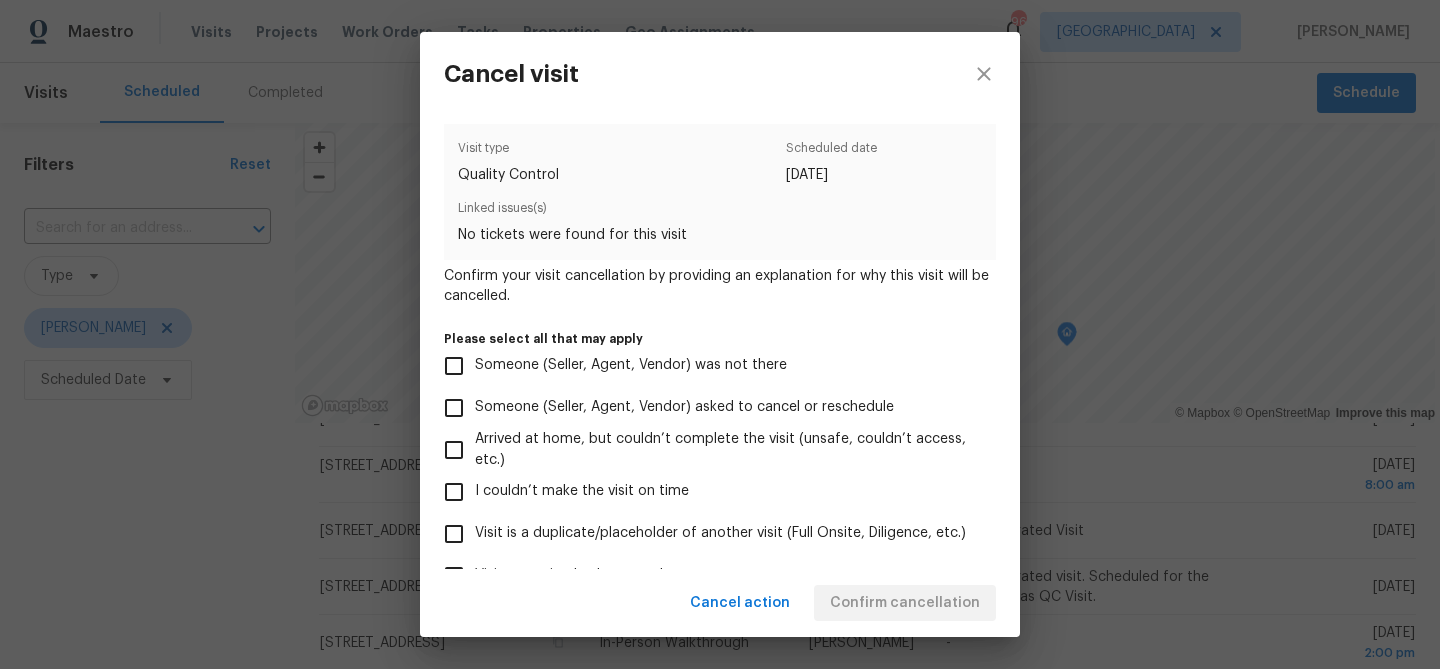 scroll, scrollTop: 214, scrollLeft: 0, axis: vertical 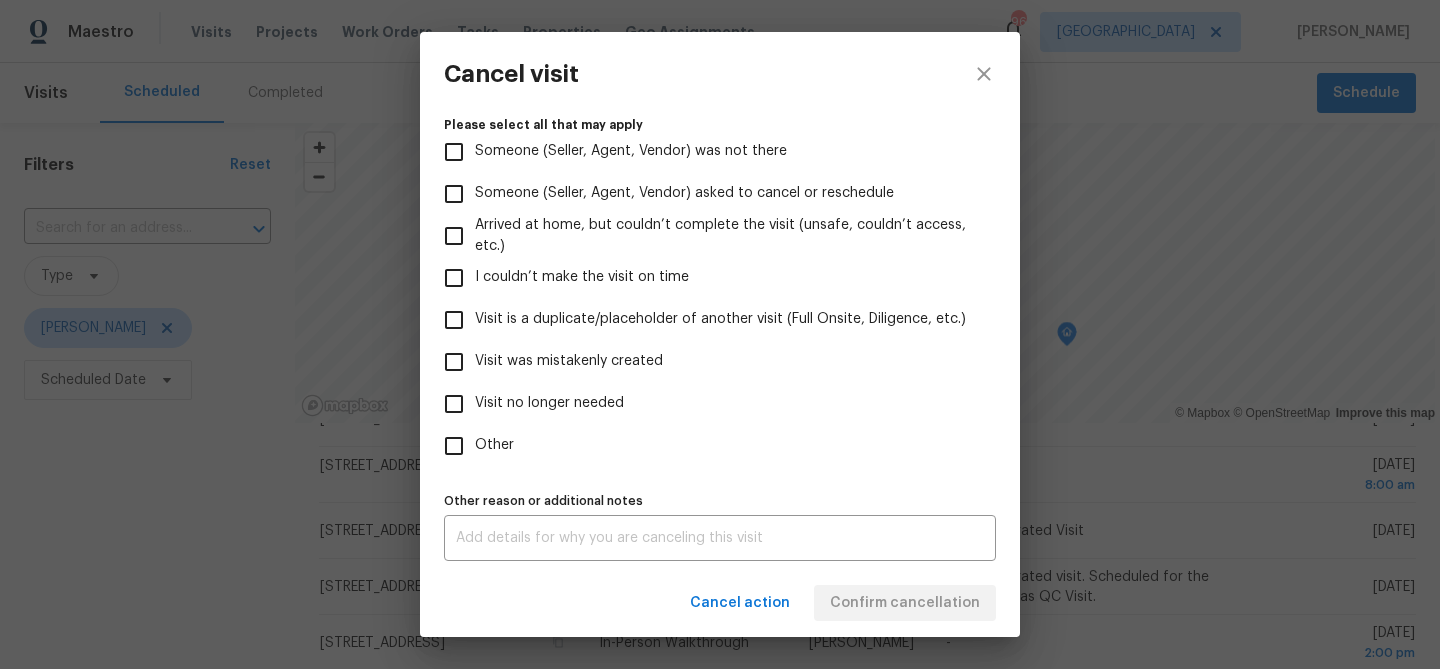 click on "Visit no longer needed" at bounding box center (549, 403) 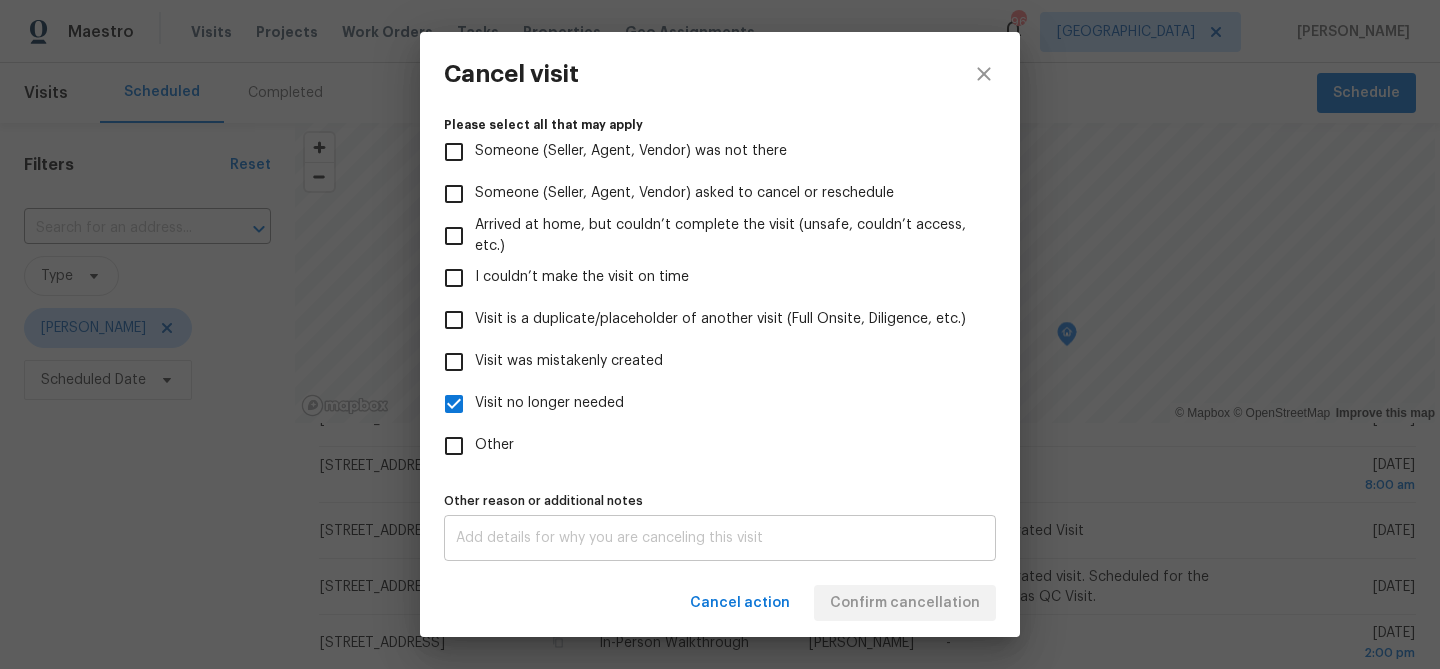 click at bounding box center (720, 538) 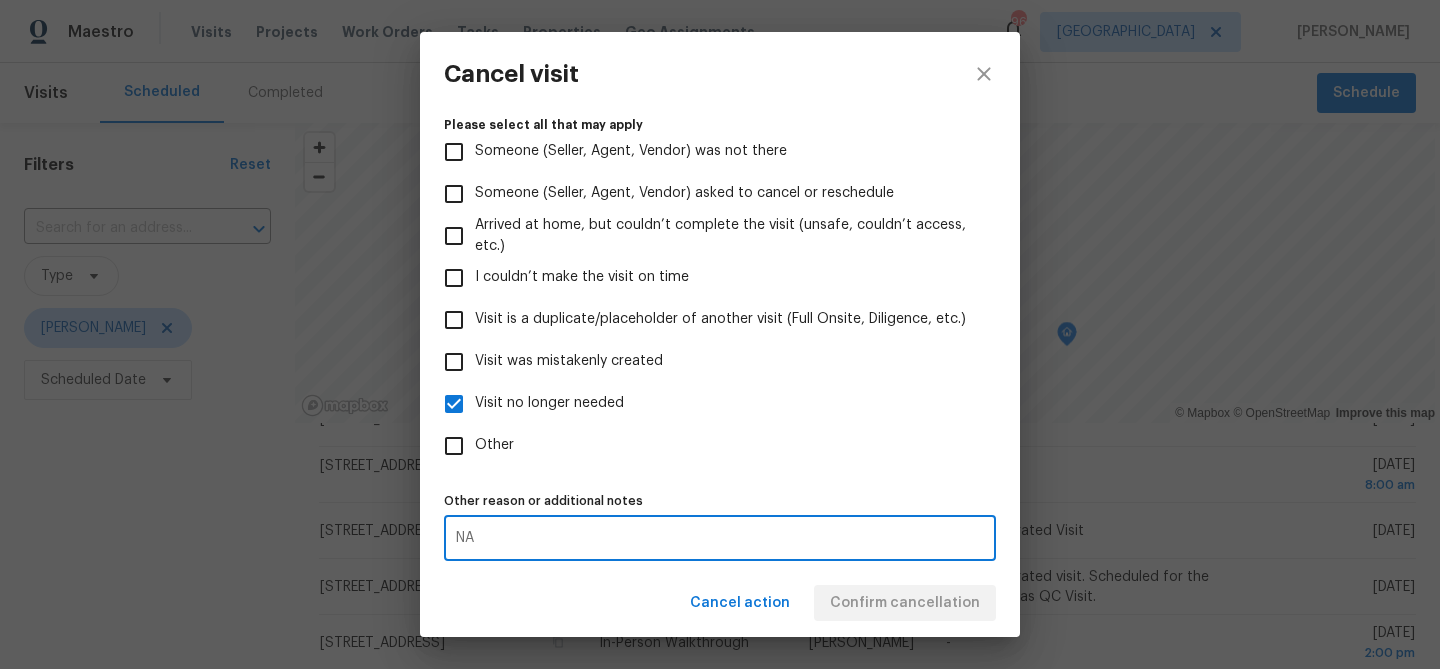 type on "NA" 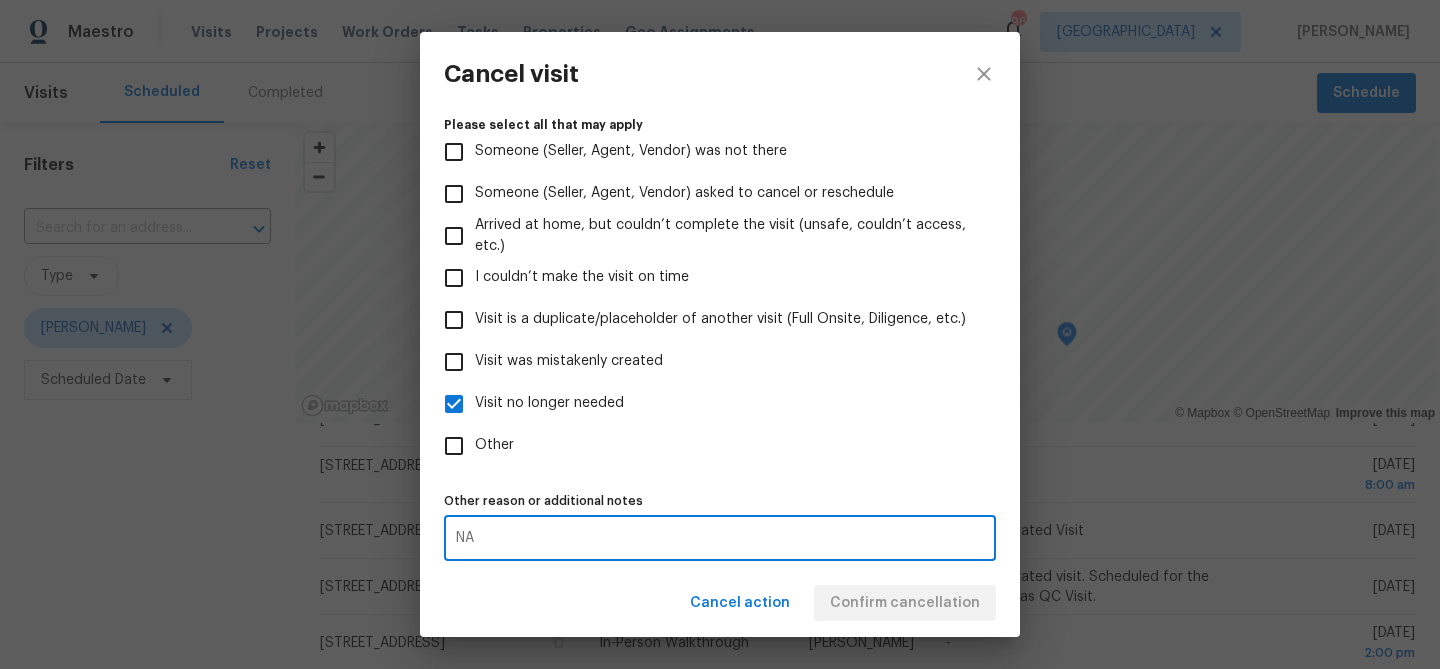 click on "Visit type Quality Control Scheduled date 7/25/2025 Linked issues(s) No tickets were found for this visit Confirm your visit cancellation by providing an explanation for why this visit will be cancelled. Please select all that may apply Someone (Seller, Agent, Vendor) was not there Someone (Seller, Agent, Vendor) asked to cancel or reschedule Arrived at home, but couldn’t complete the visit (unsafe, couldn’t access, etc.) I couldn’t make the visit on time Visit is a duplicate/placeholder of another visit (Full Onsite, Diligence, etc.) Visit was mistakenly created Visit no longer needed Other Other reason or additional notes NA x Other reason or additional notes" at bounding box center (720, 342) 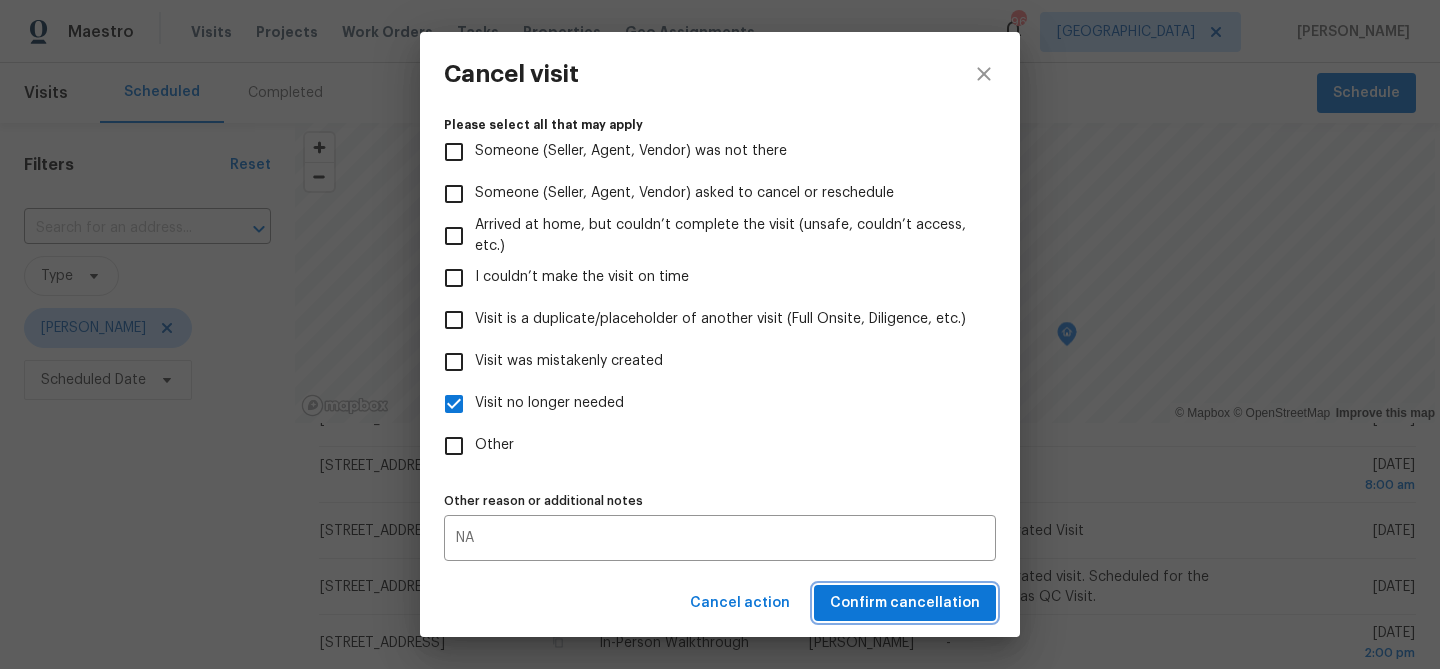 click on "Confirm cancellation" at bounding box center (905, 603) 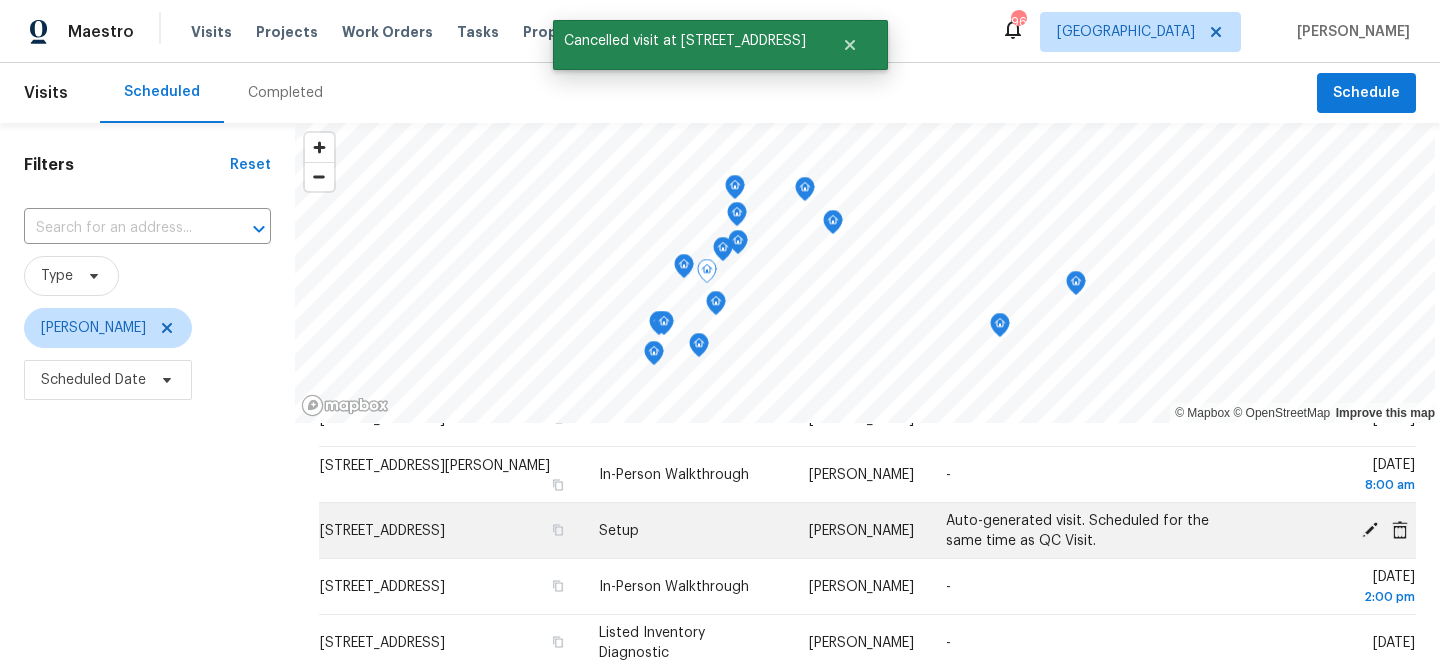 click 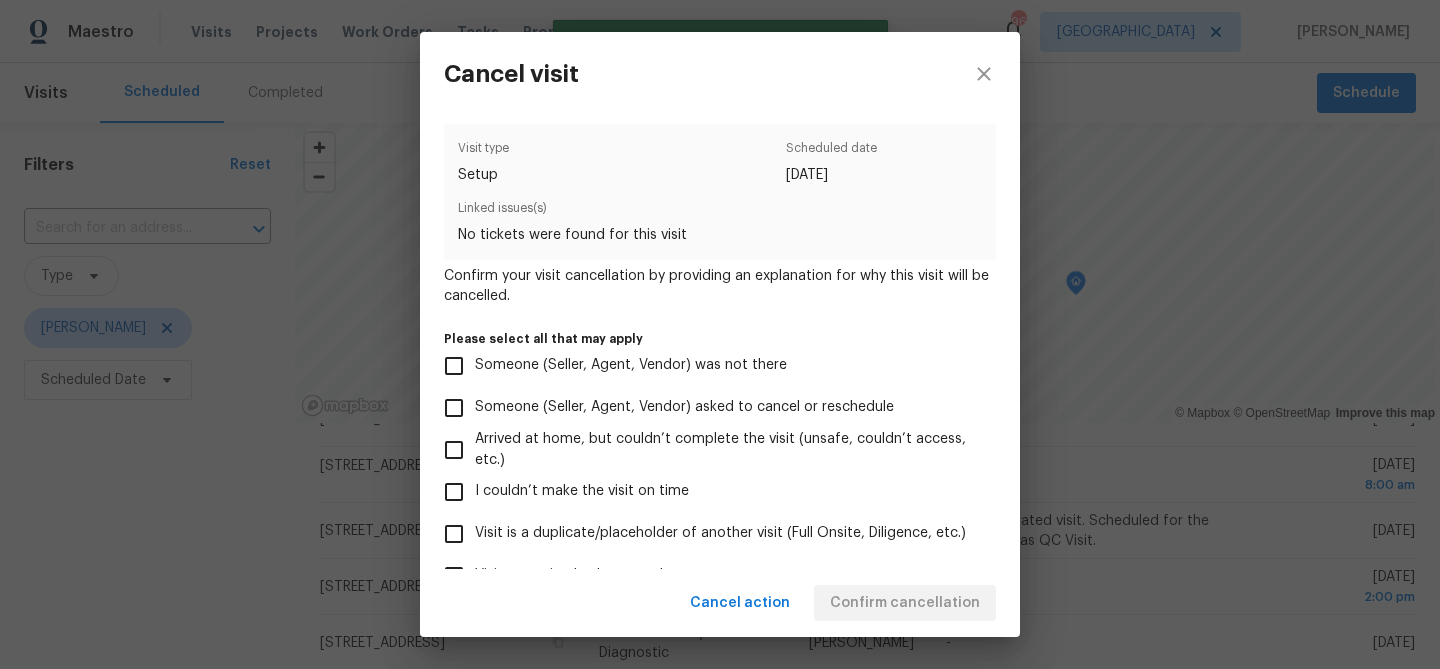 scroll, scrollTop: 214, scrollLeft: 0, axis: vertical 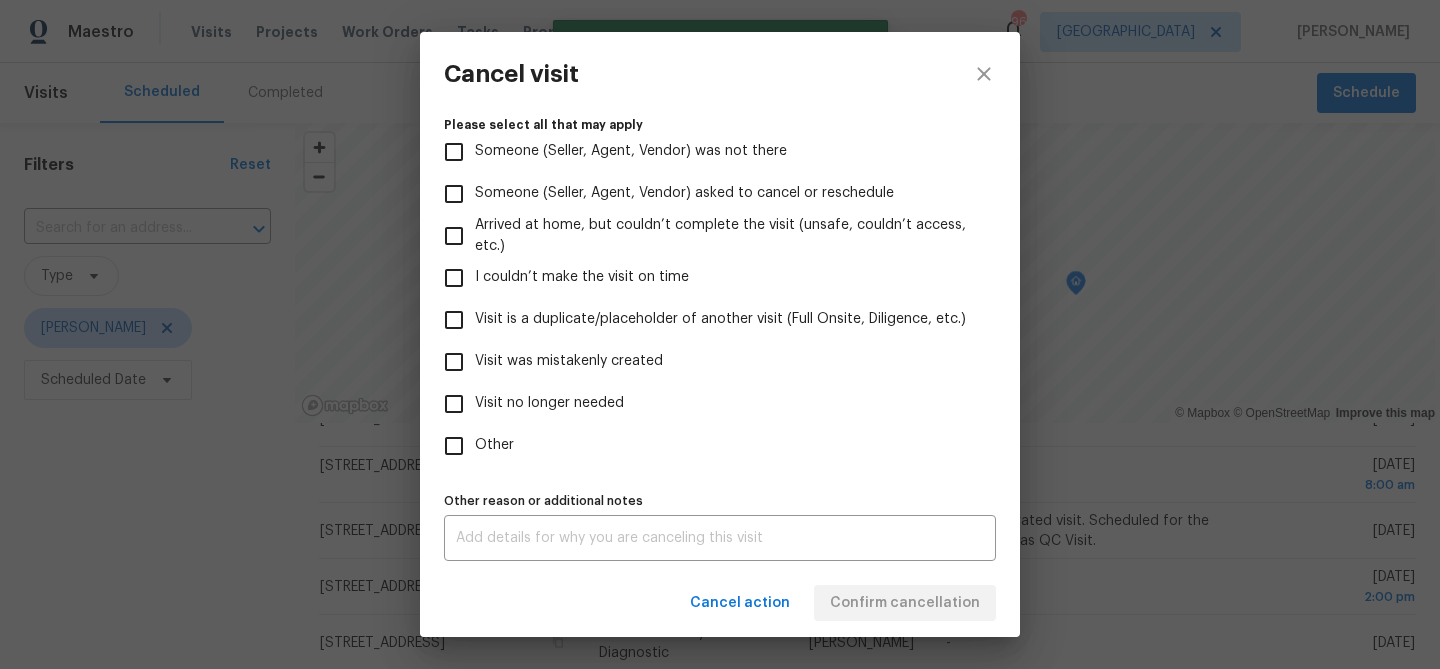click on "Other" at bounding box center (706, 446) 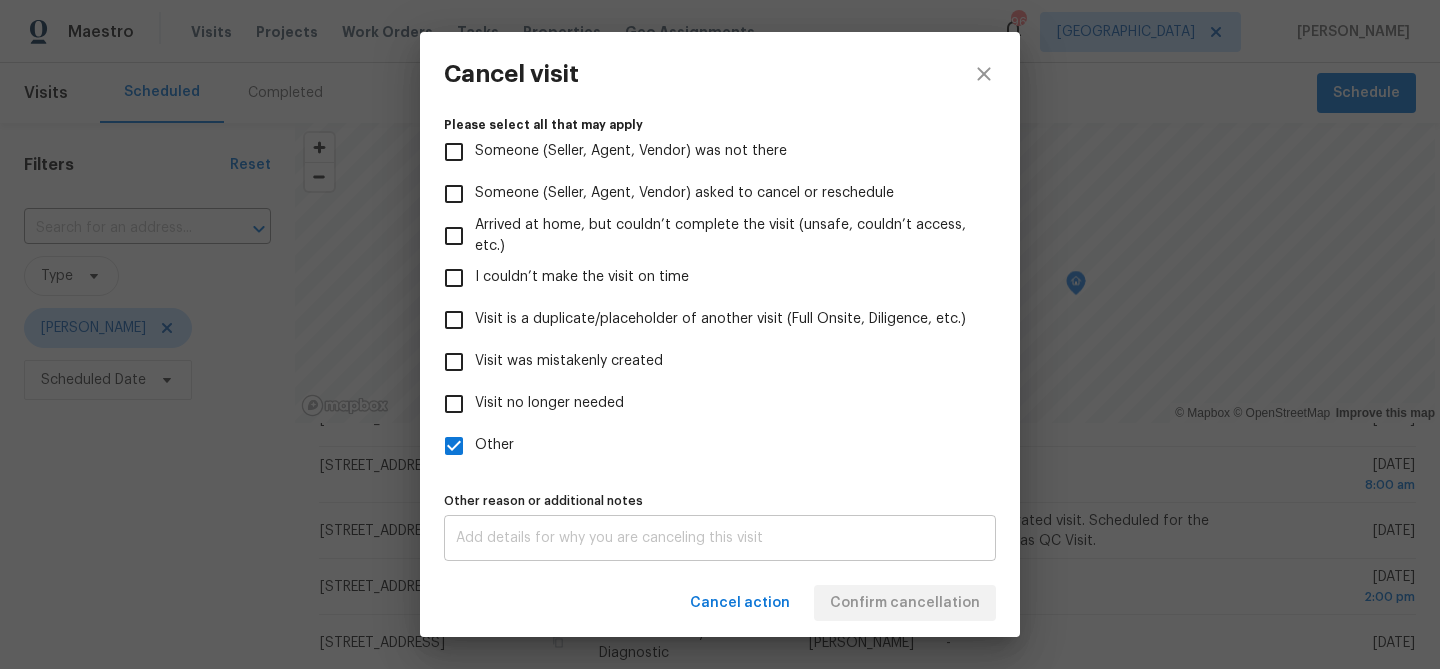 click on "x Other reason or additional notes" at bounding box center [720, 538] 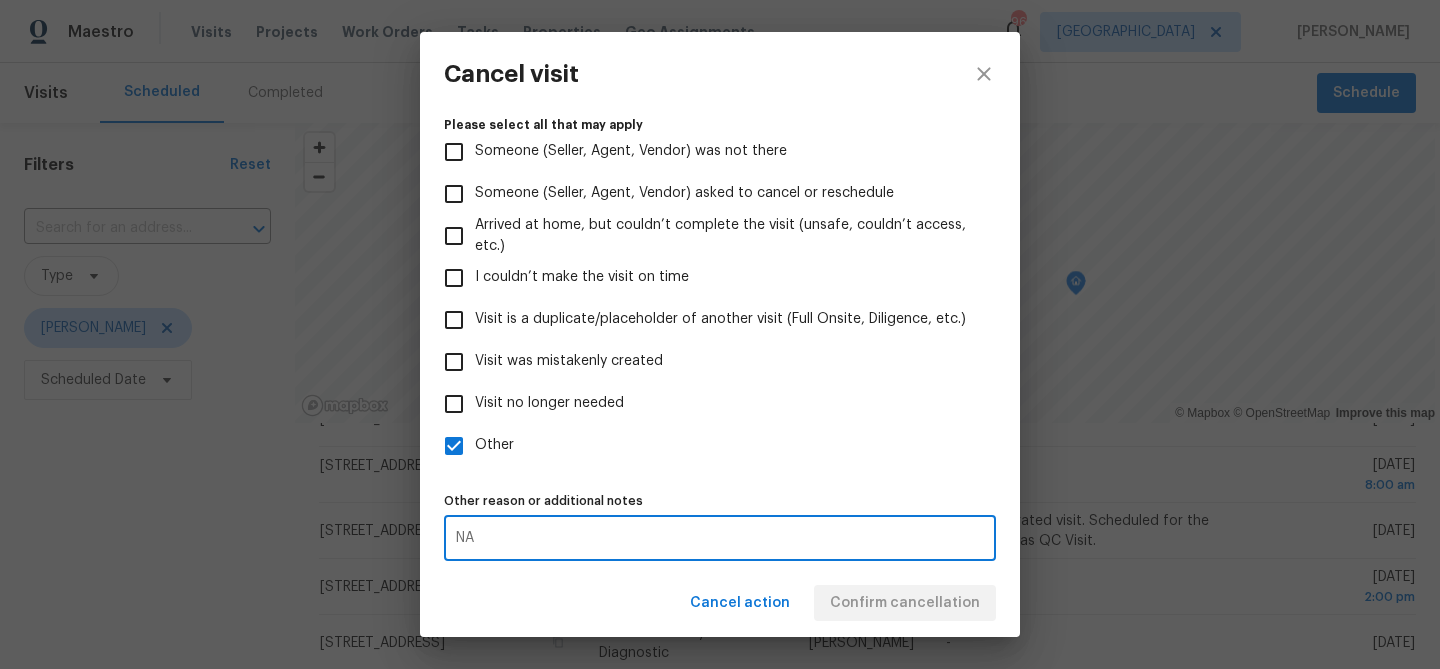 click on "Other reason or additional notes NA x Other reason or additional notes" at bounding box center [720, 524] 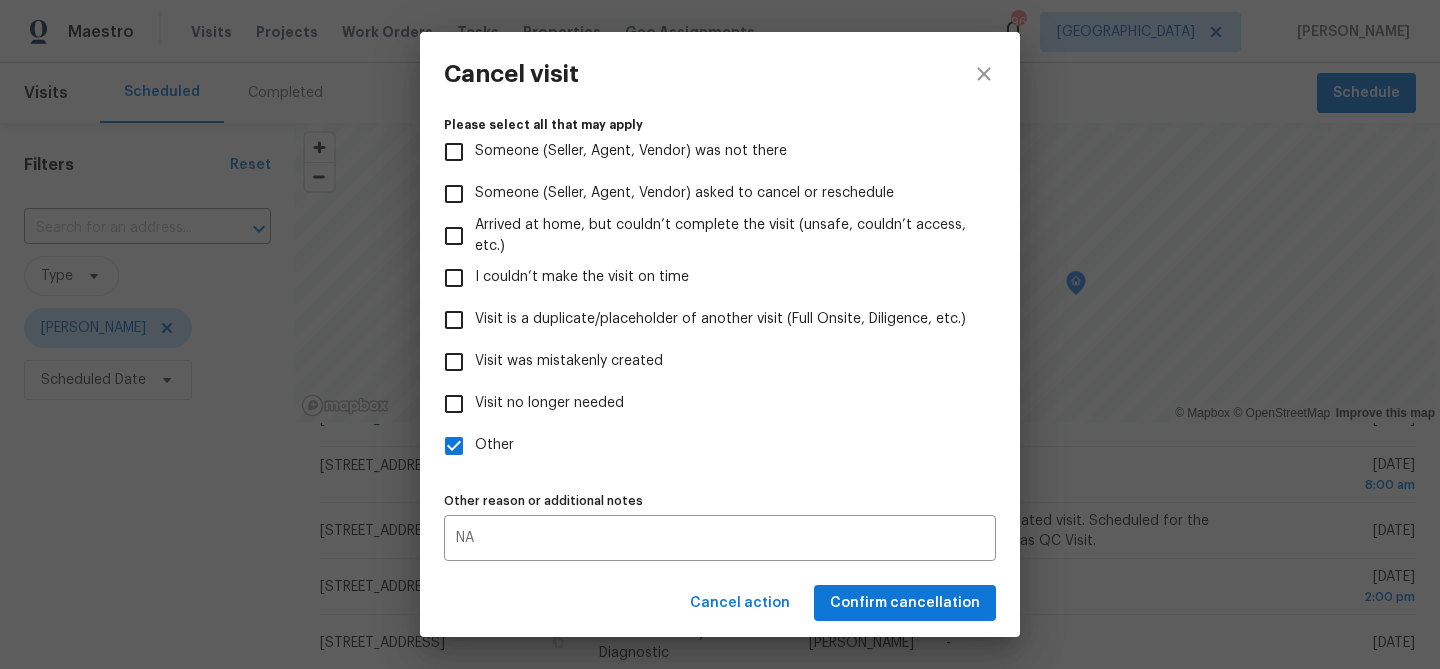 drag, startPoint x: 780, startPoint y: 410, endPoint x: 787, endPoint y: 425, distance: 16.552946 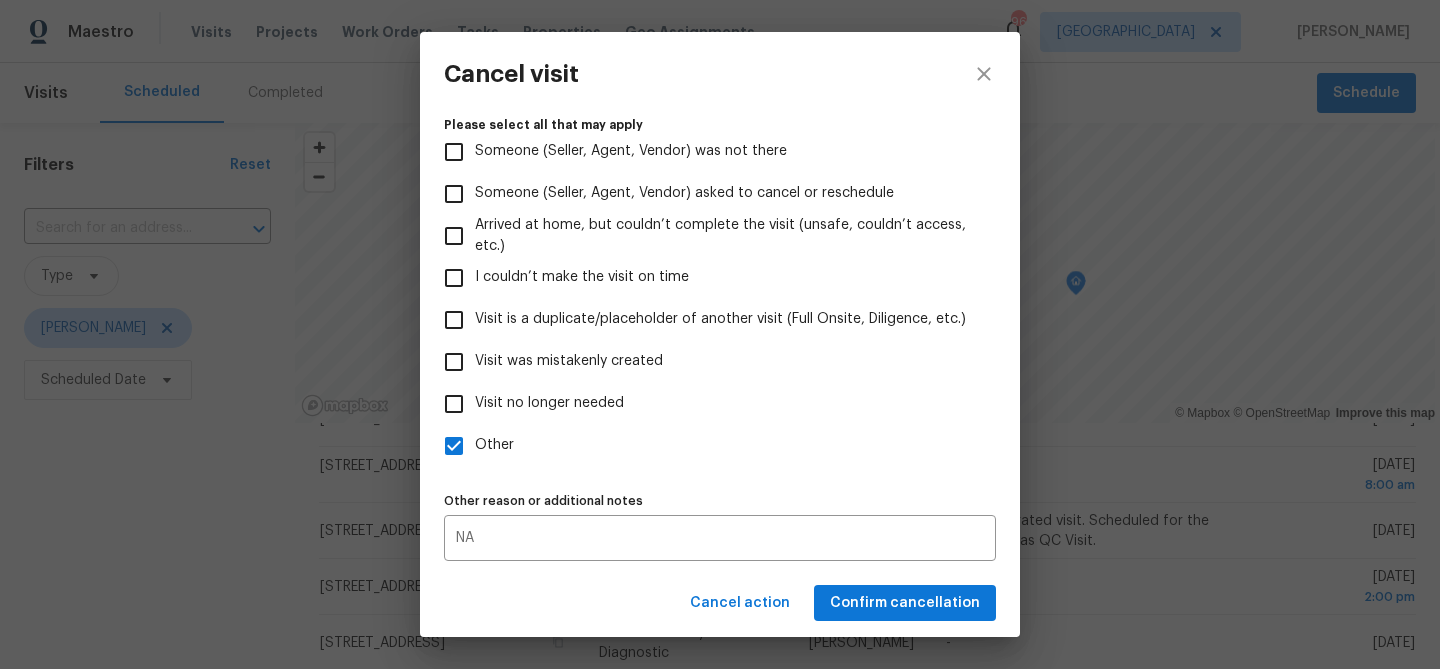 checkbox on "true" 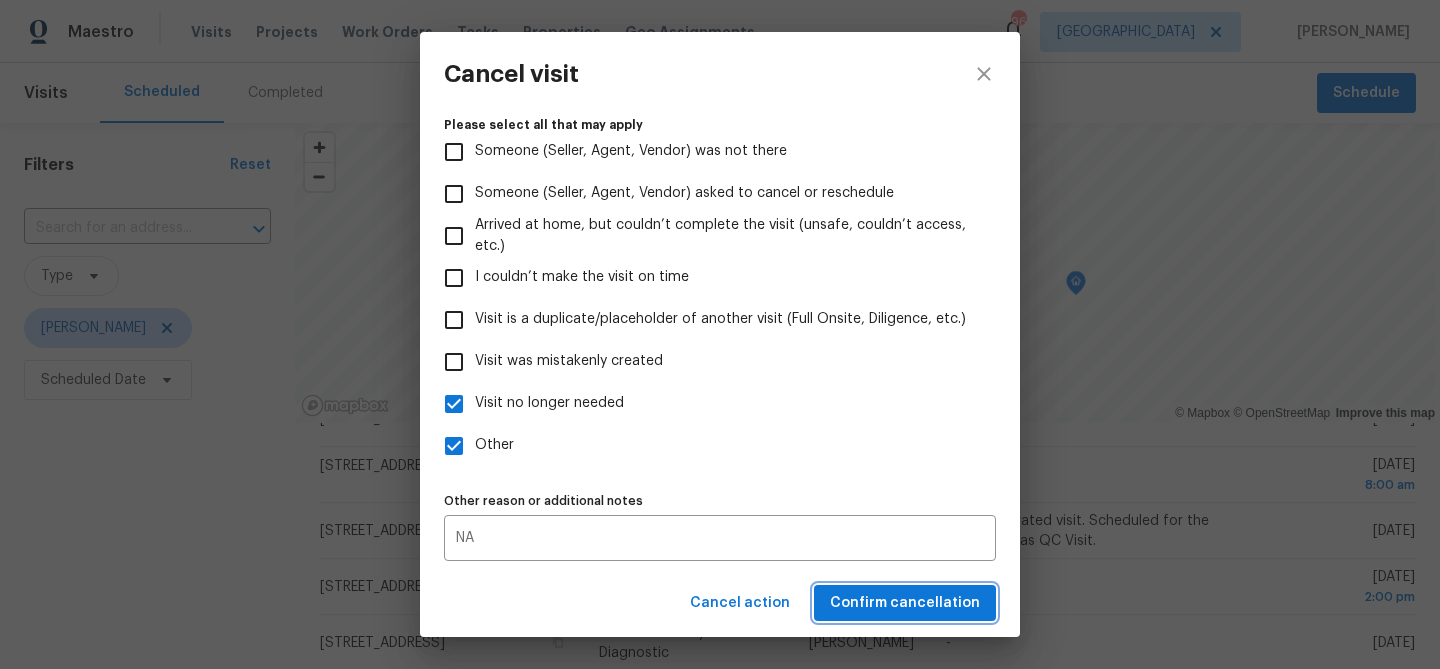 click on "Confirm cancellation" at bounding box center [905, 603] 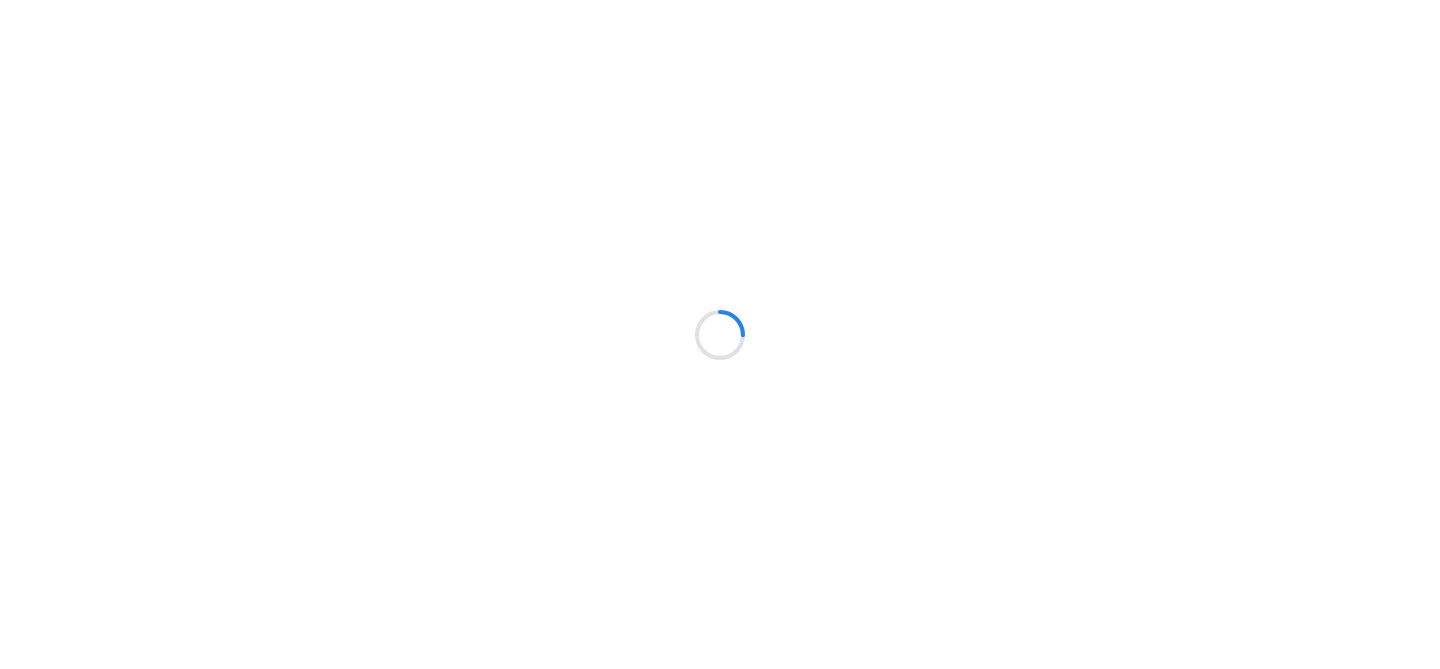 scroll, scrollTop: 0, scrollLeft: 0, axis: both 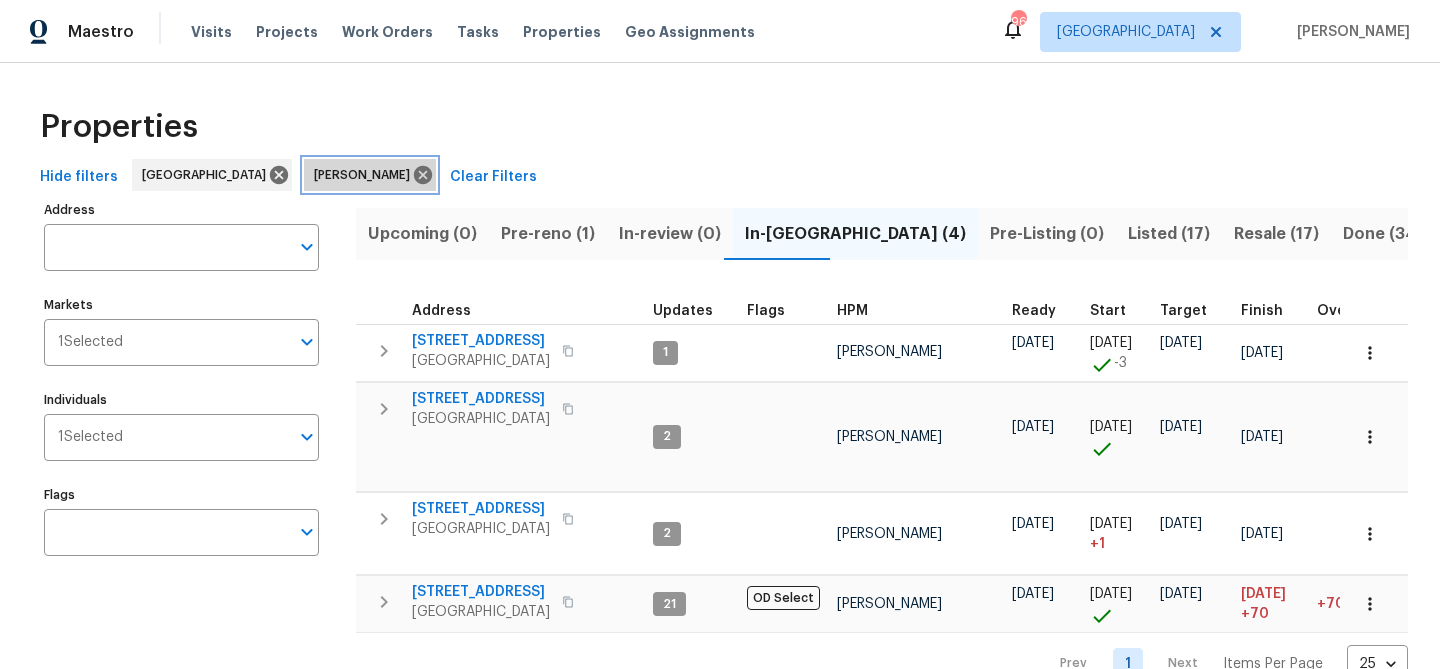 drag, startPoint x: 335, startPoint y: 172, endPoint x: 301, endPoint y: 192, distance: 39.446167 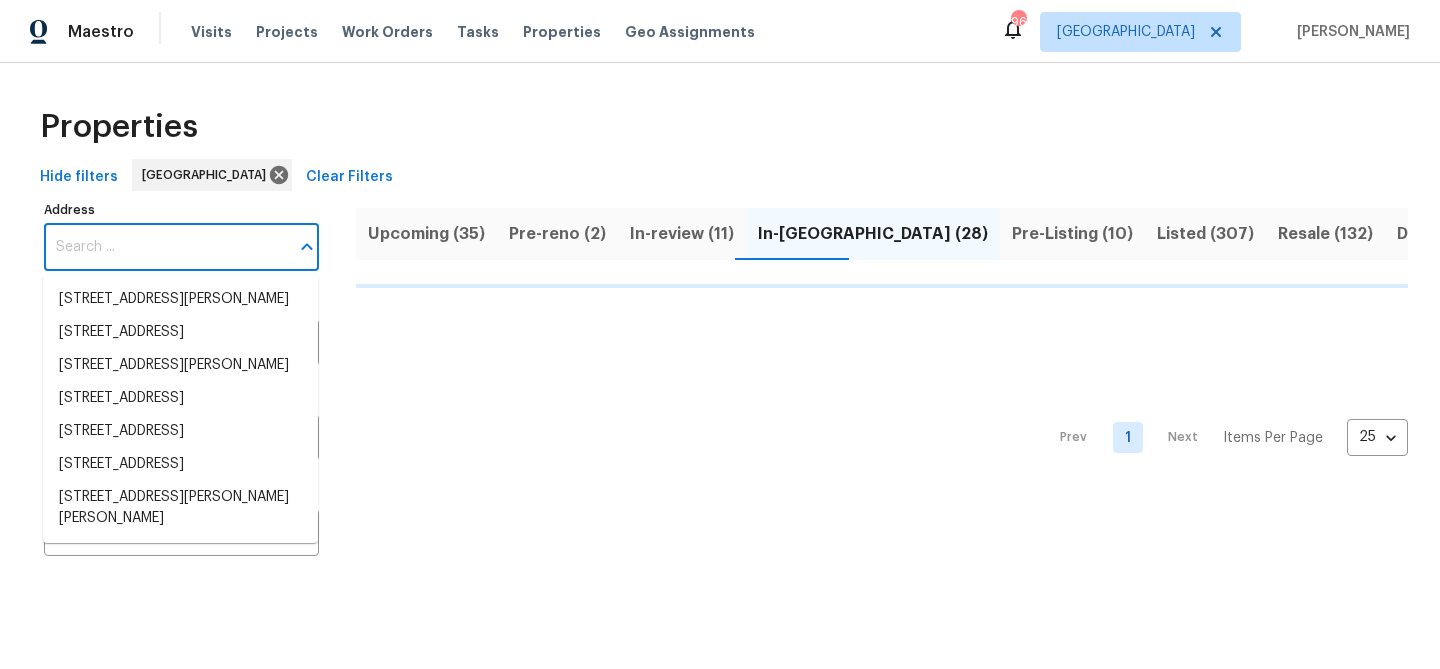 click on "Address" at bounding box center (166, 247) 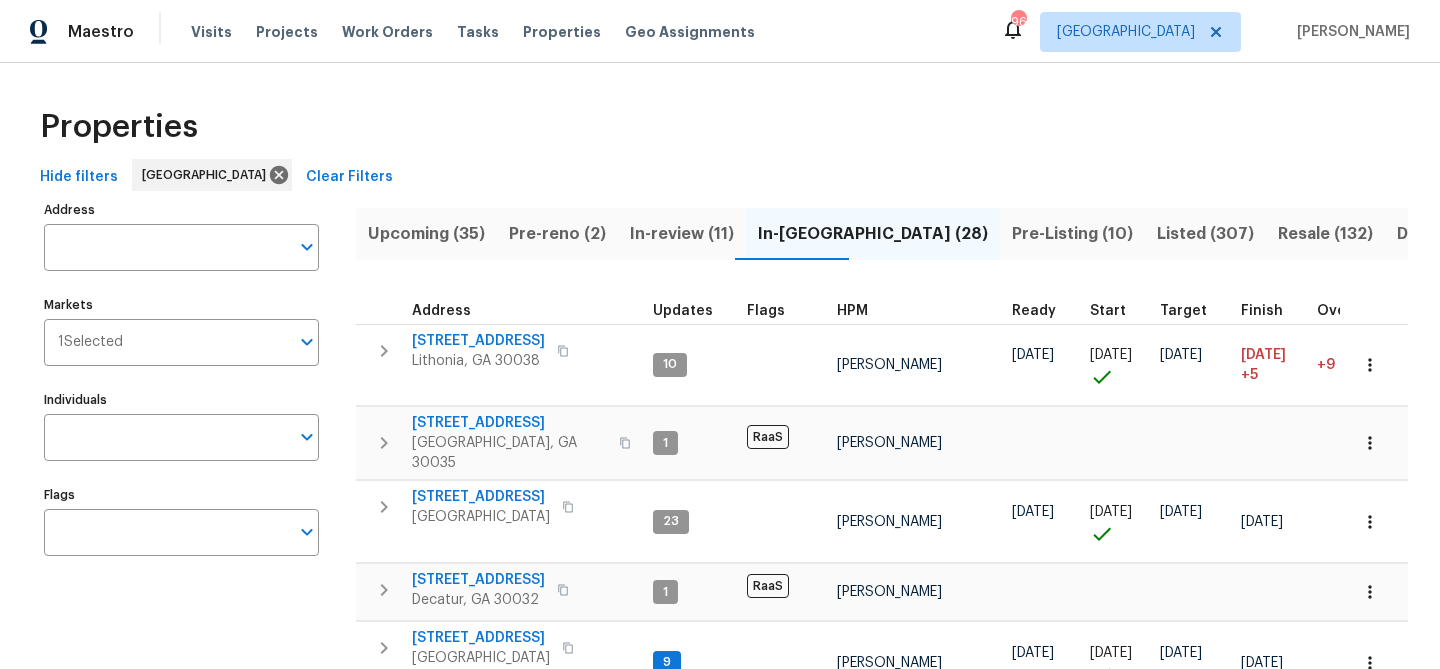 click on "Address" at bounding box center (166, 247) 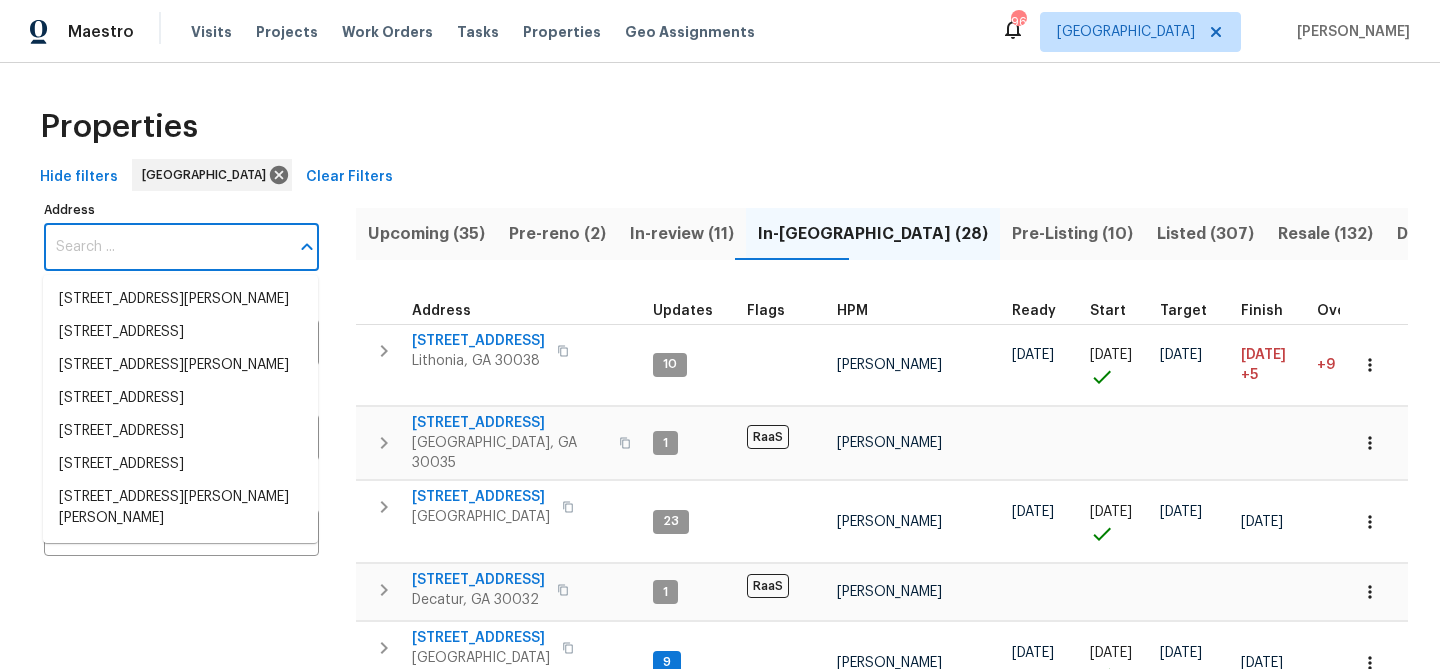 paste on "7323 Ojai Dr , Palmdale, CA 9355" 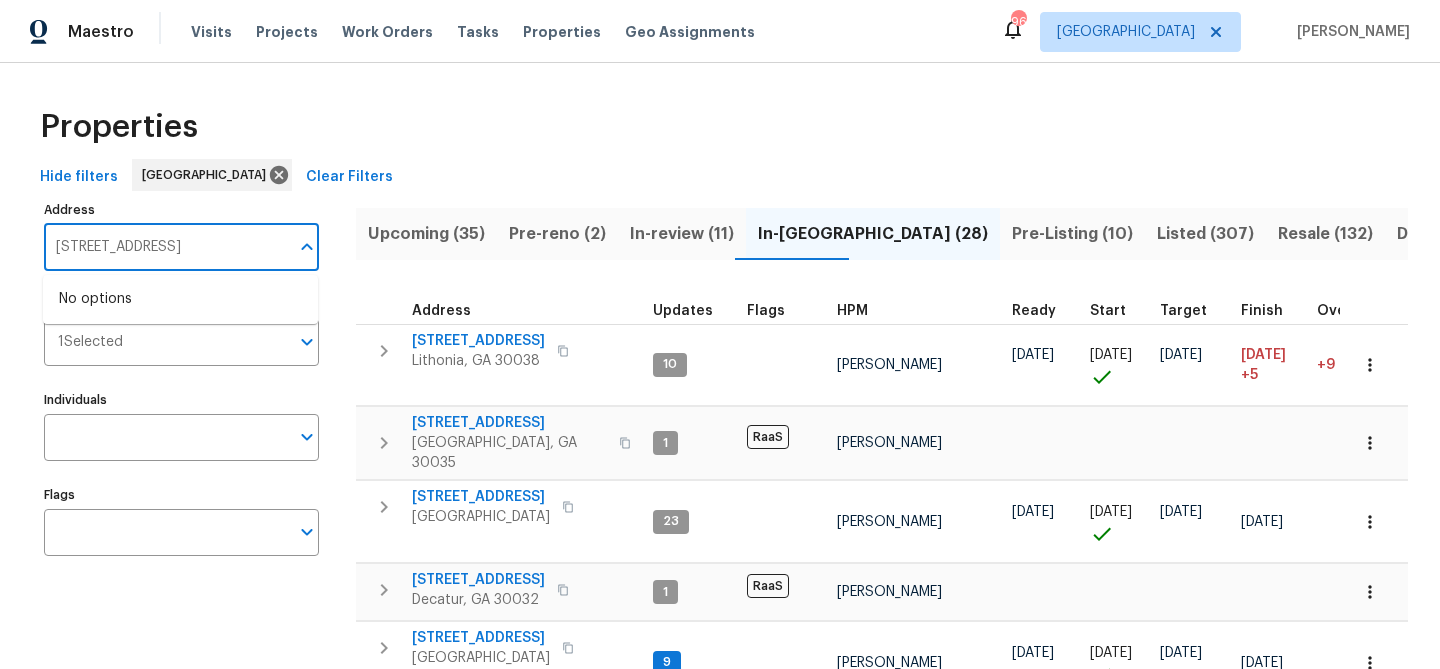 click on "7323 Ojai Dr , Palmdale, CA 9355" at bounding box center (166, 247) 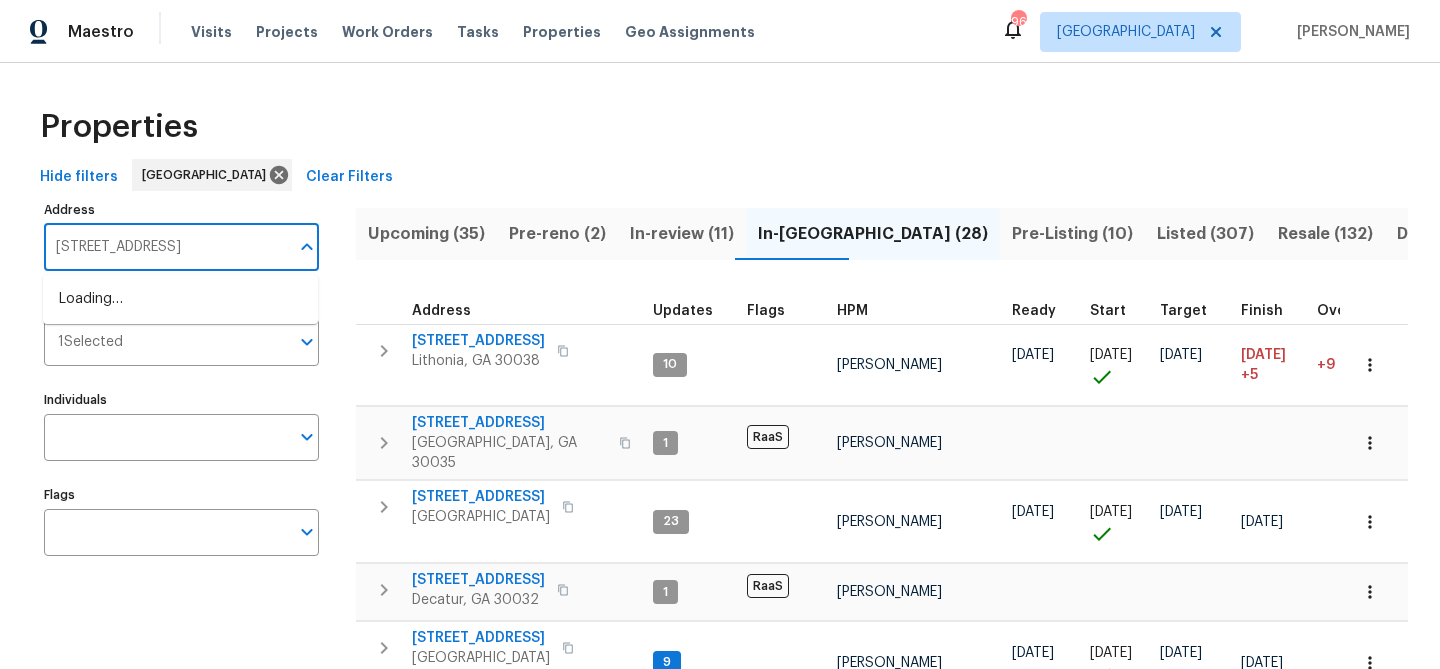 type on "7323 Ojai Dr , Palmdale, CA" 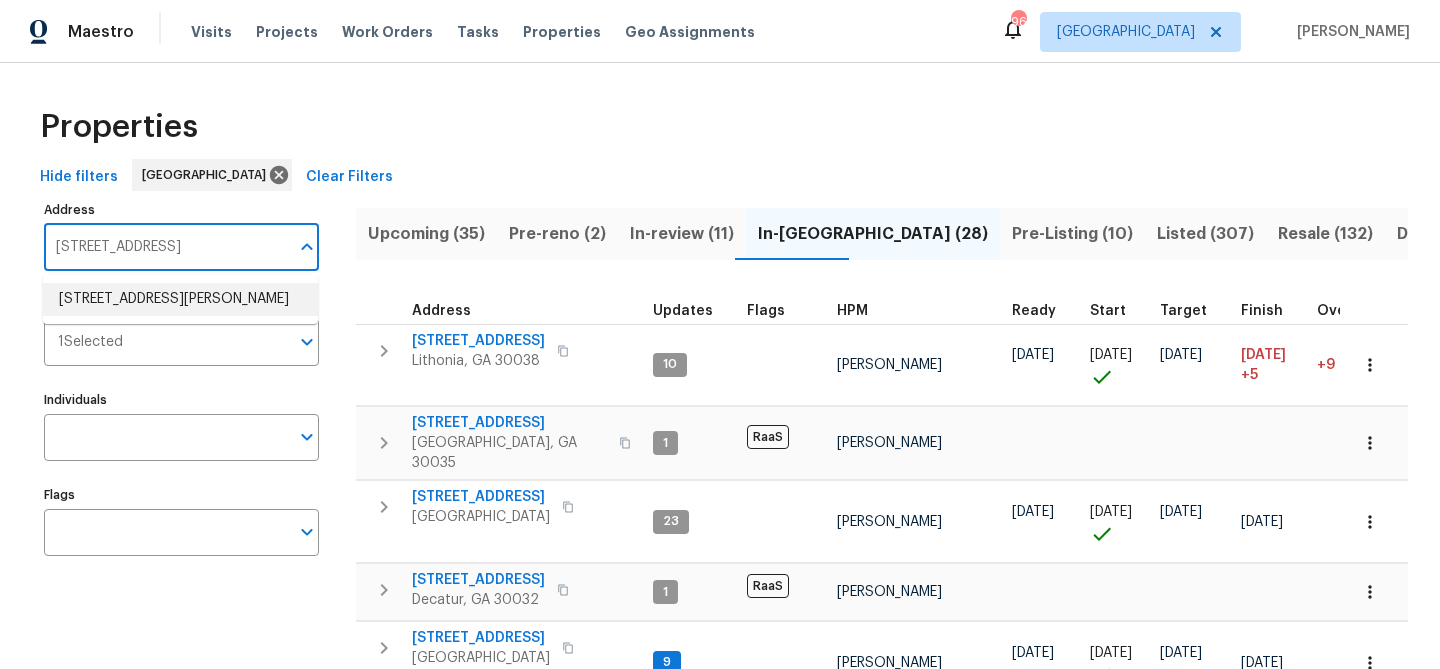 click on "7323 Ojai Dr Palmdale CA 93551" at bounding box center (180, 299) 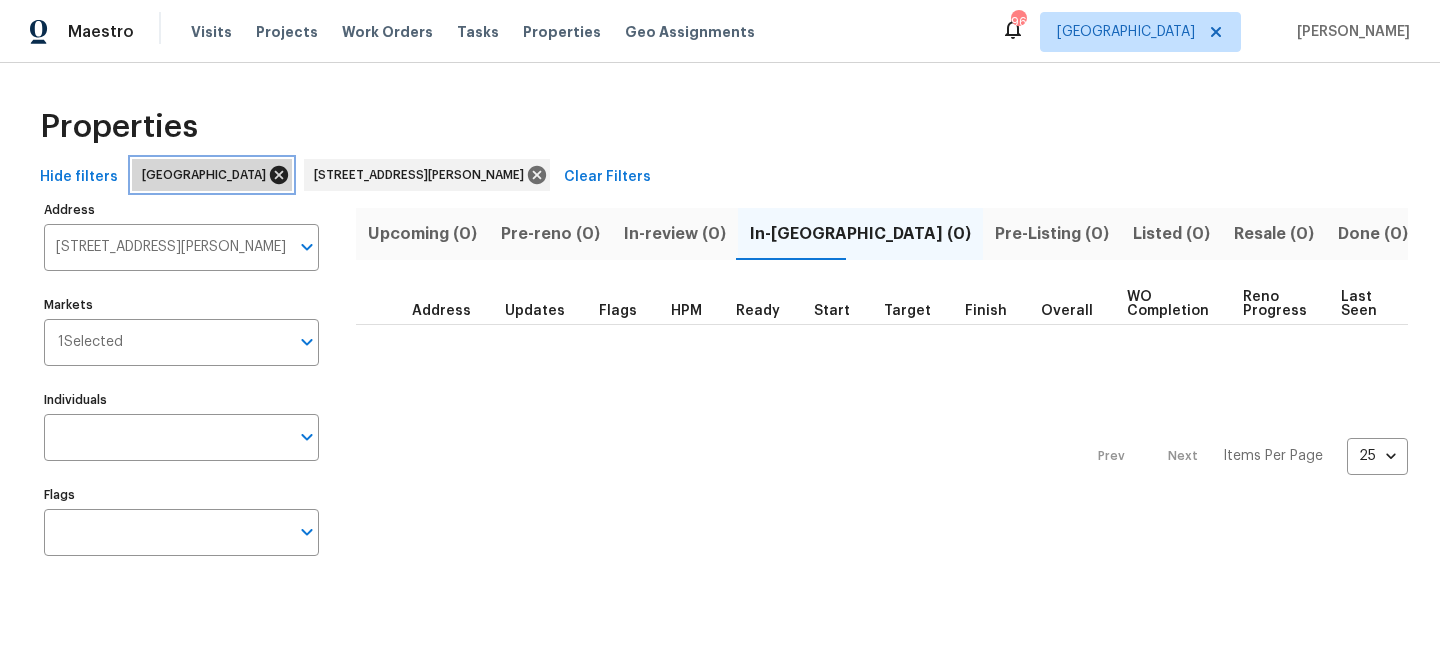 click 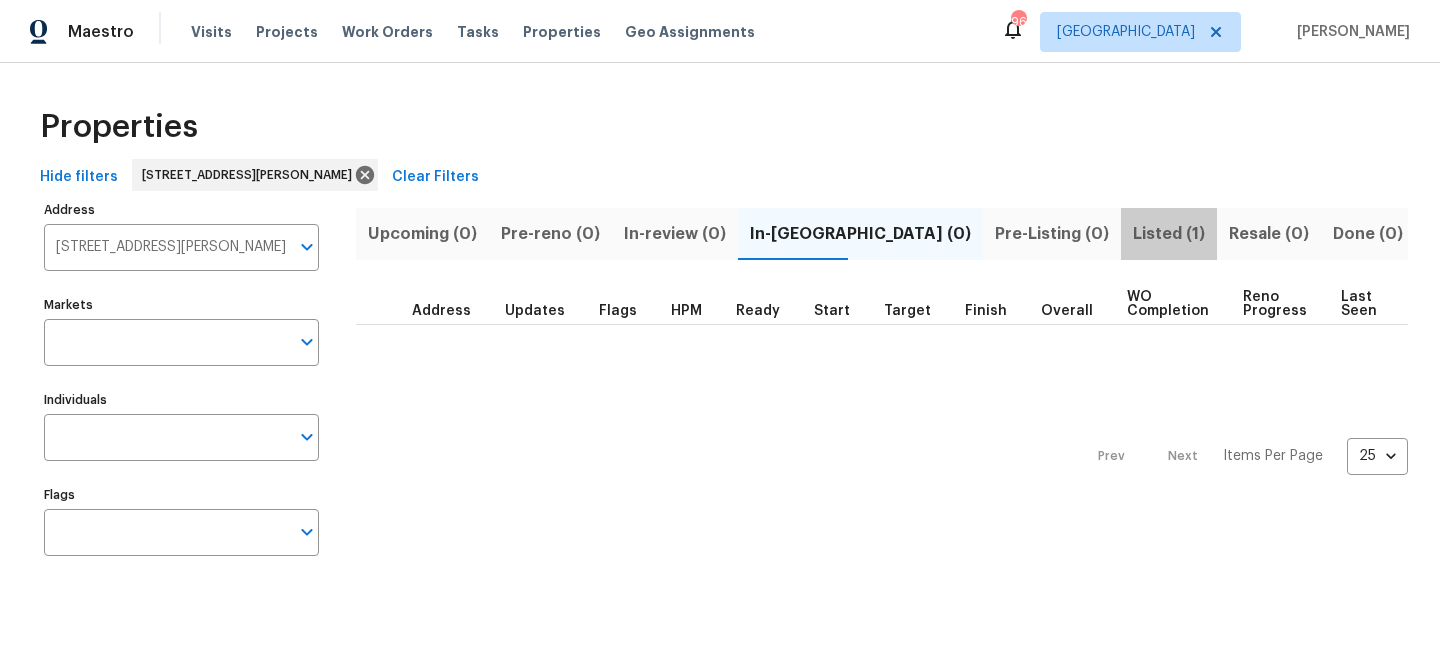 click on "Listed (1)" at bounding box center (1169, 234) 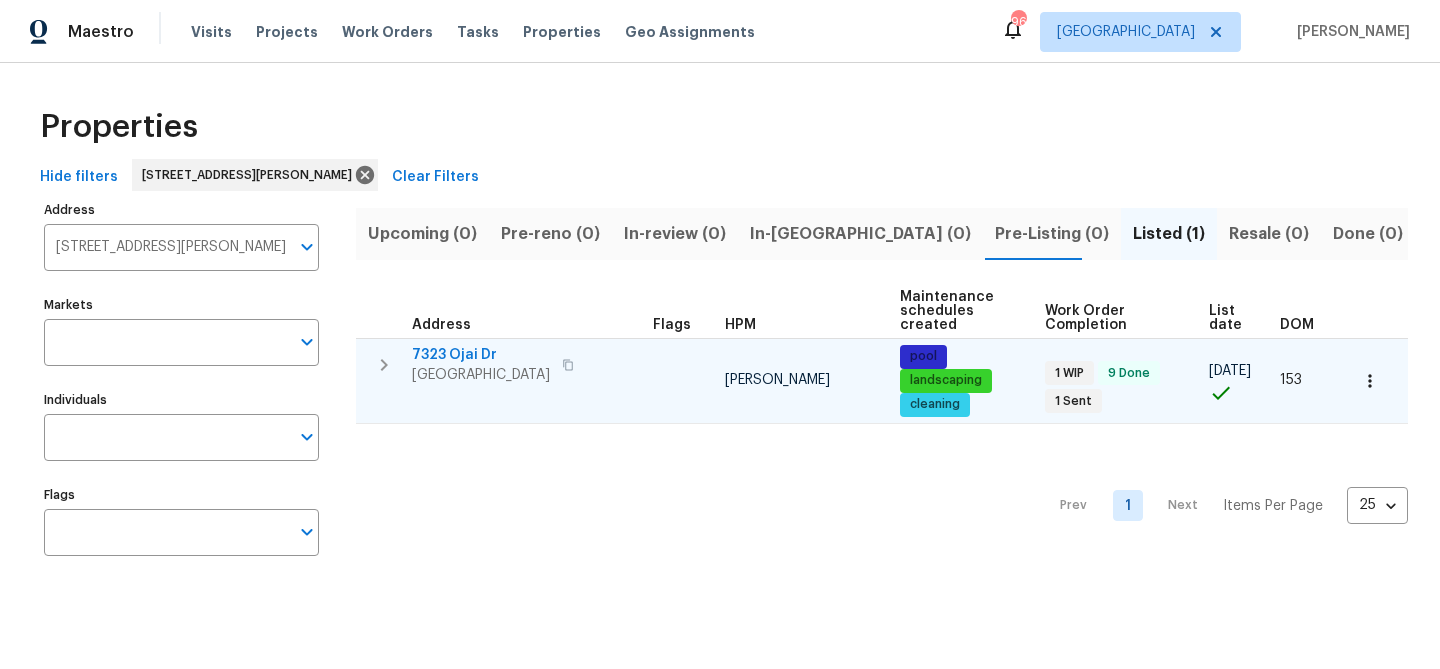 click on "7323 Ojai Dr" at bounding box center (481, 355) 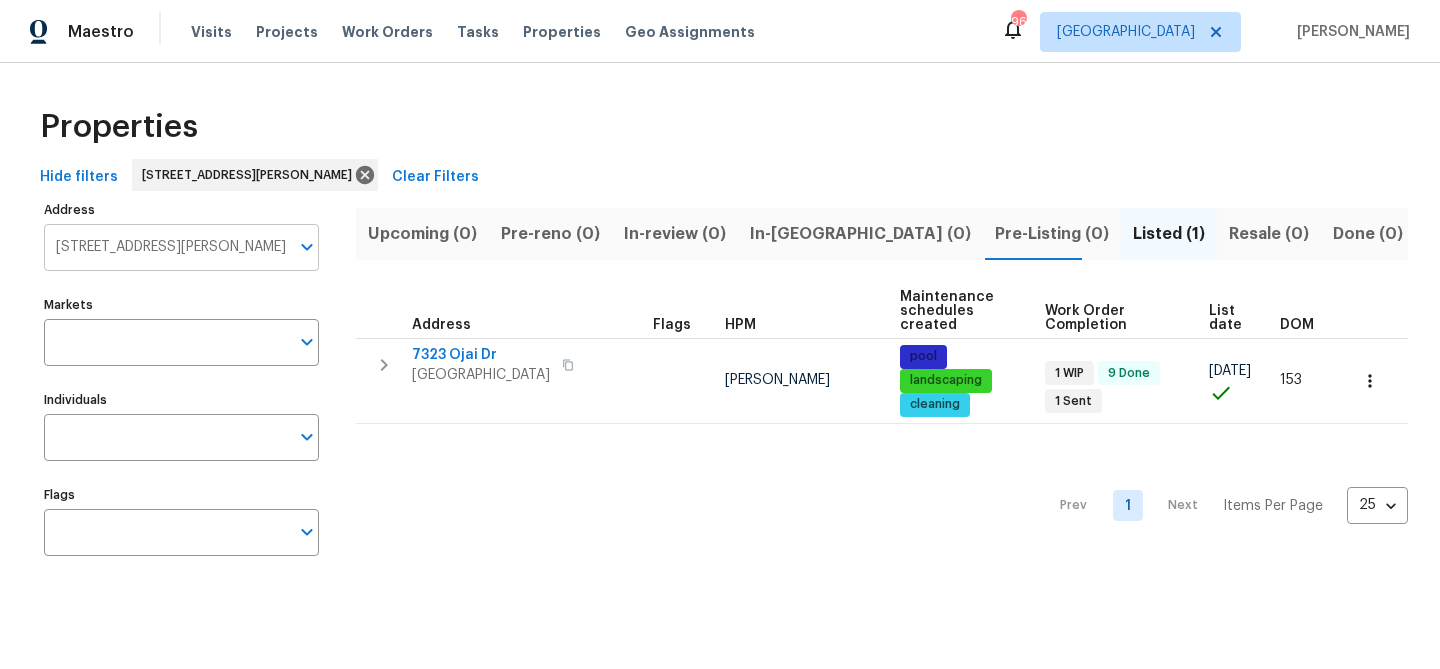 click on "7323 Ojai Dr Palmdale CA 93551" at bounding box center (166, 247) 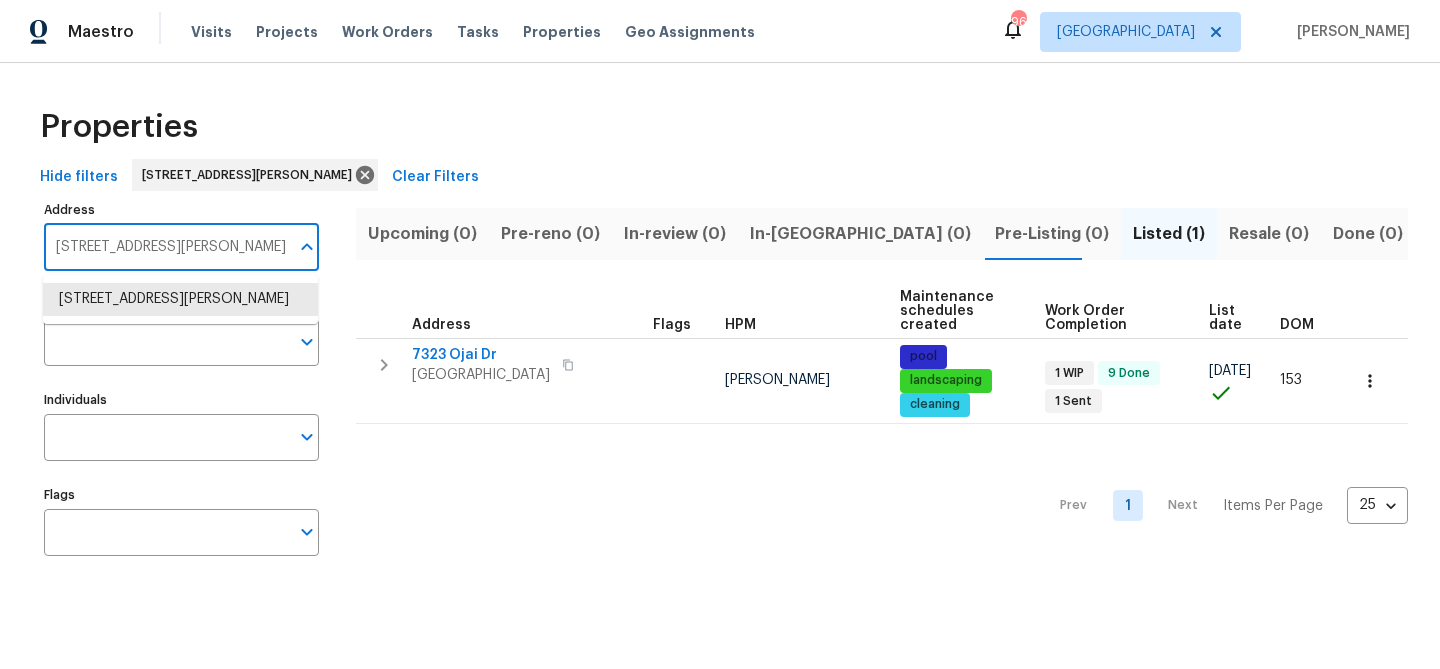 paste on "[STREET_ADDRESS]" 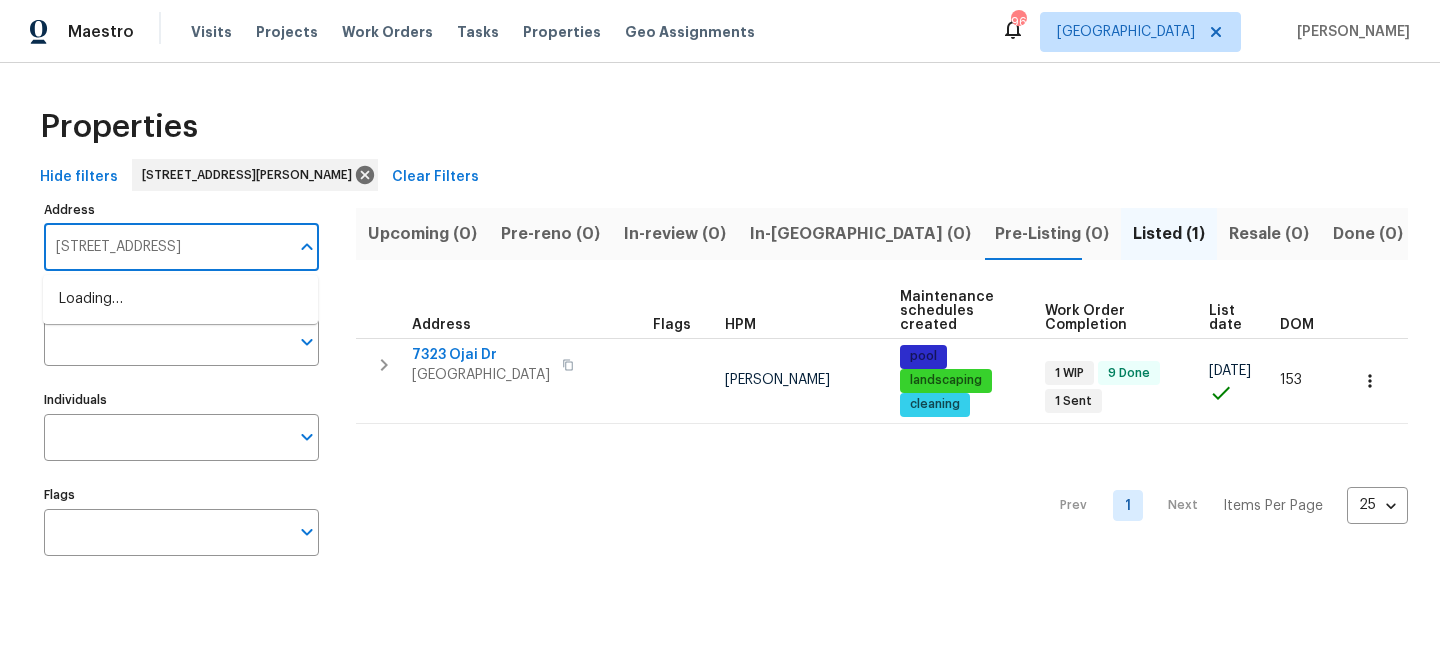 scroll, scrollTop: 0, scrollLeft: 17, axis: horizontal 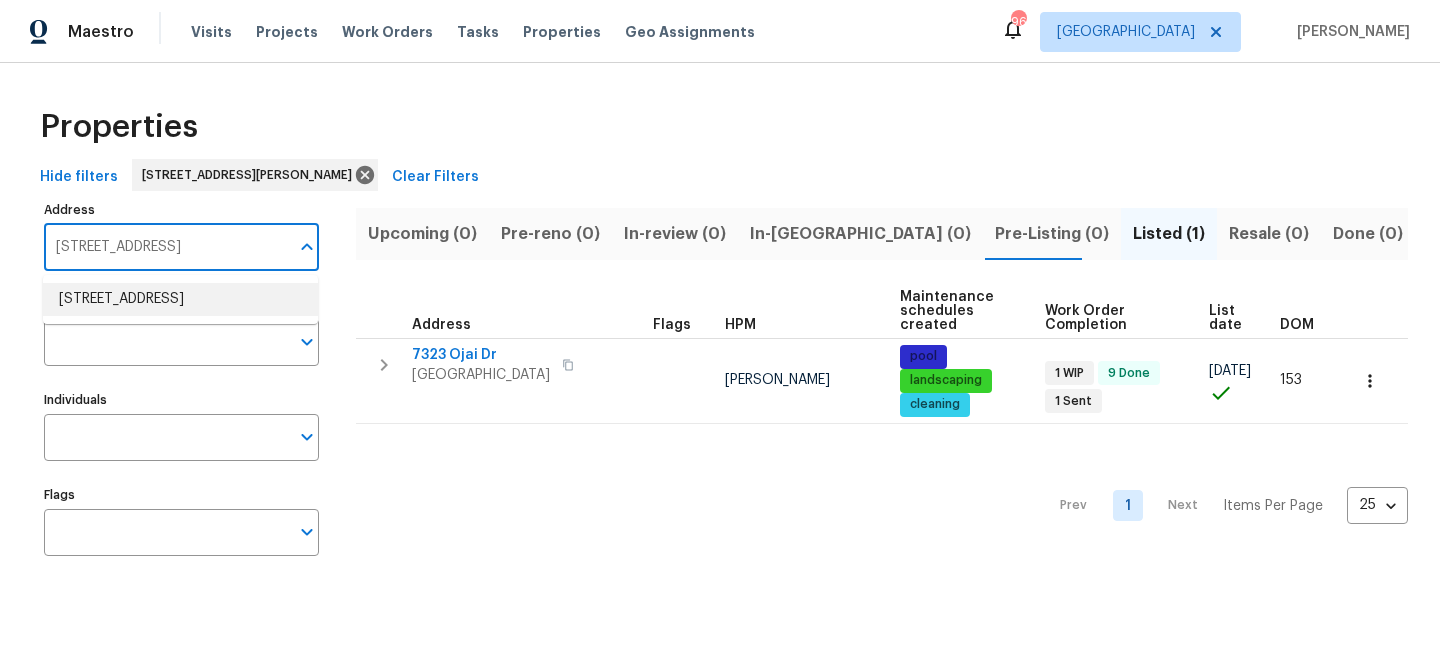 click on "4958 Meadow Ln Marietta GA 30068" at bounding box center (180, 299) 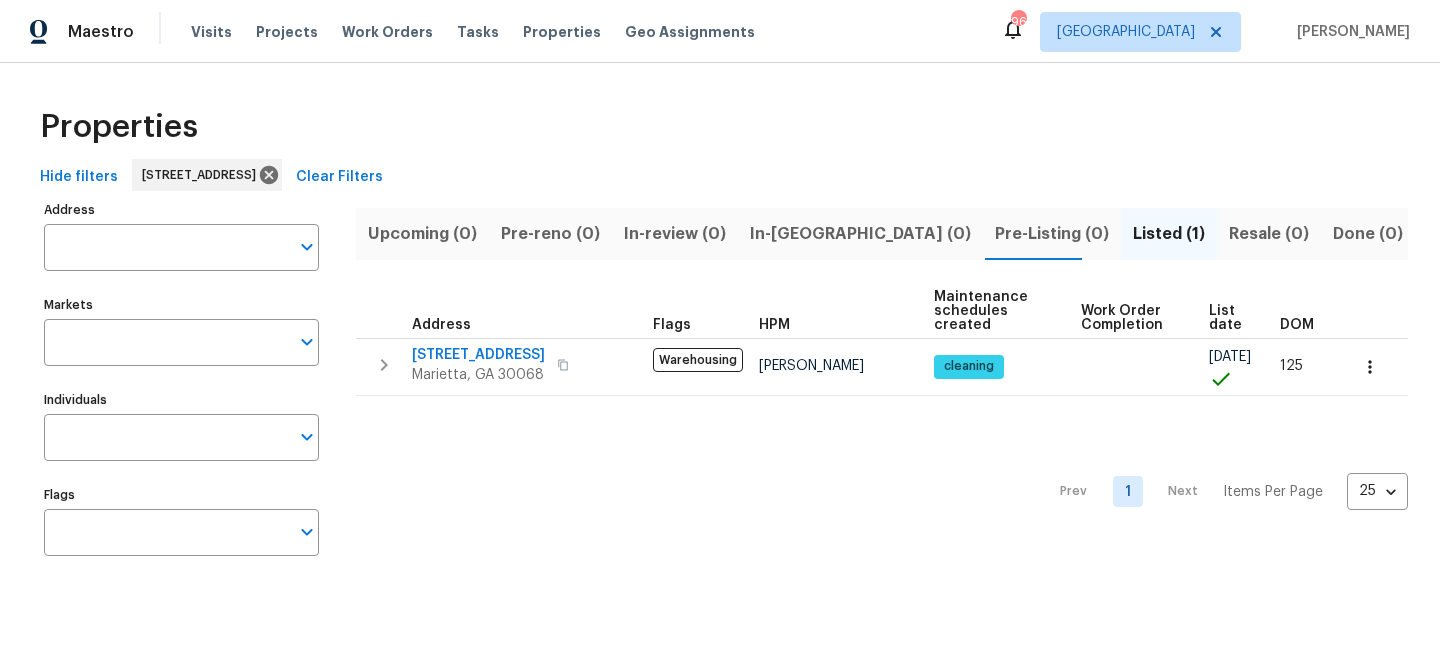 type on "4958 Meadow Ln Marietta GA 30068" 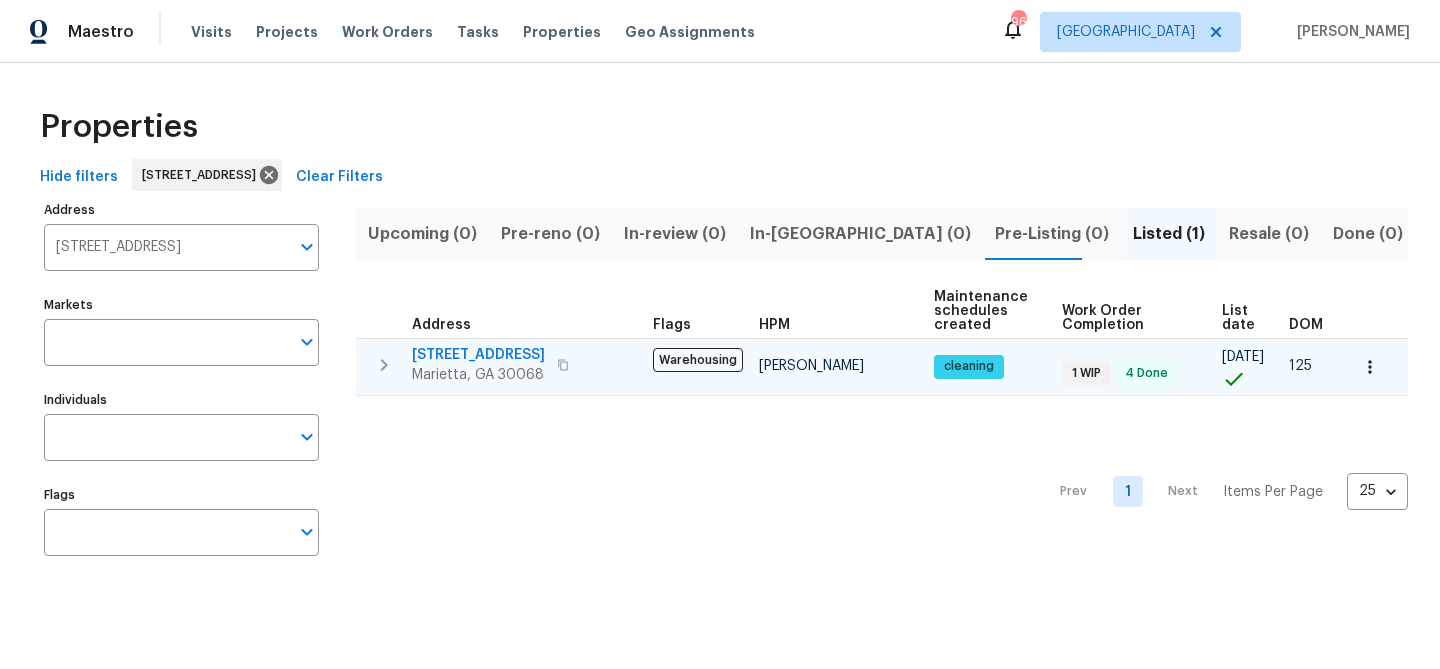 click on "[STREET_ADDRESS]" at bounding box center (478, 355) 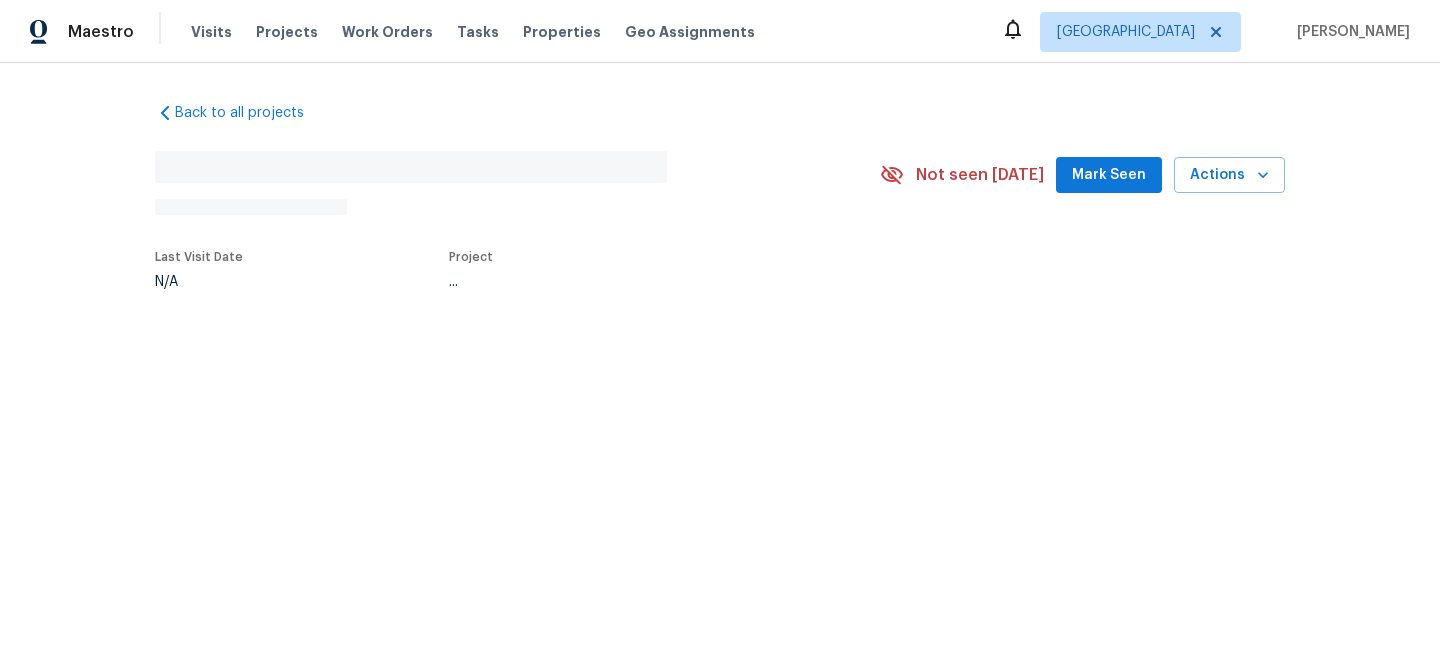 scroll, scrollTop: 0, scrollLeft: 0, axis: both 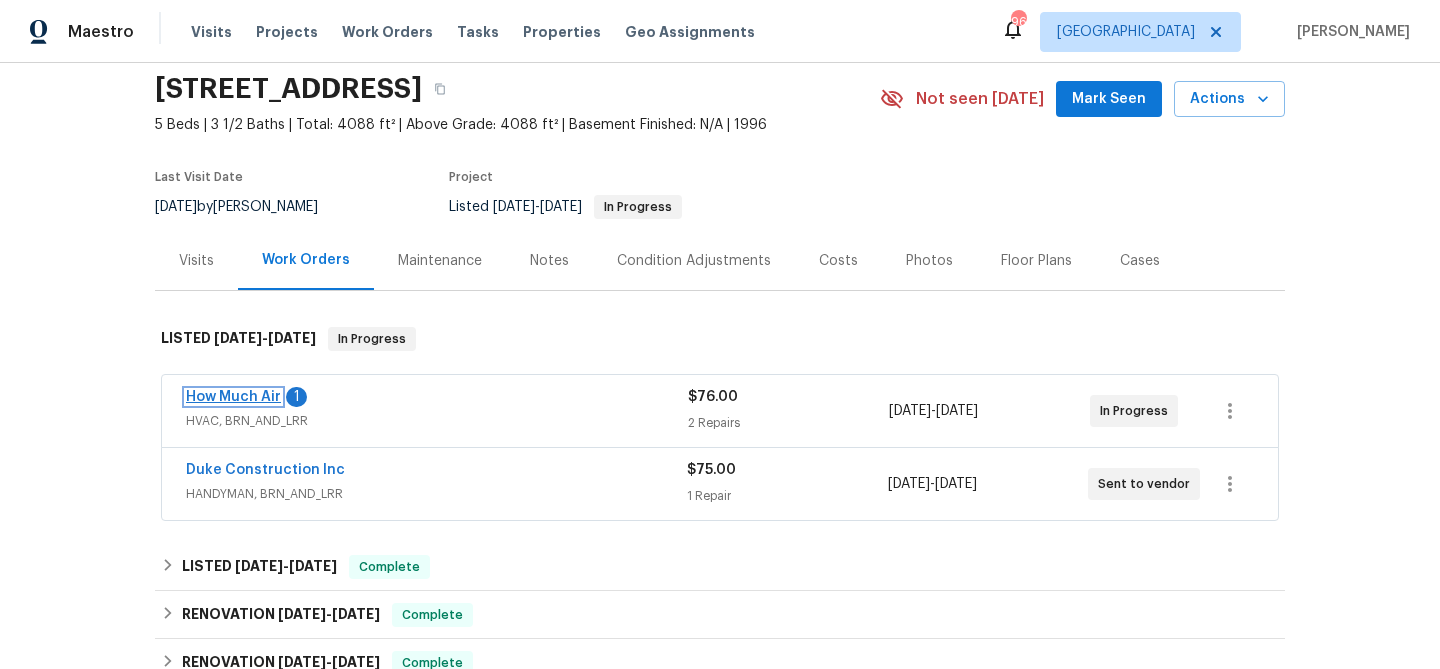 click on "How Much Air" at bounding box center [233, 397] 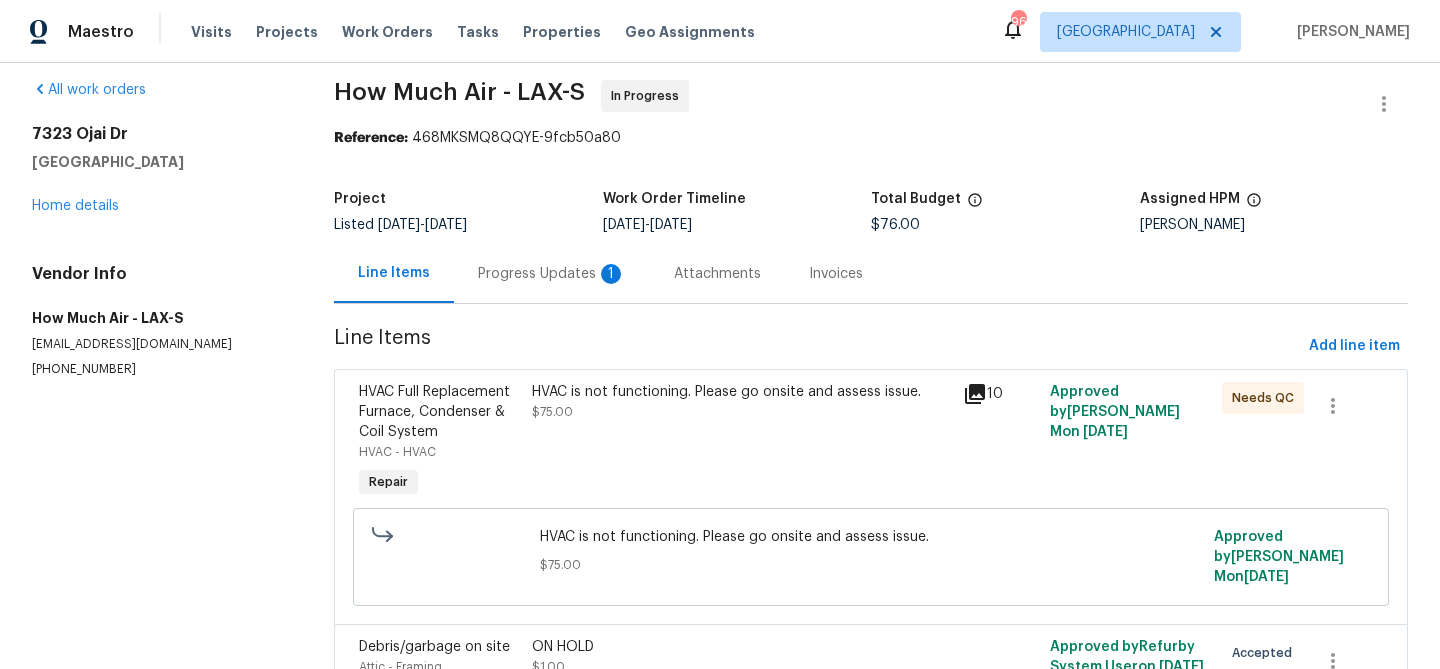 scroll, scrollTop: 11, scrollLeft: 0, axis: vertical 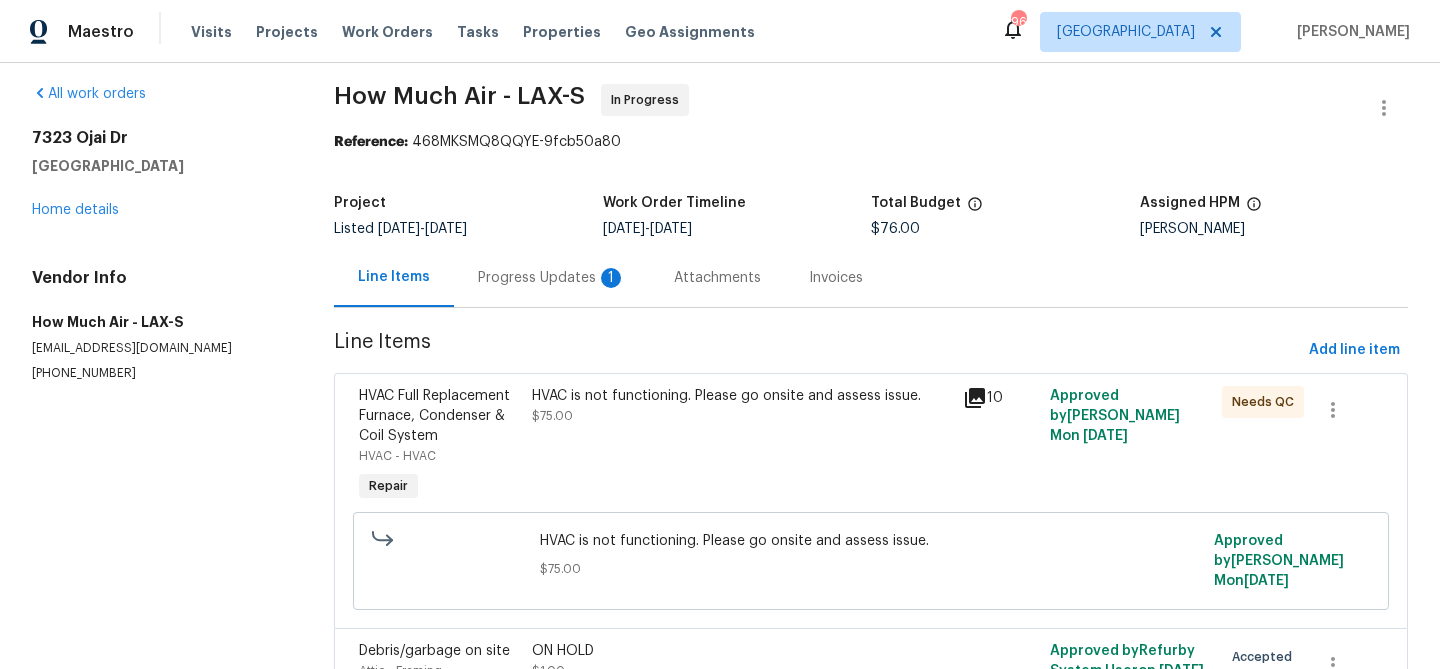 click on "Progress Updates 1" at bounding box center (552, 278) 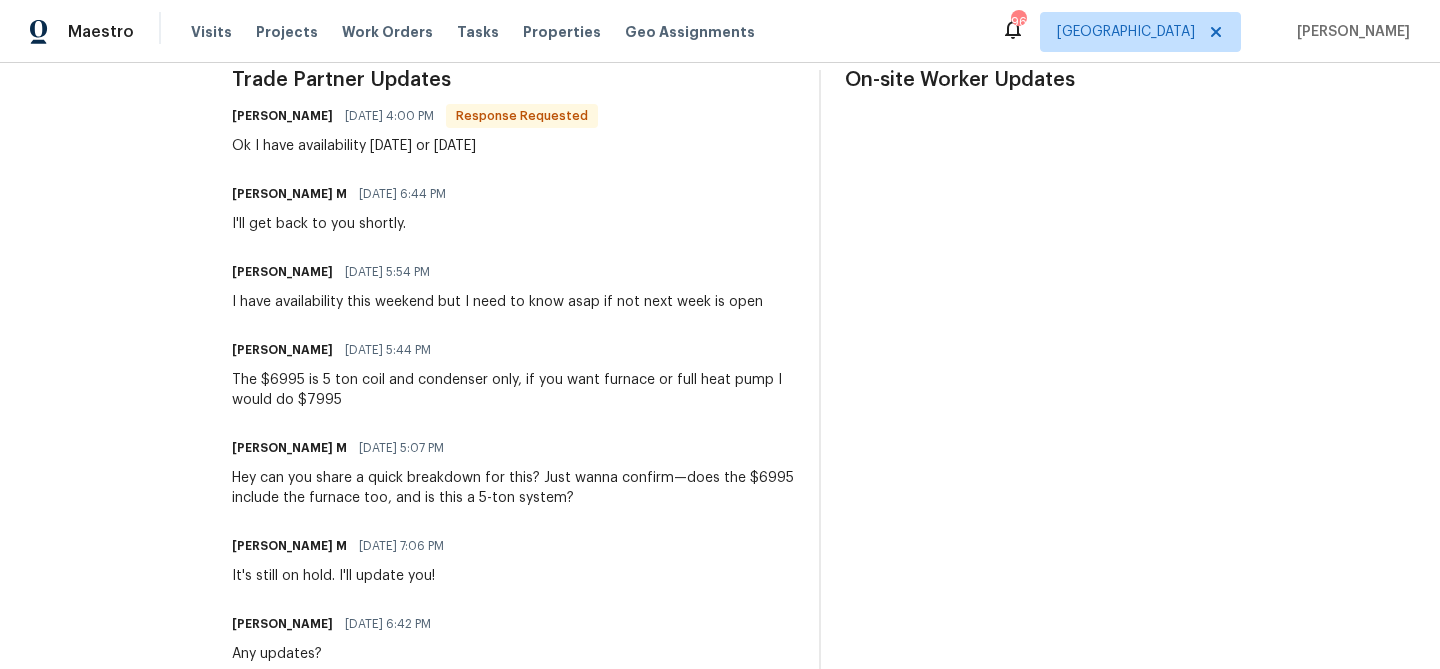 scroll, scrollTop: 0, scrollLeft: 0, axis: both 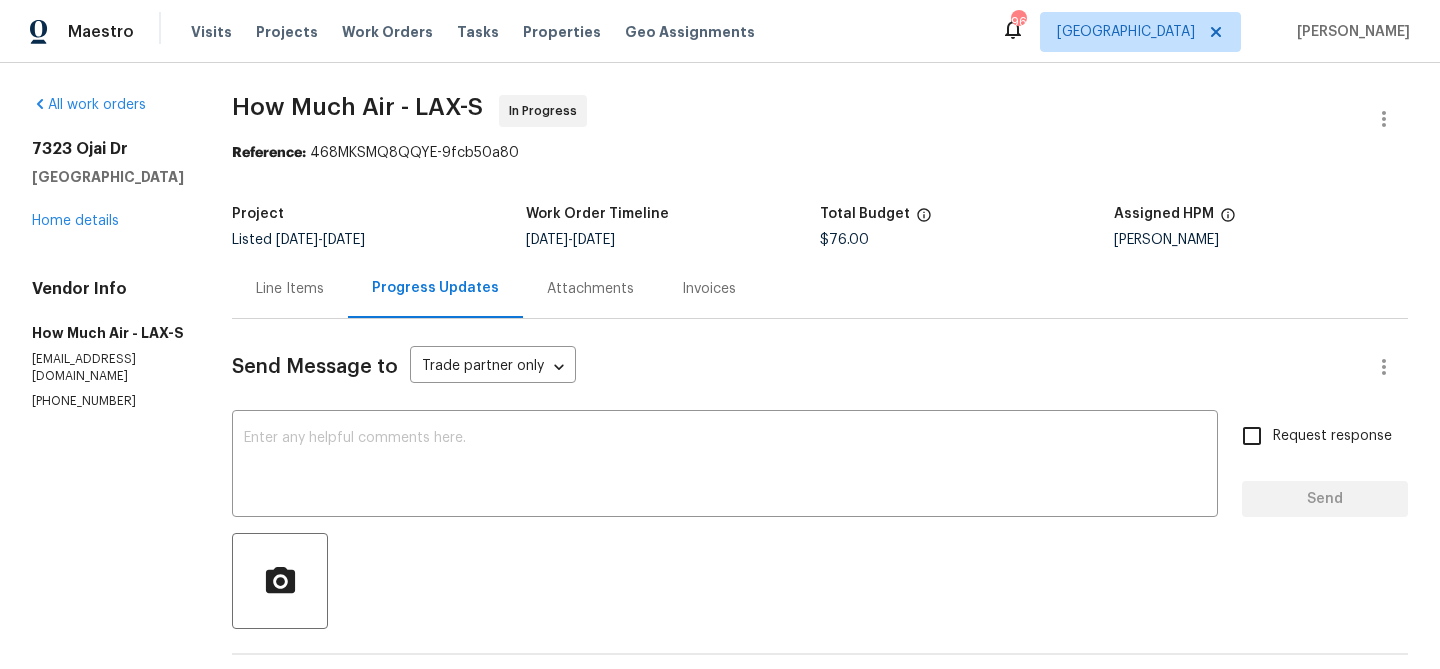 click on "Line Items" at bounding box center (290, 289) 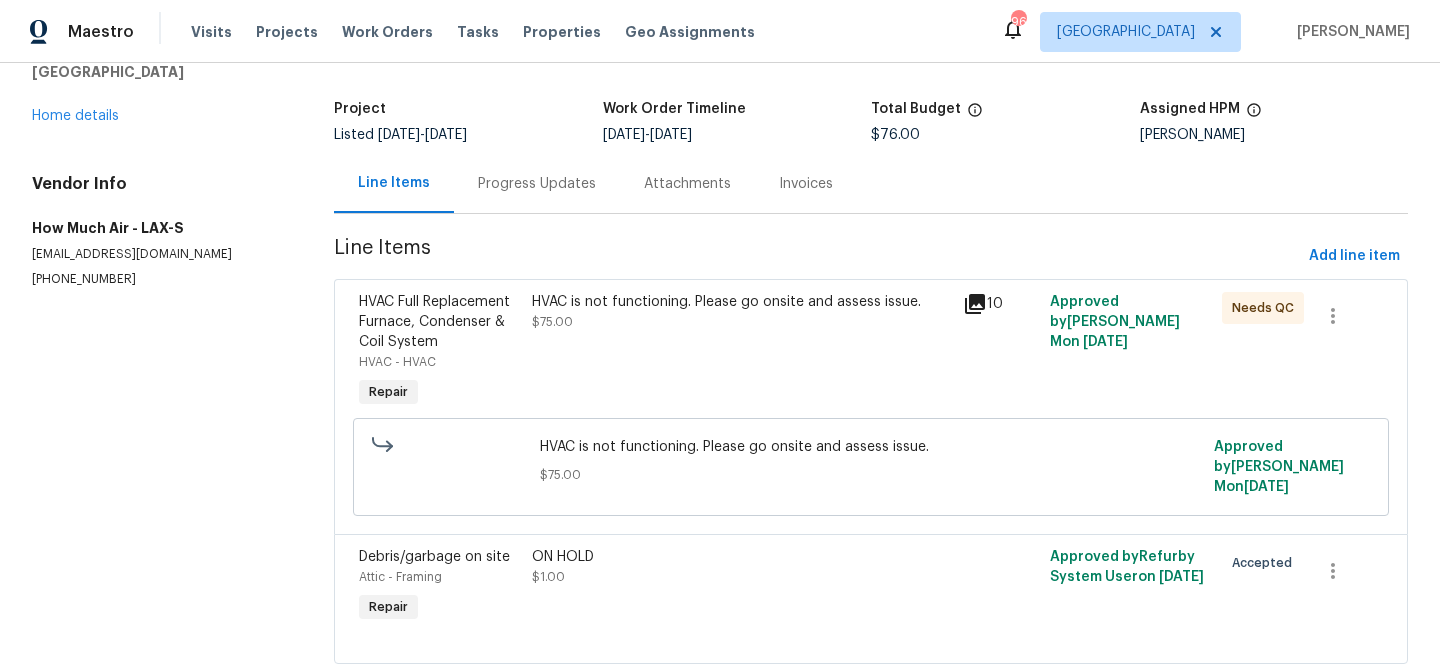 scroll, scrollTop: 108, scrollLeft: 0, axis: vertical 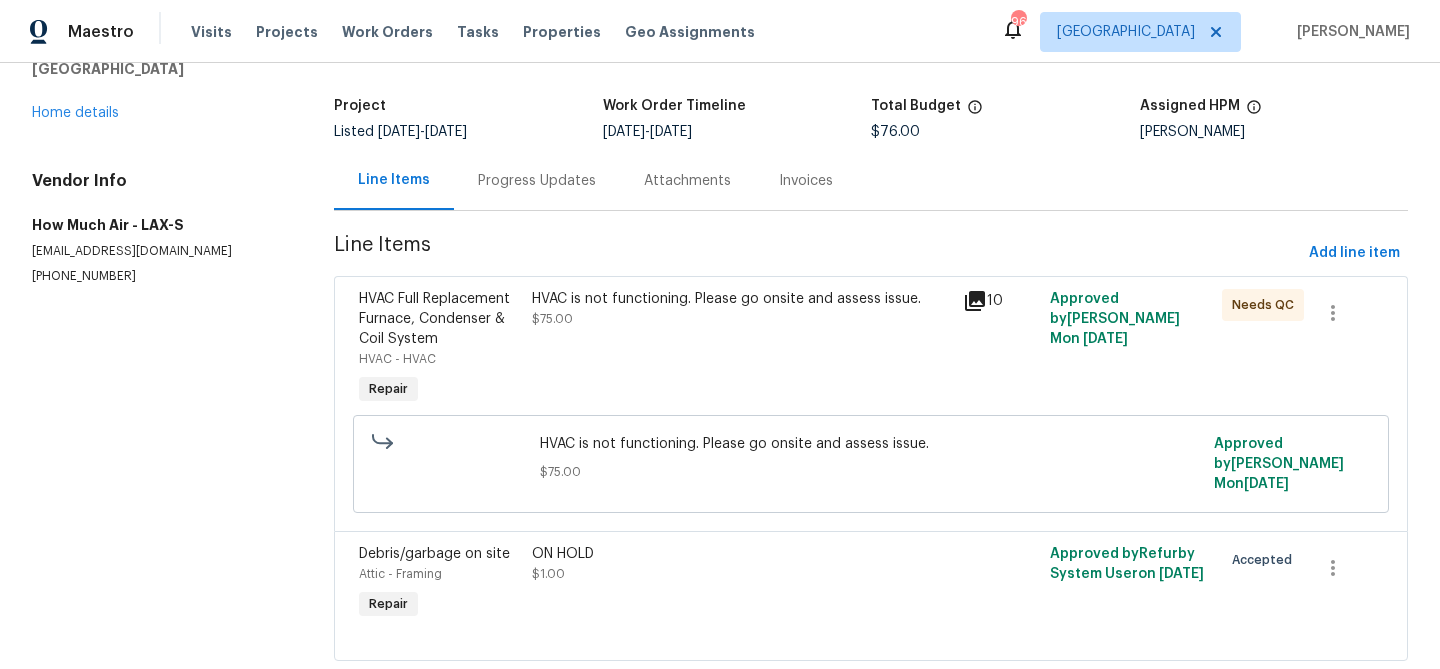 click 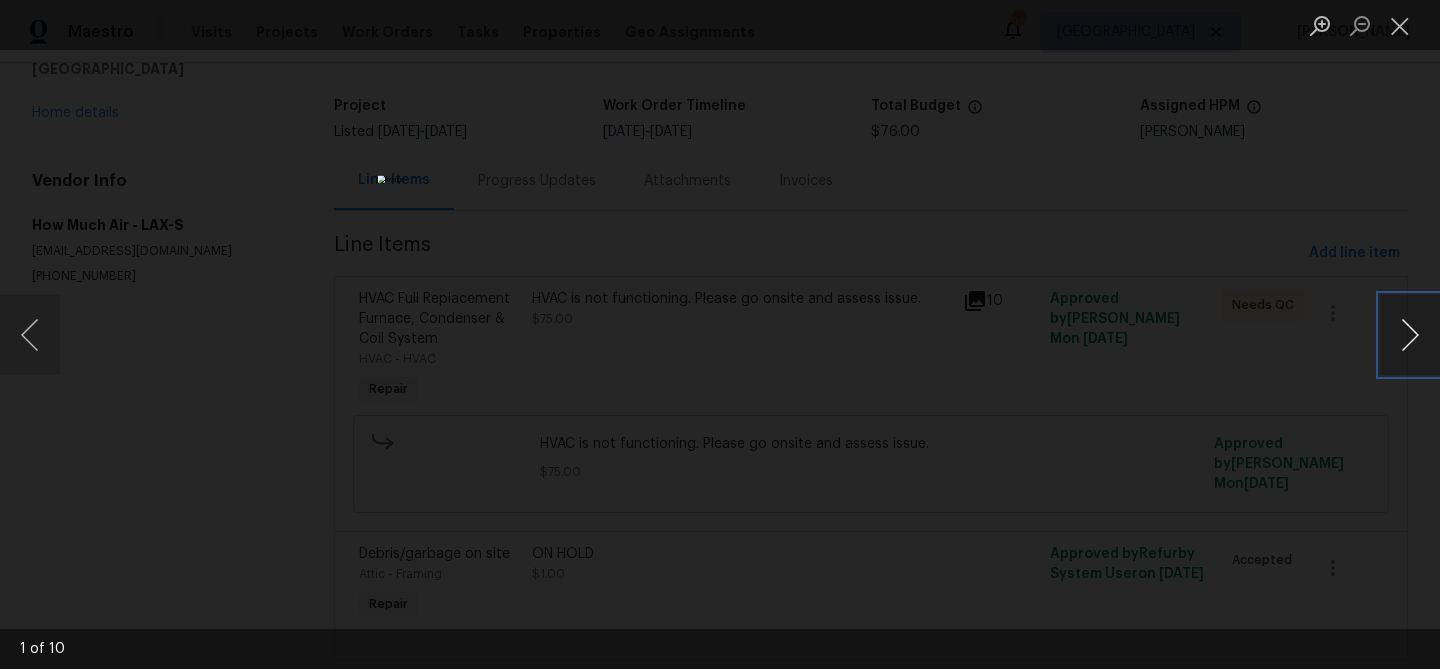 click at bounding box center [1410, 335] 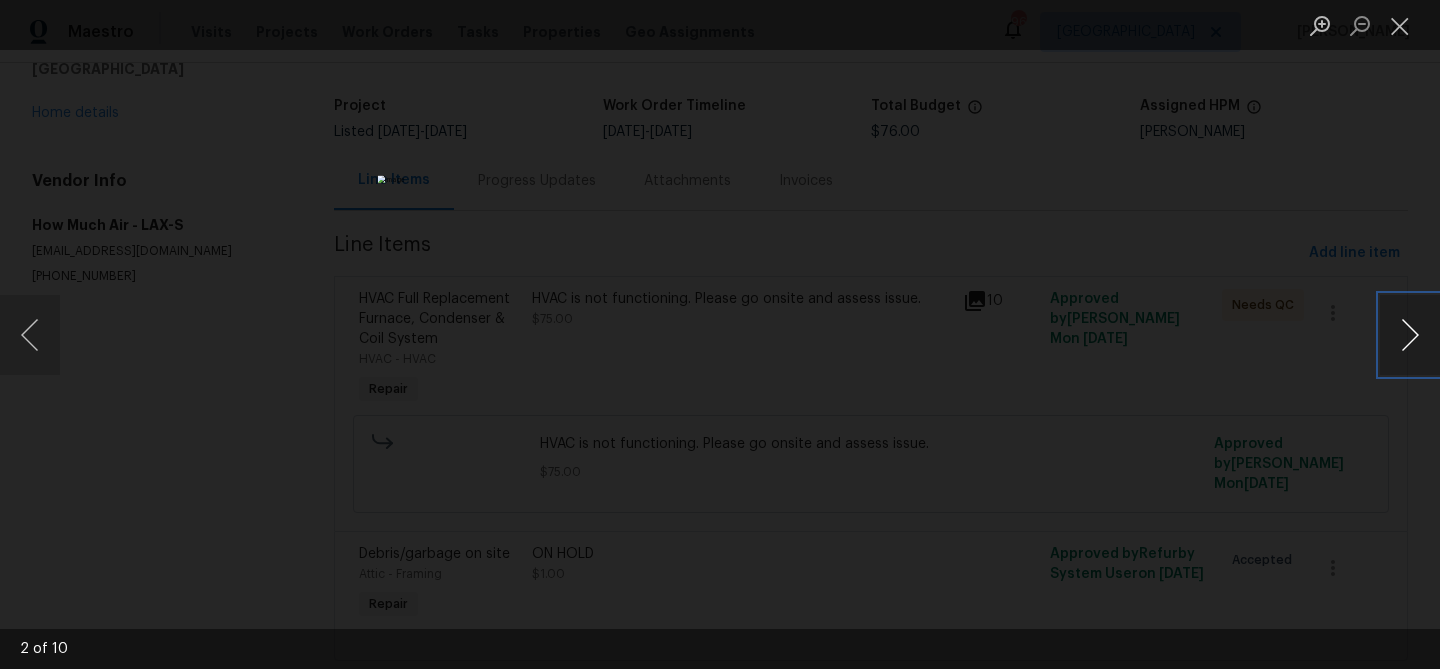 click at bounding box center (1410, 335) 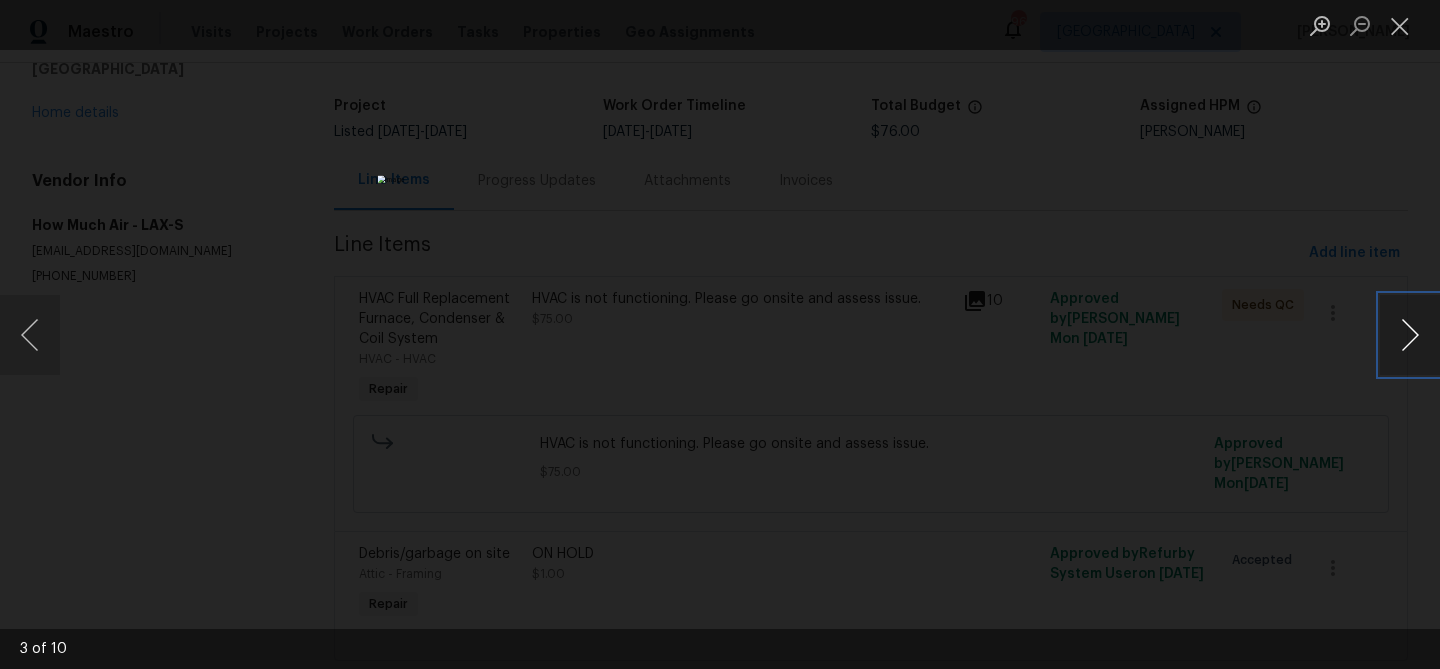 click at bounding box center (1410, 335) 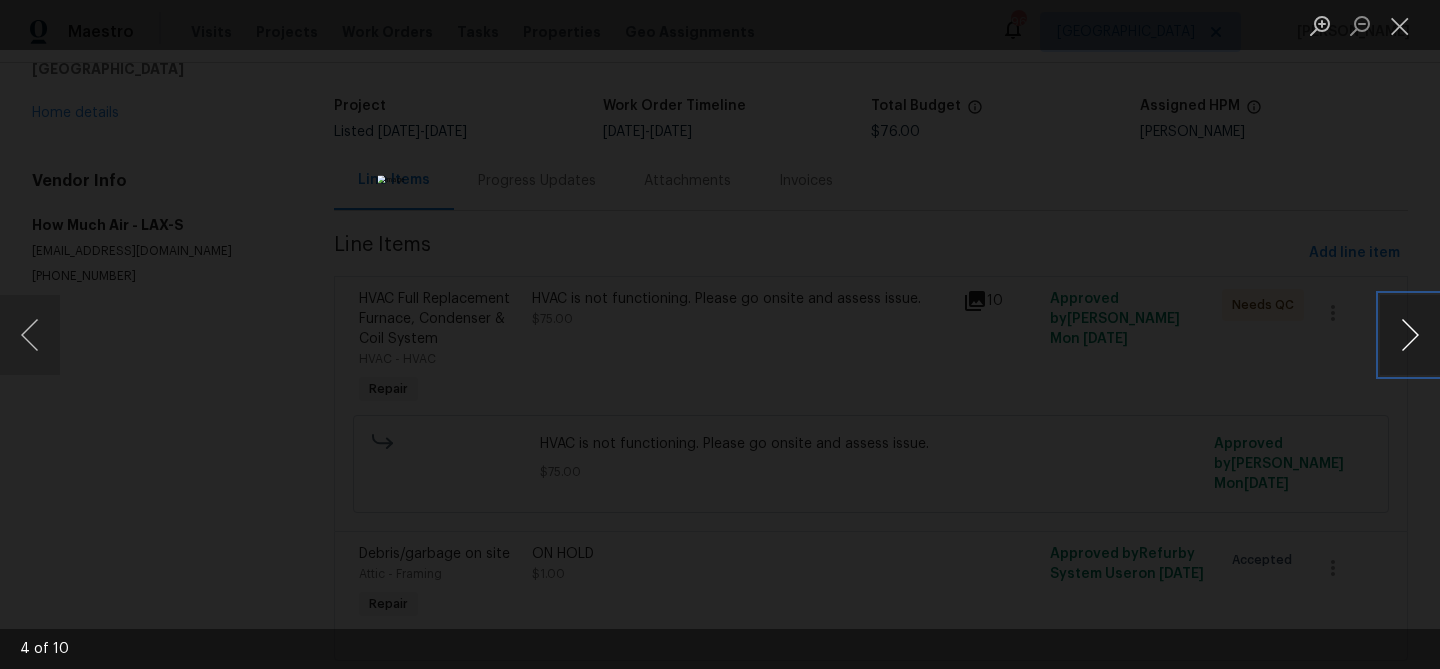 click at bounding box center (1410, 335) 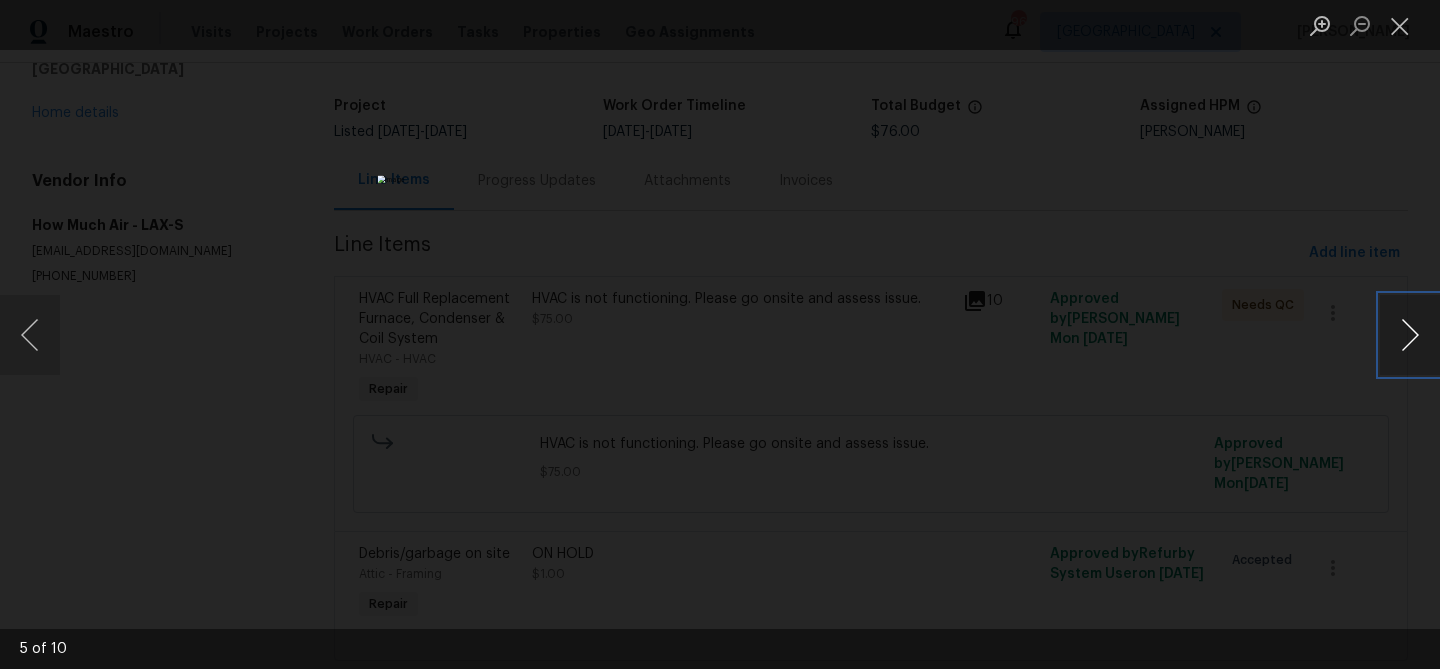 click at bounding box center [1410, 335] 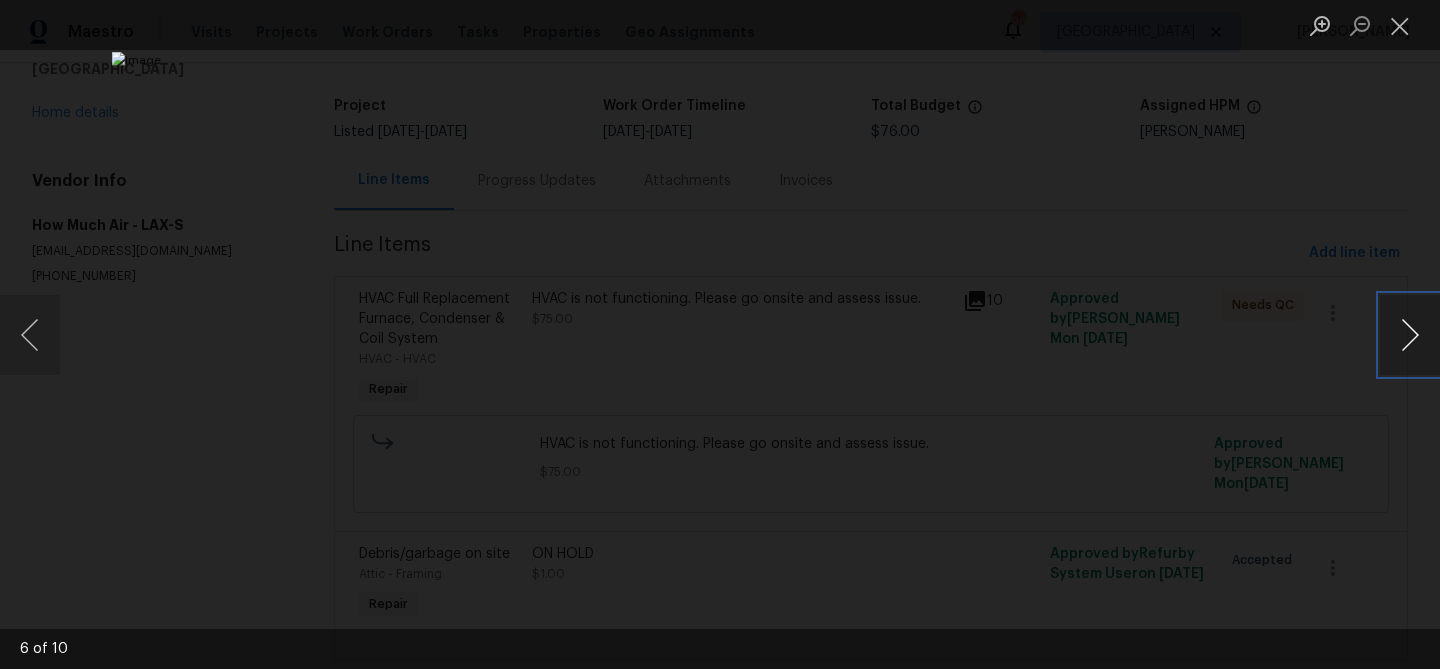click at bounding box center (1410, 335) 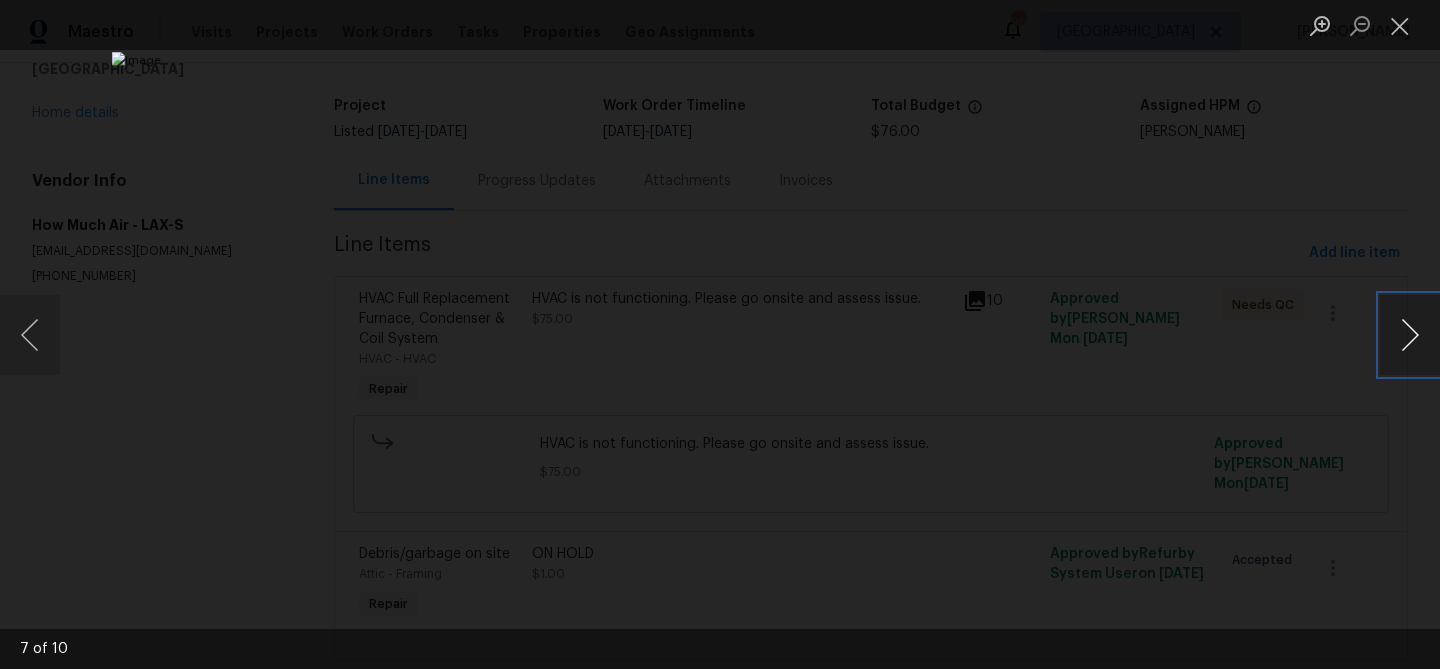 click at bounding box center (1410, 335) 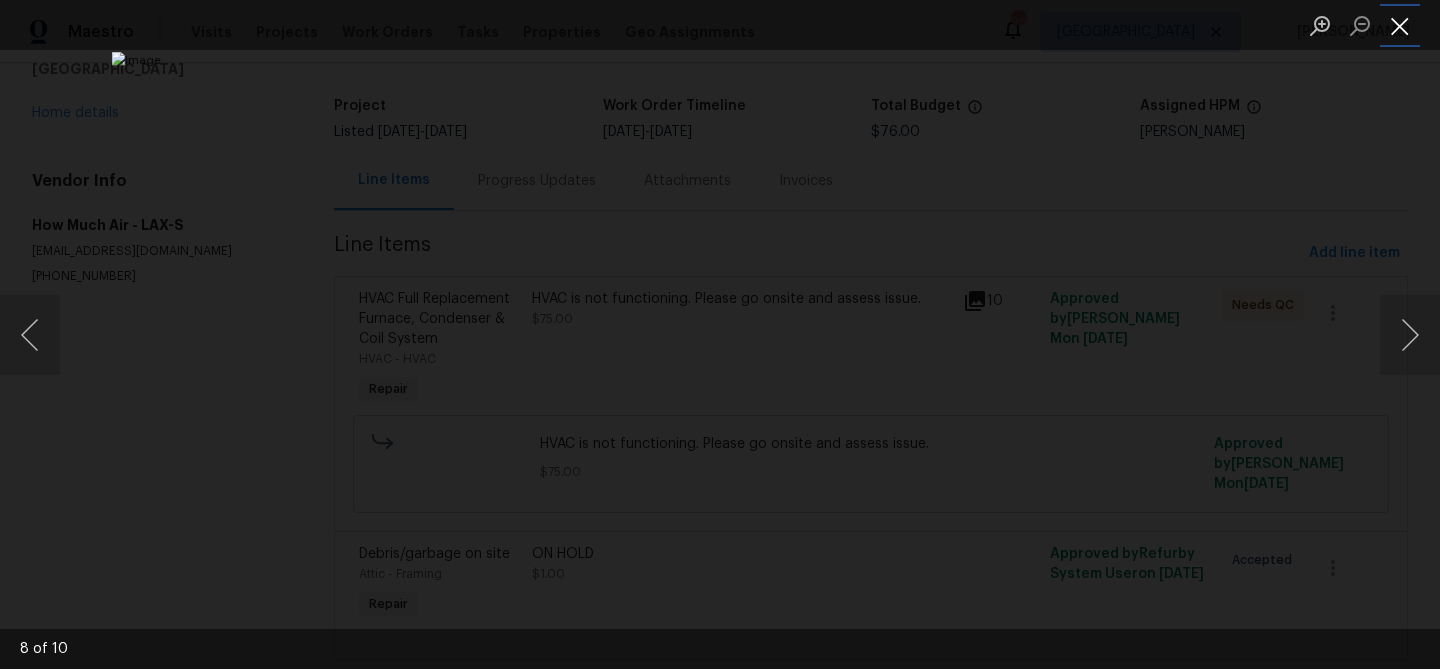 click at bounding box center (1400, 25) 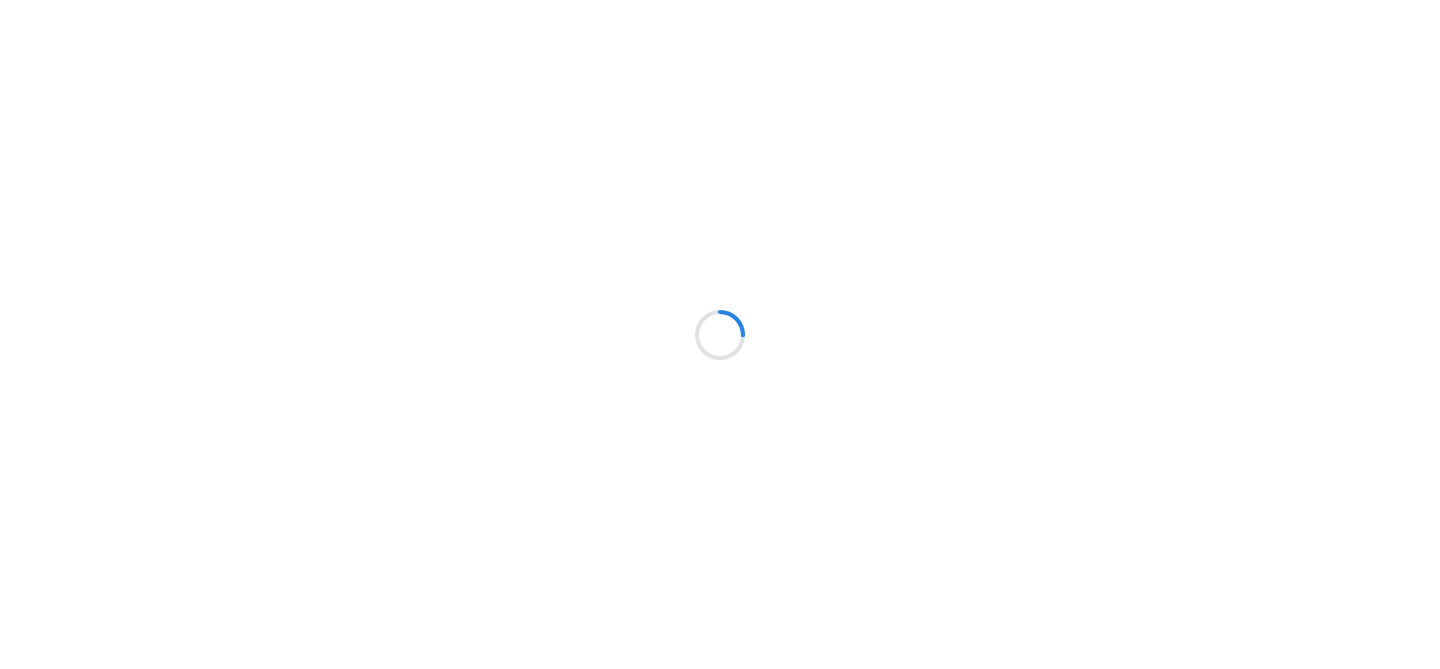 scroll, scrollTop: 0, scrollLeft: 0, axis: both 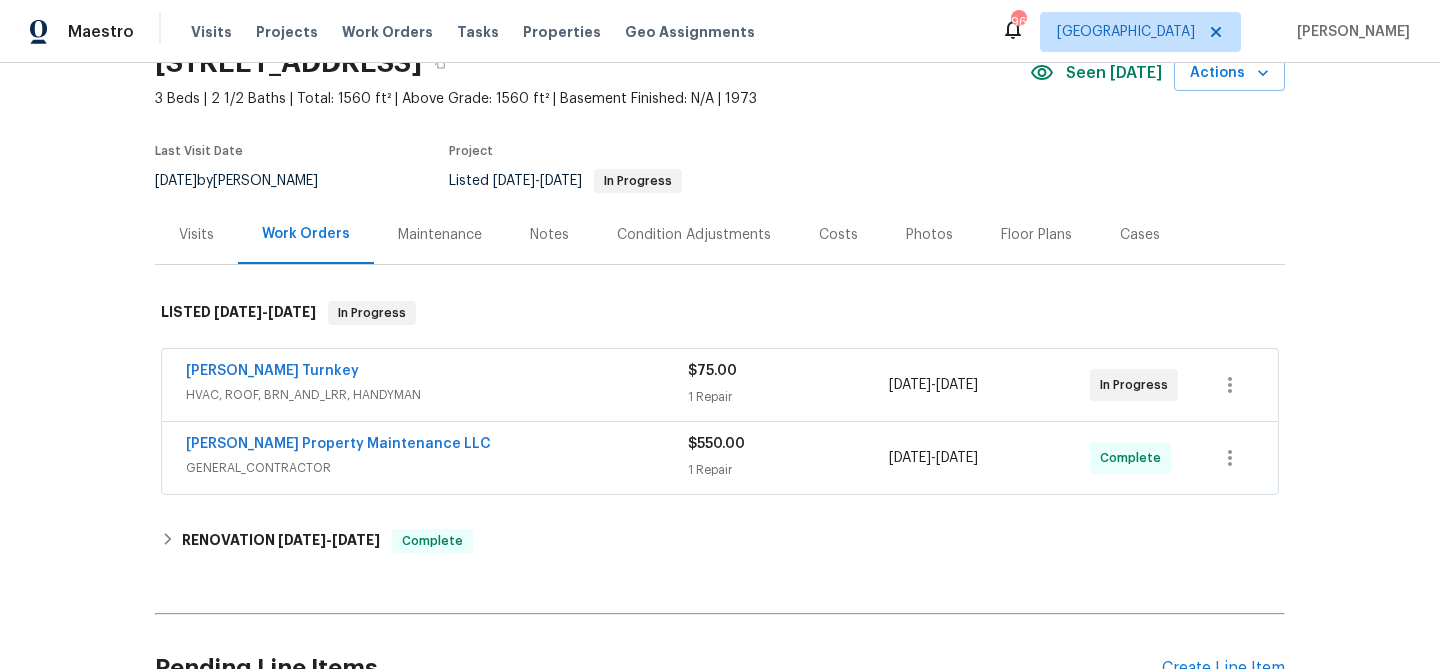 click on "Notes" at bounding box center [549, 234] 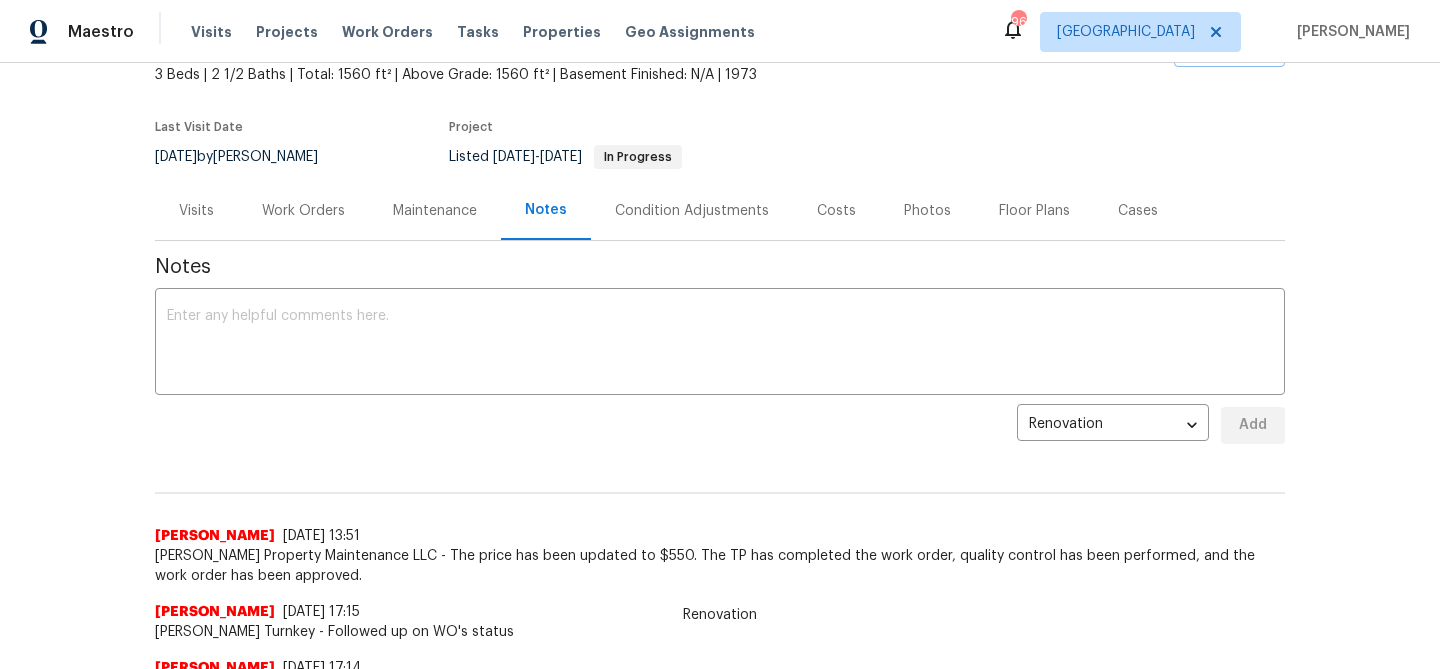 scroll, scrollTop: 0, scrollLeft: 0, axis: both 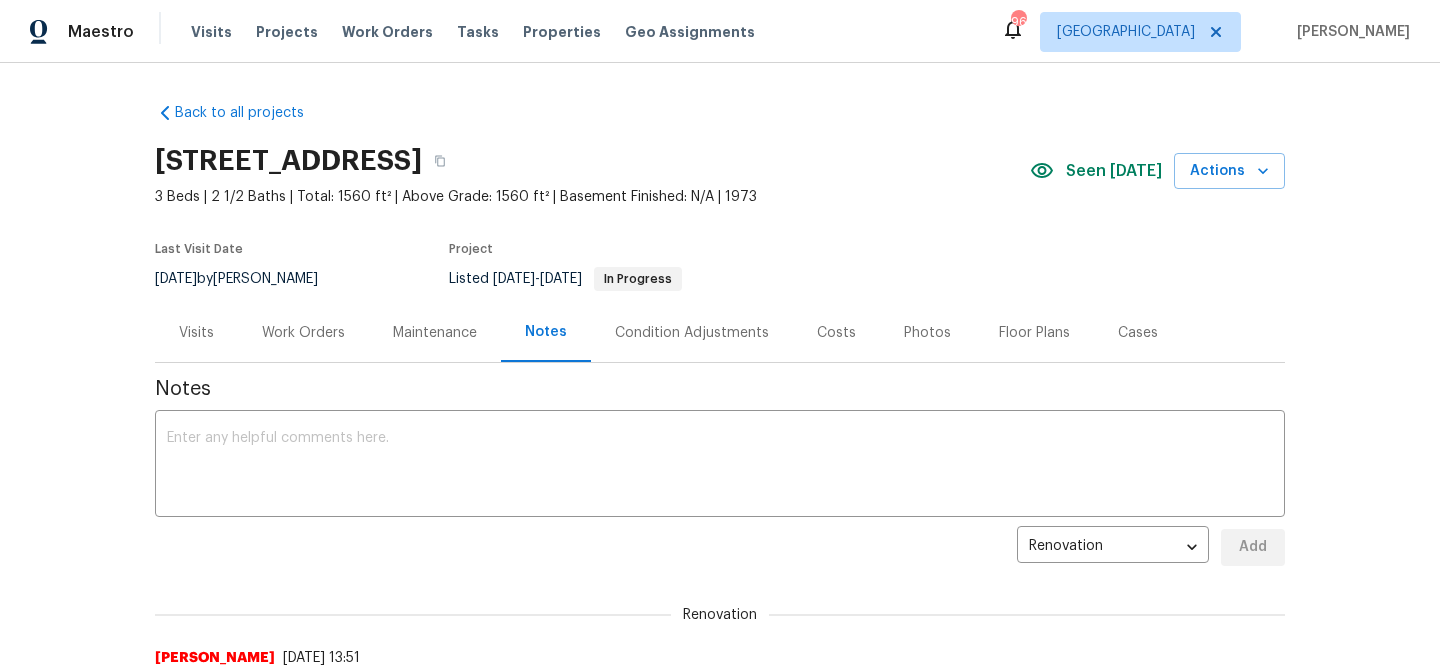 click on "Work Orders" at bounding box center (303, 333) 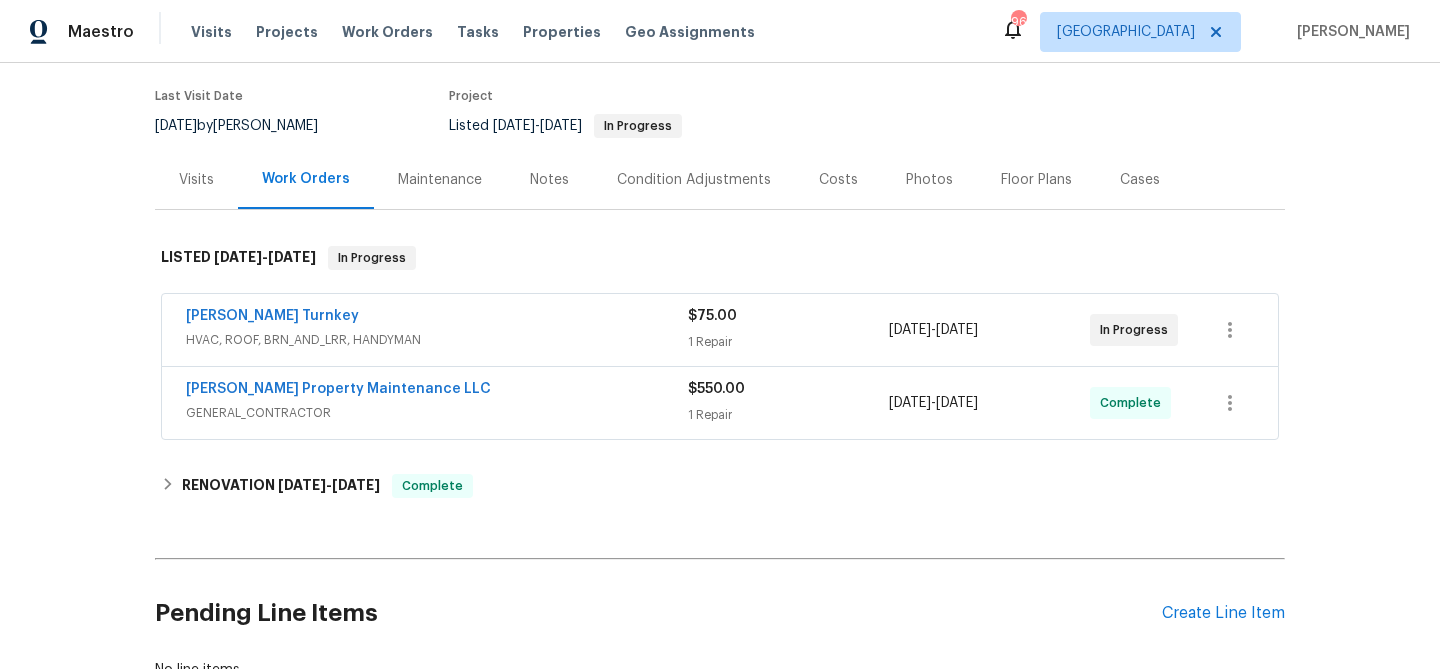 scroll, scrollTop: 154, scrollLeft: 0, axis: vertical 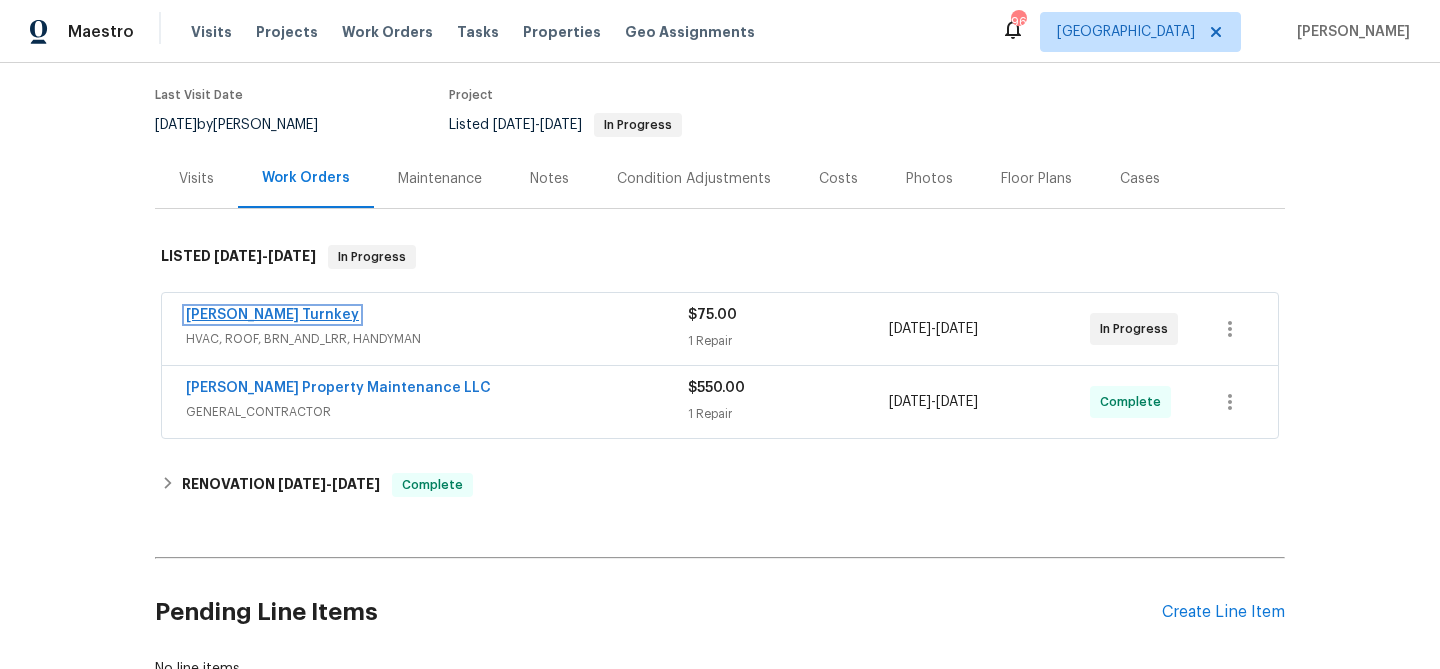click on "[PERSON_NAME] Turnkey" at bounding box center (272, 315) 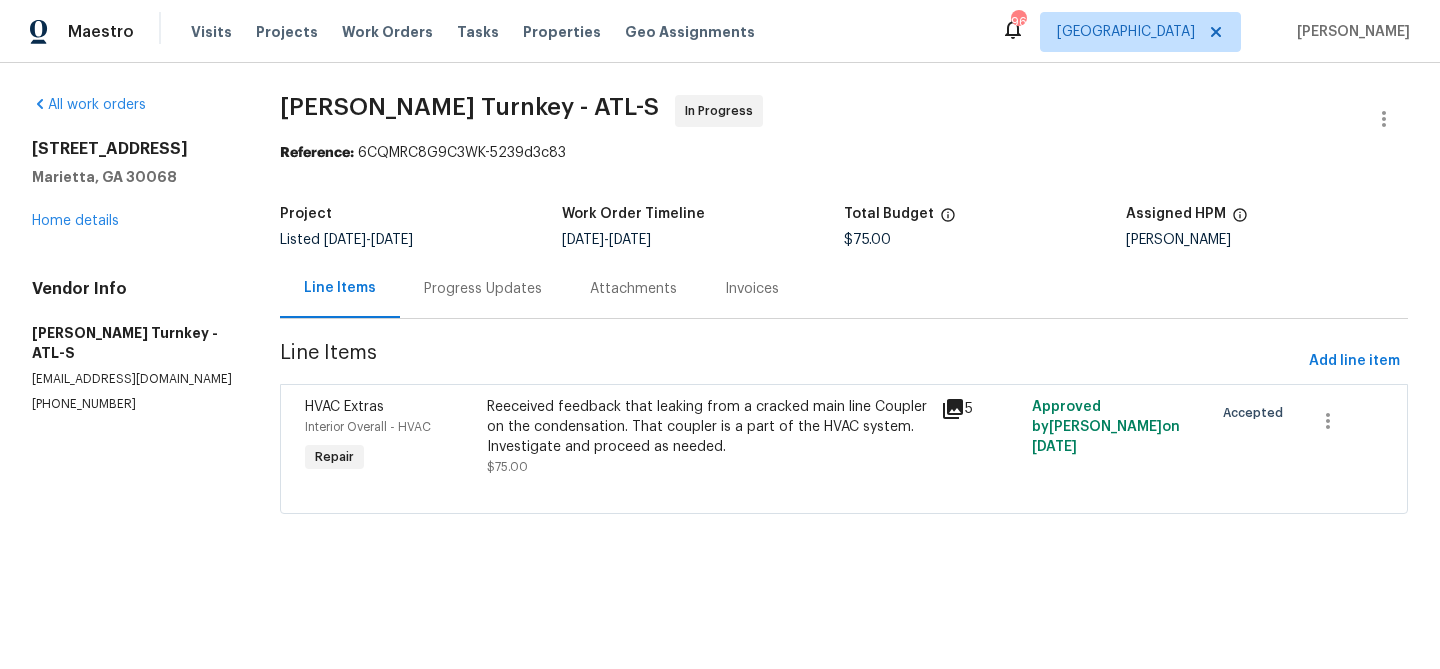 click on "Reeceived feedback that leaking from a cracked main line Coupler on the condensation. That coupler is a part of the HVAC system. Investigate and proceed as needed." at bounding box center (708, 427) 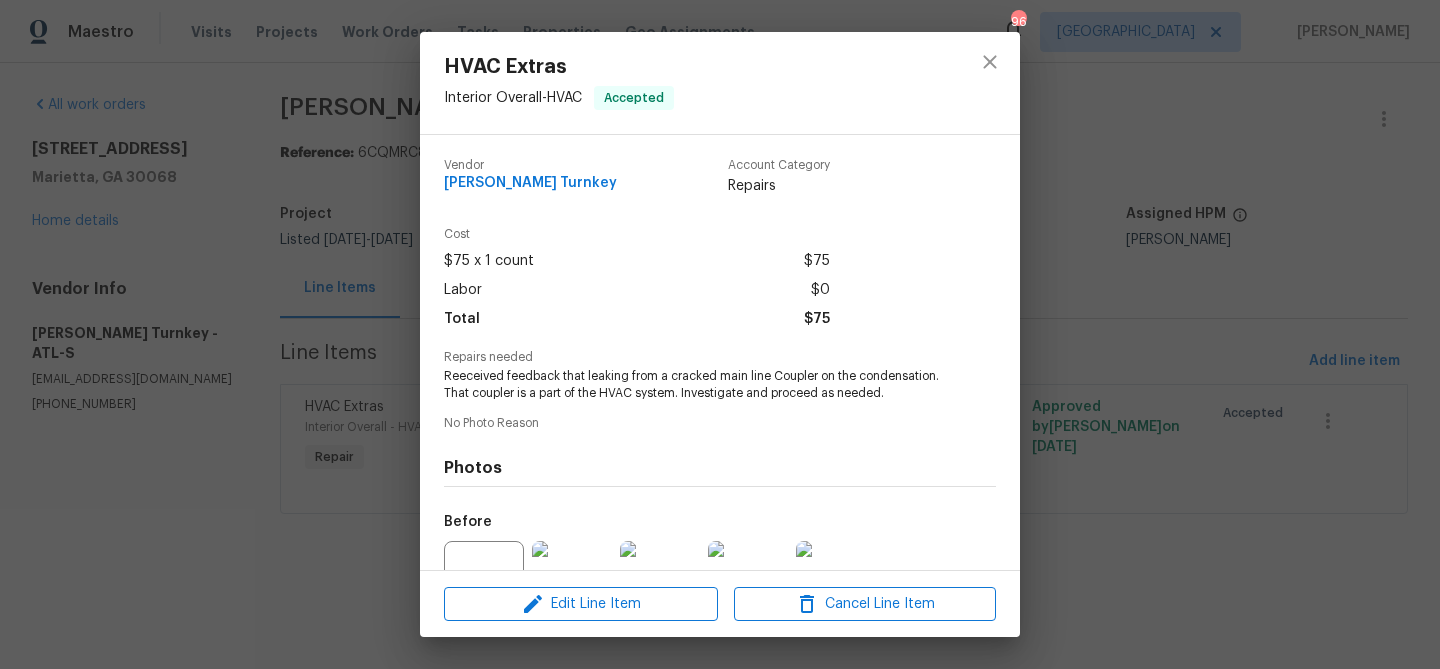 scroll, scrollTop: 201, scrollLeft: 0, axis: vertical 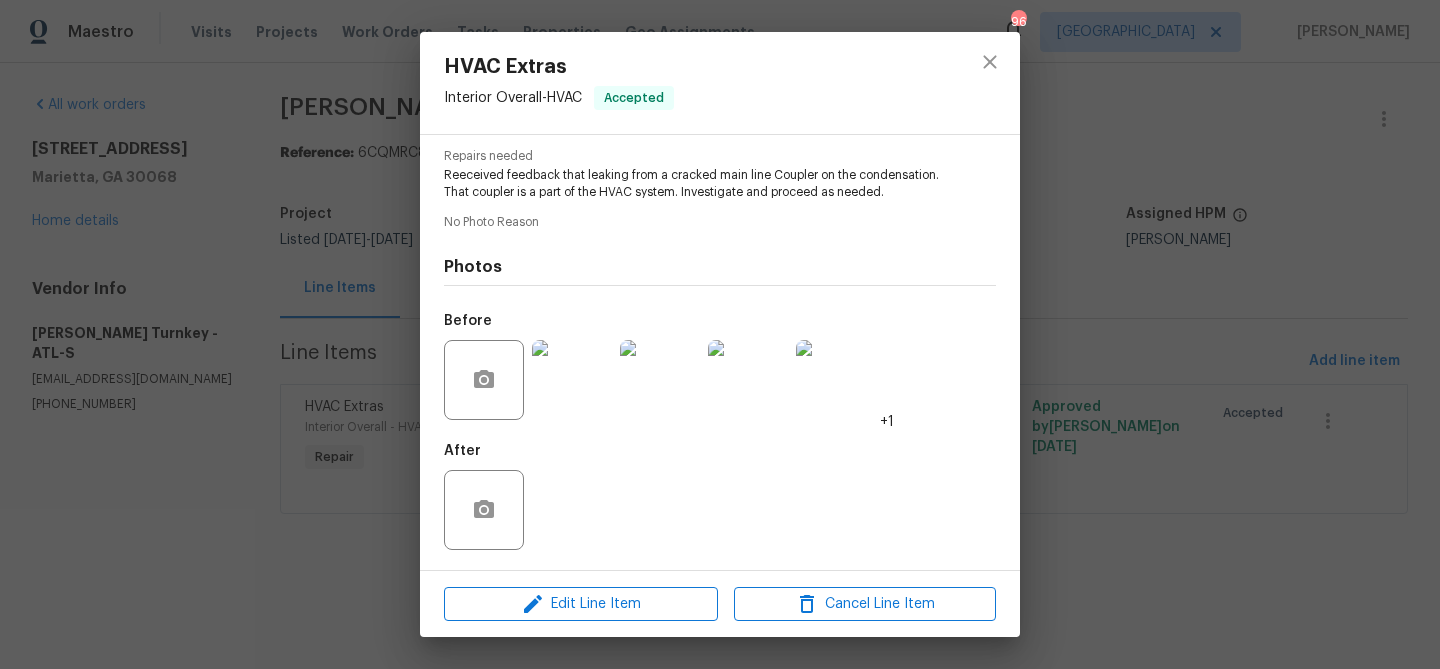 click at bounding box center (572, 380) 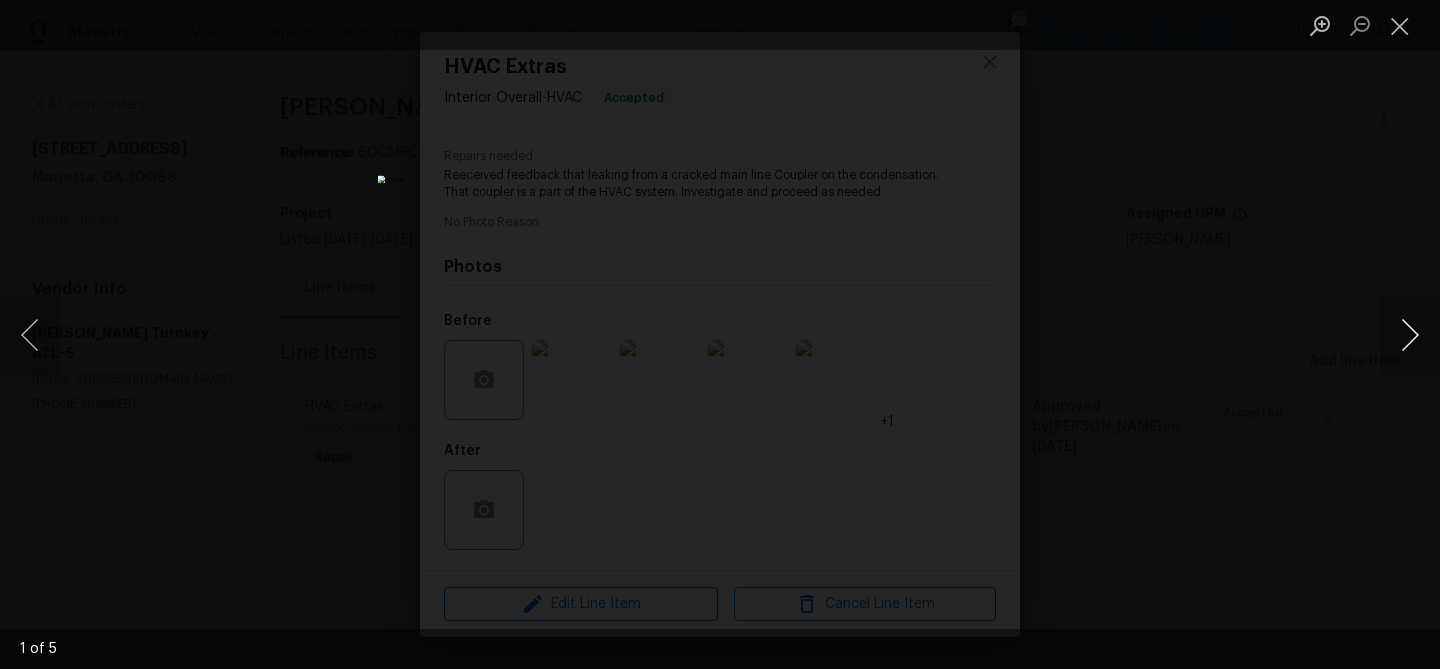 click at bounding box center [1410, 335] 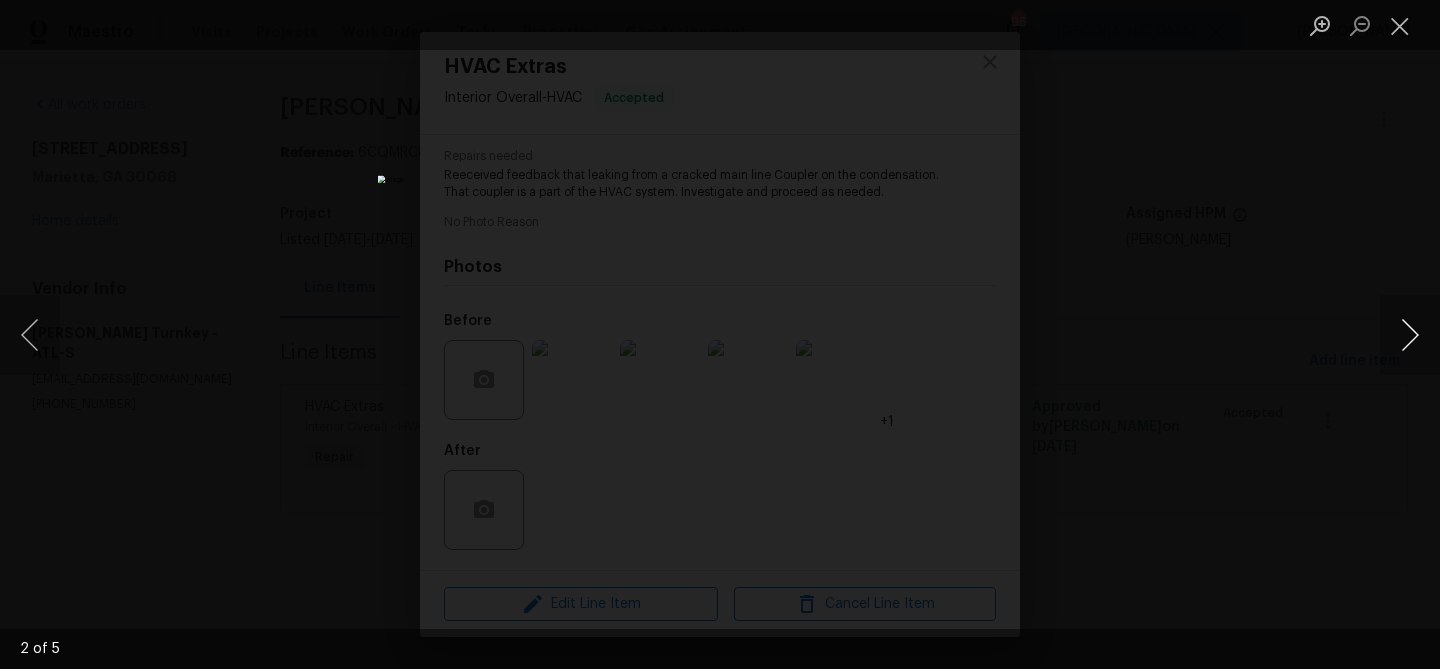 click at bounding box center [1410, 335] 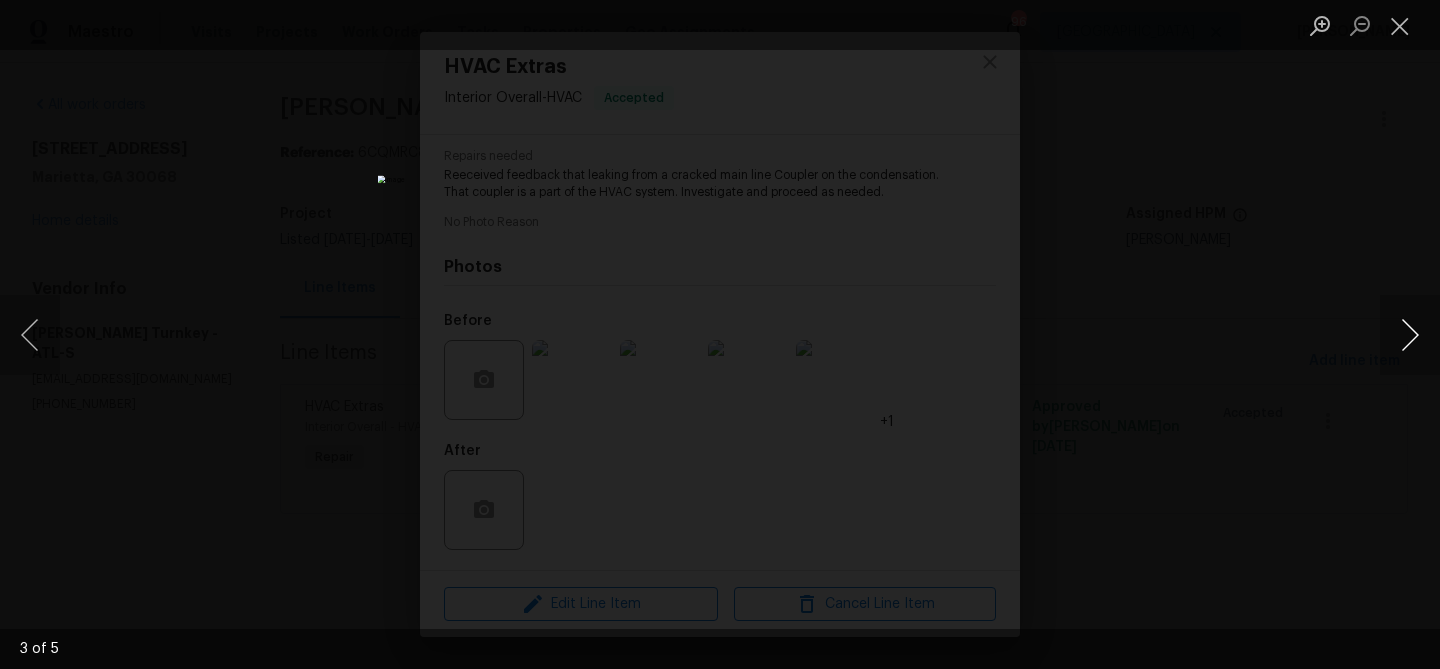click at bounding box center (1410, 335) 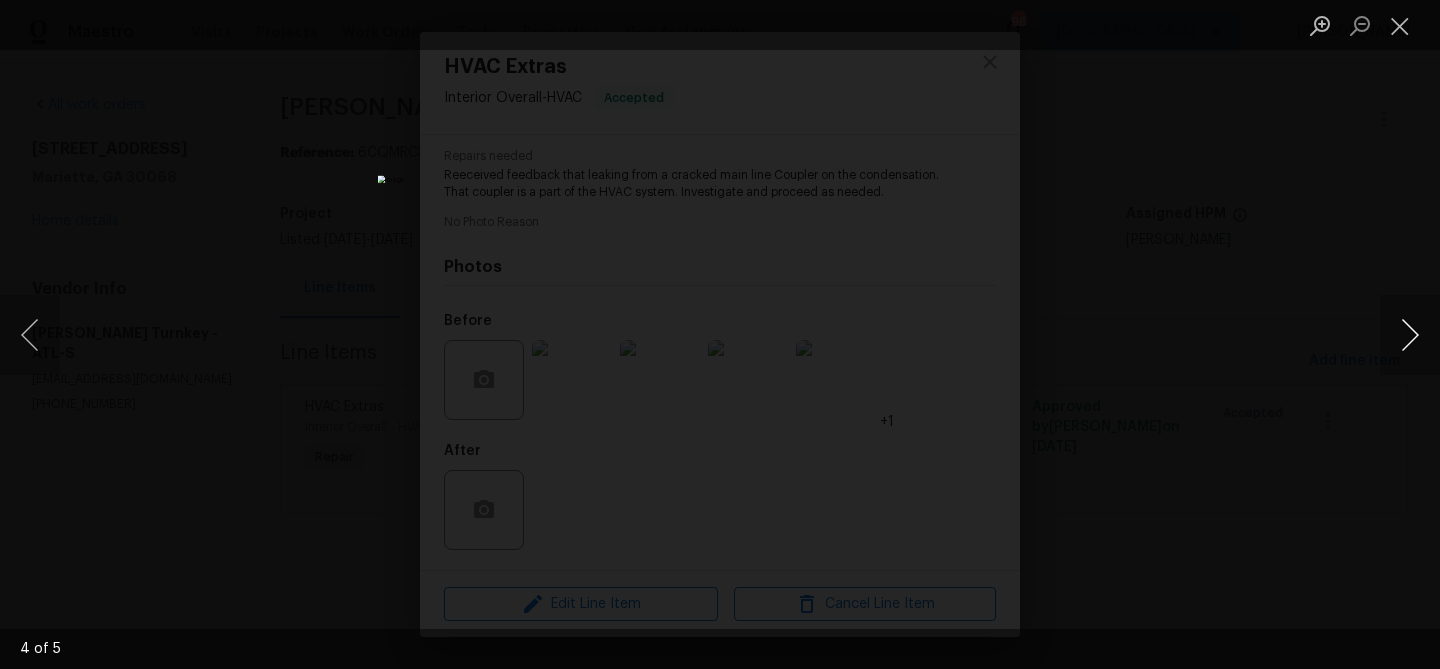 click at bounding box center (1410, 335) 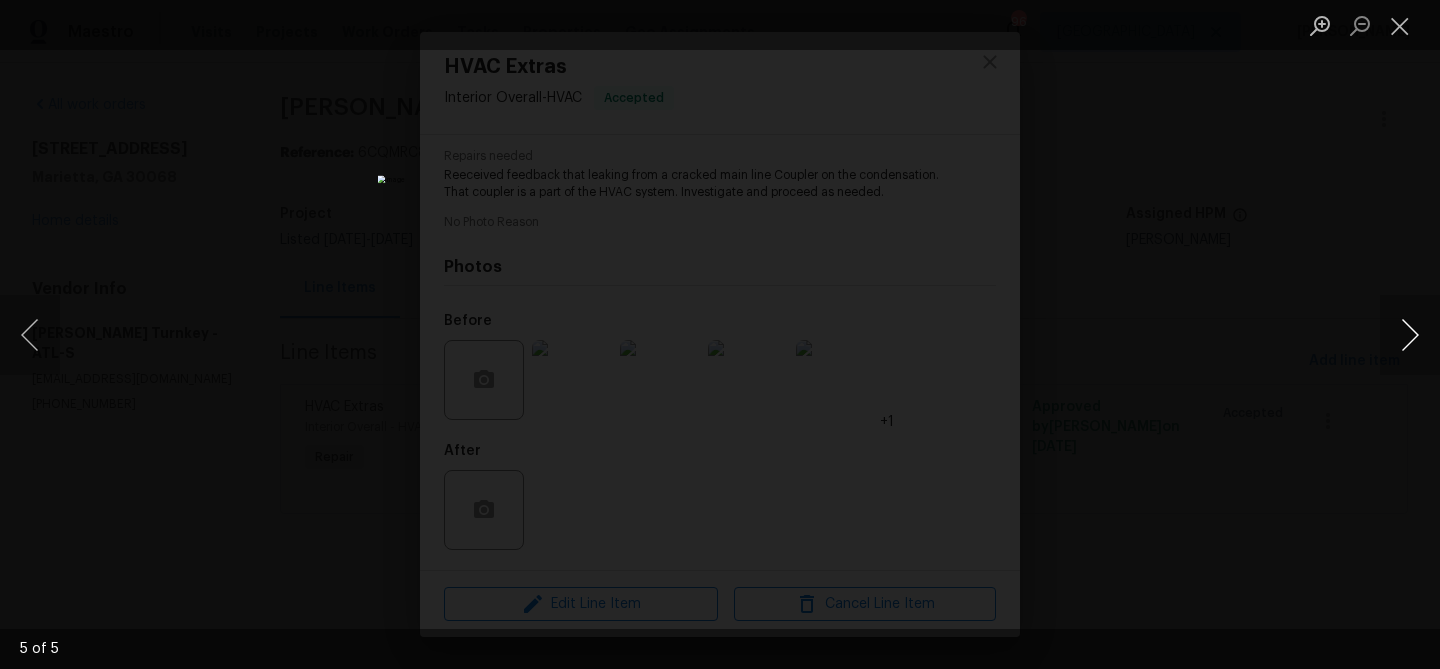 click at bounding box center [1410, 335] 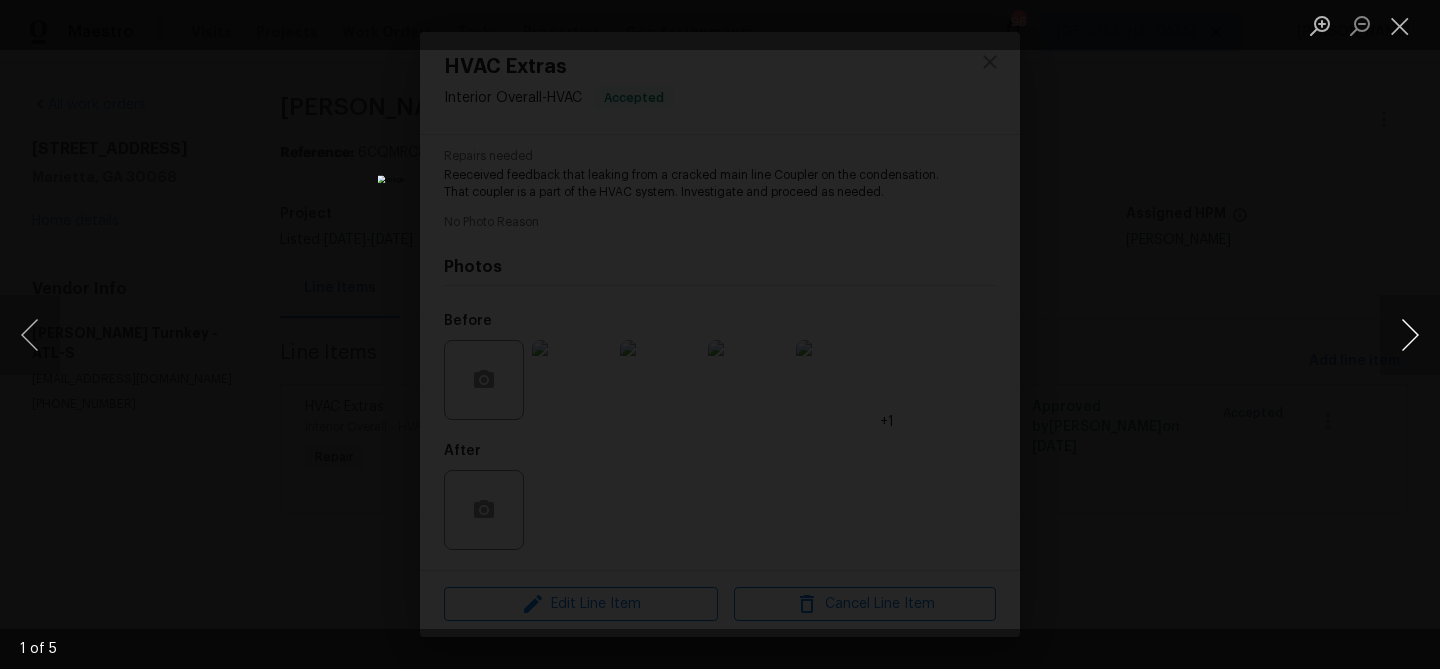 click at bounding box center [1410, 335] 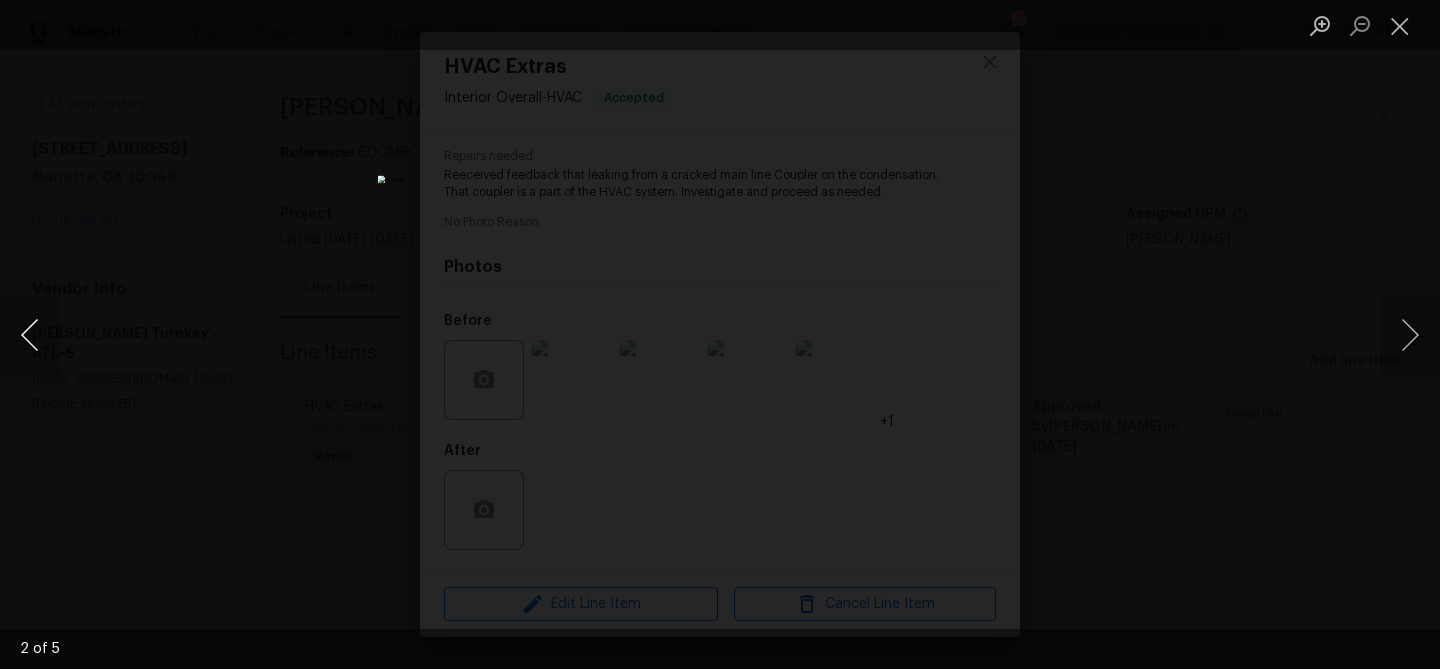 click at bounding box center (30, 335) 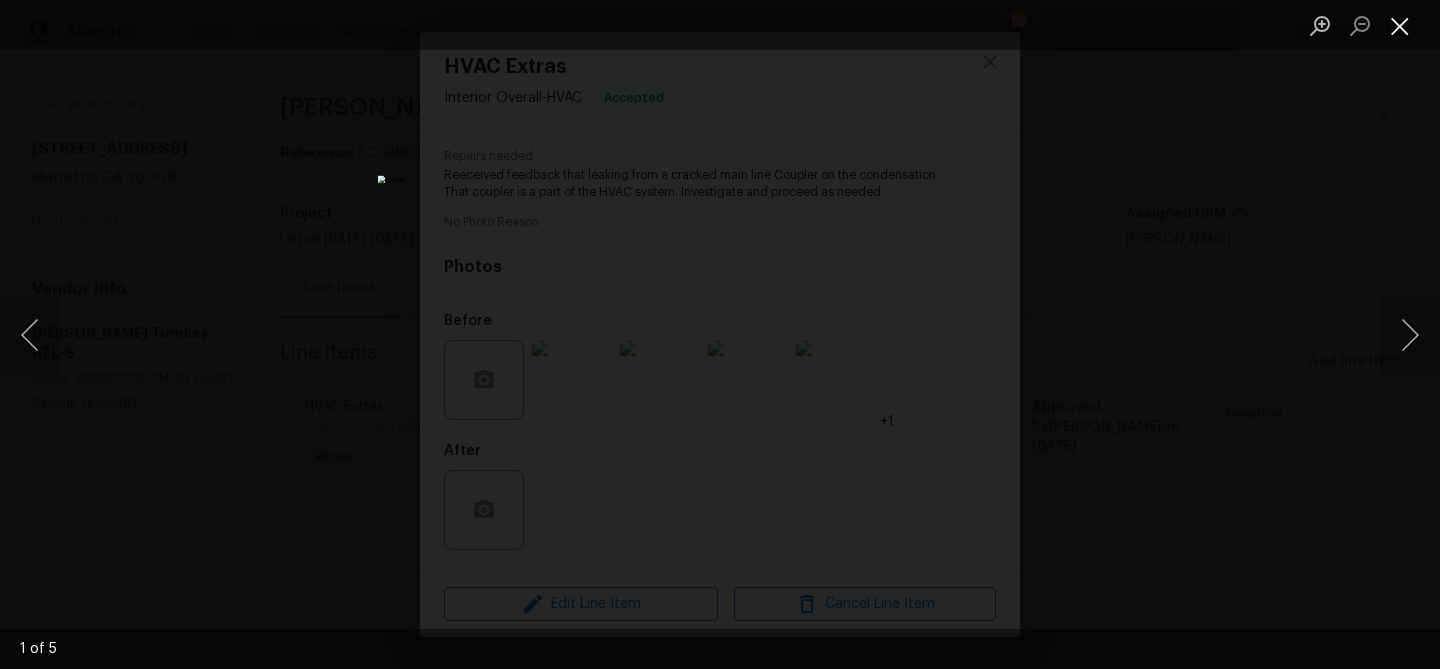 click at bounding box center [1400, 25] 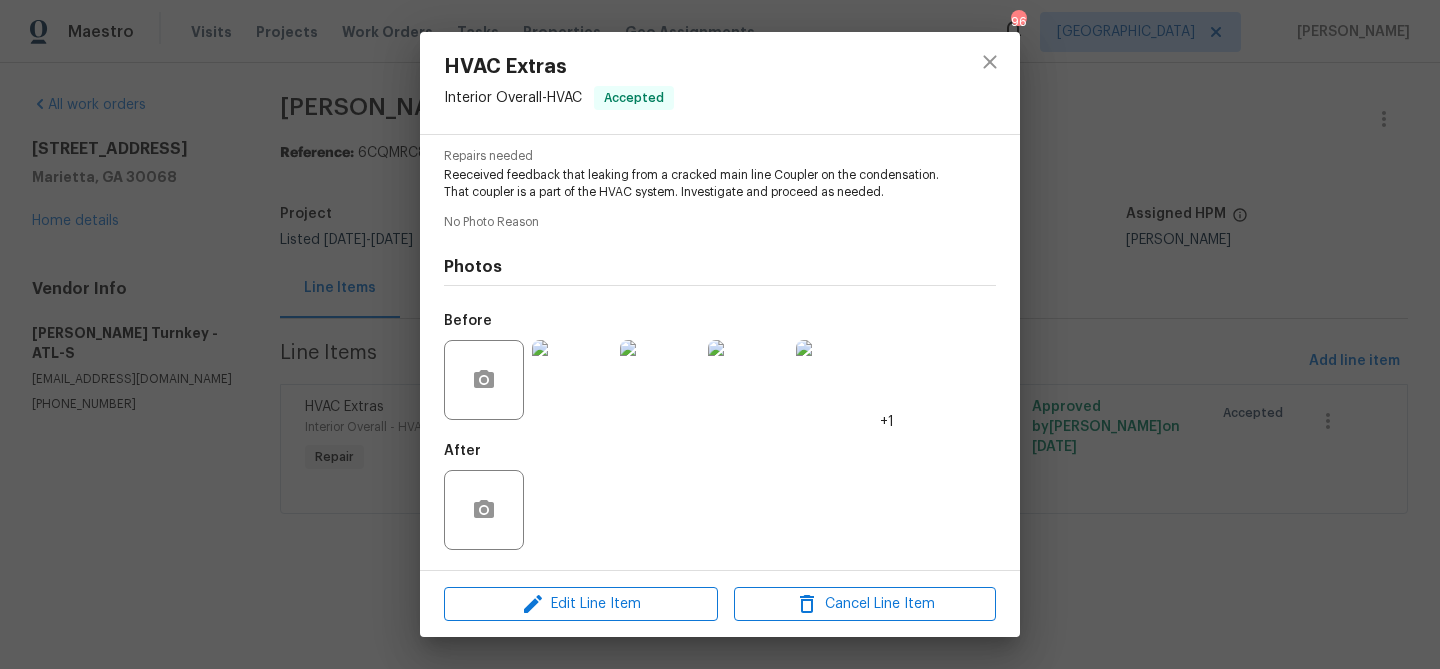 scroll, scrollTop: 0, scrollLeft: 0, axis: both 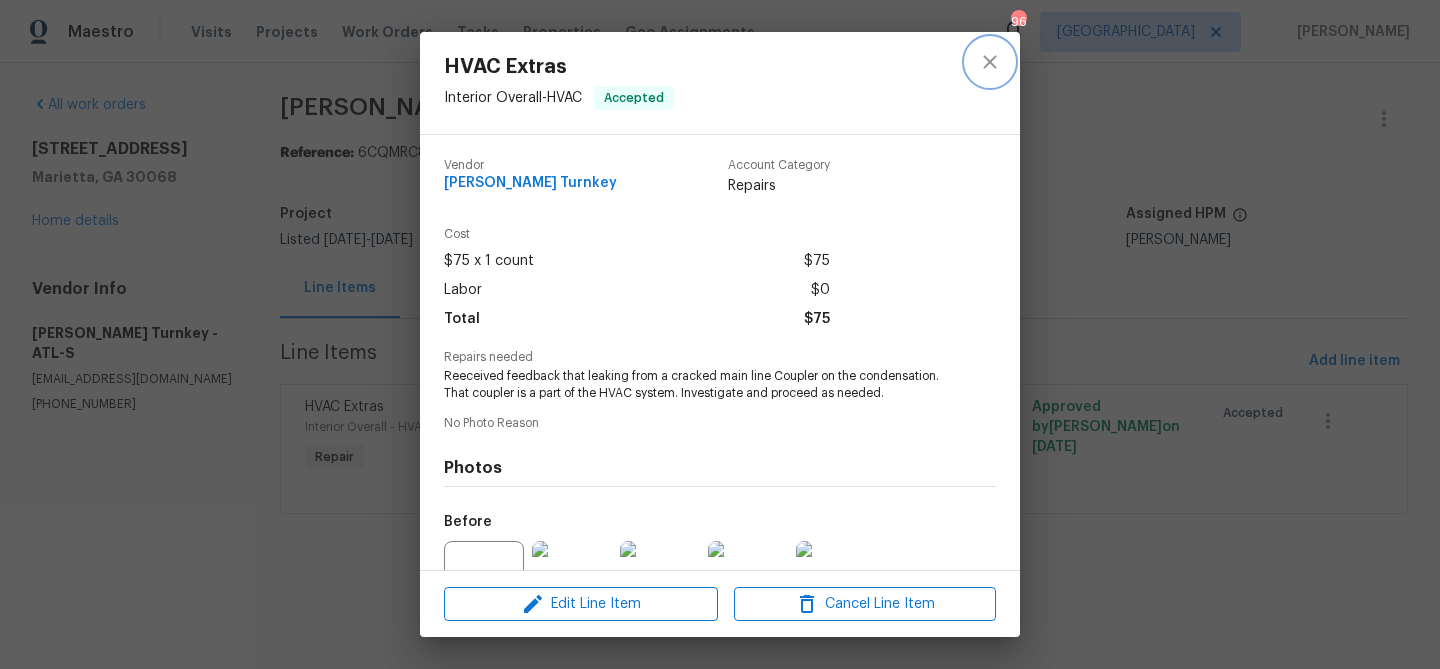 click 